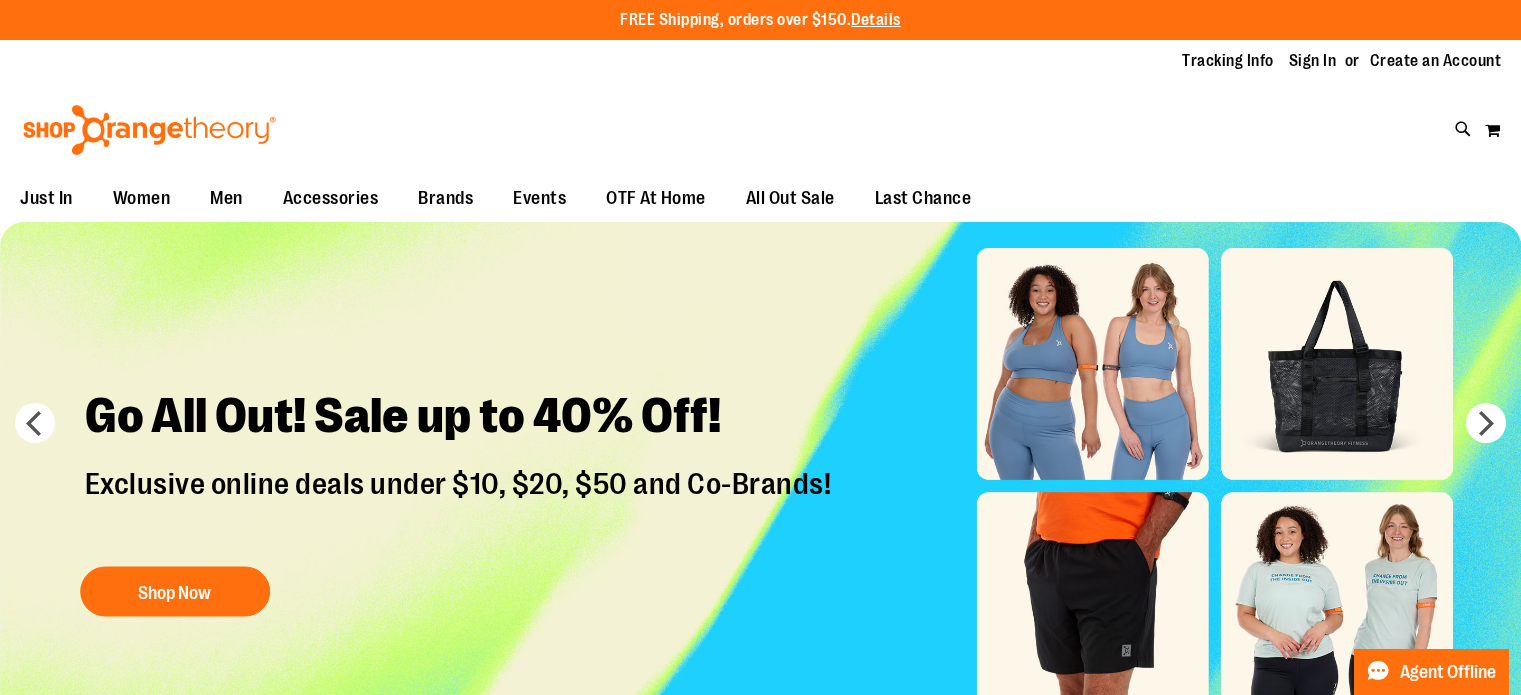 scroll, scrollTop: 0, scrollLeft: 0, axis: both 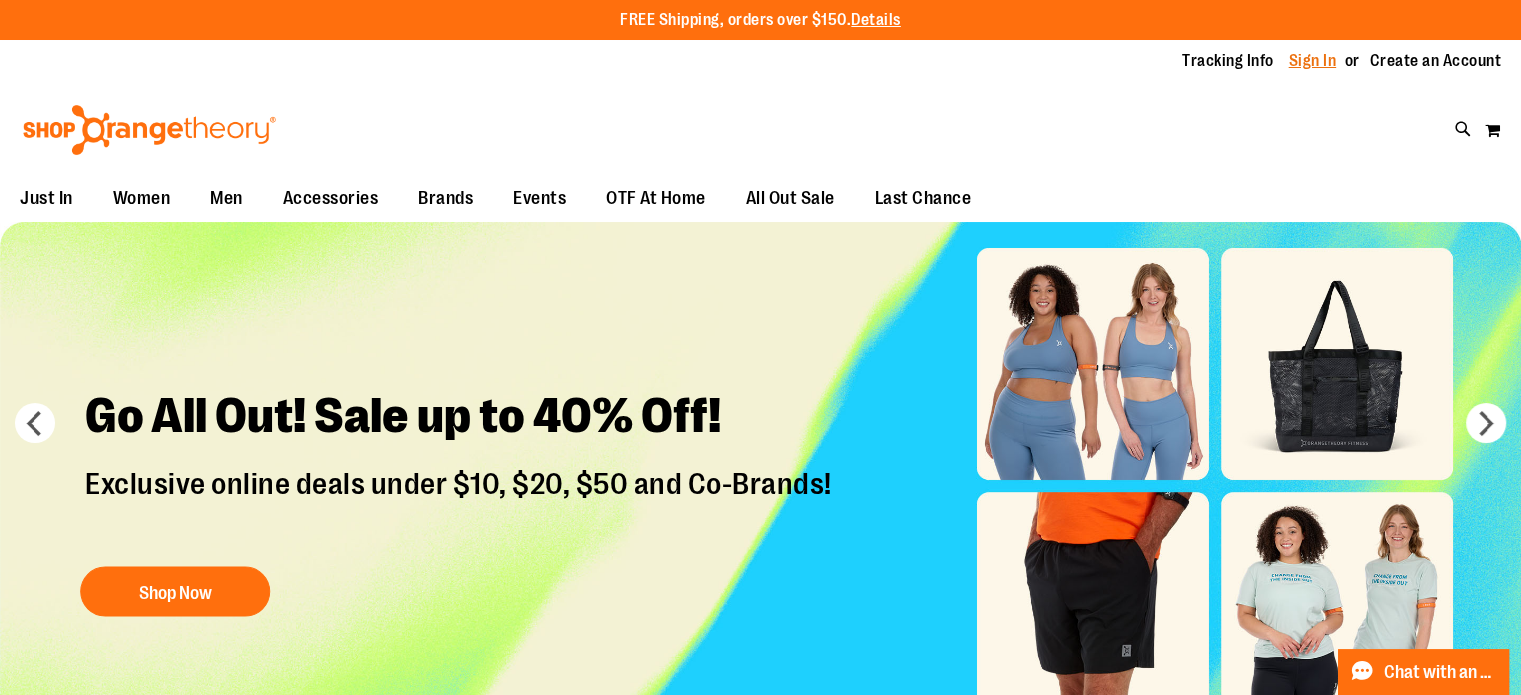 click on "Sign In" at bounding box center (1313, 61) 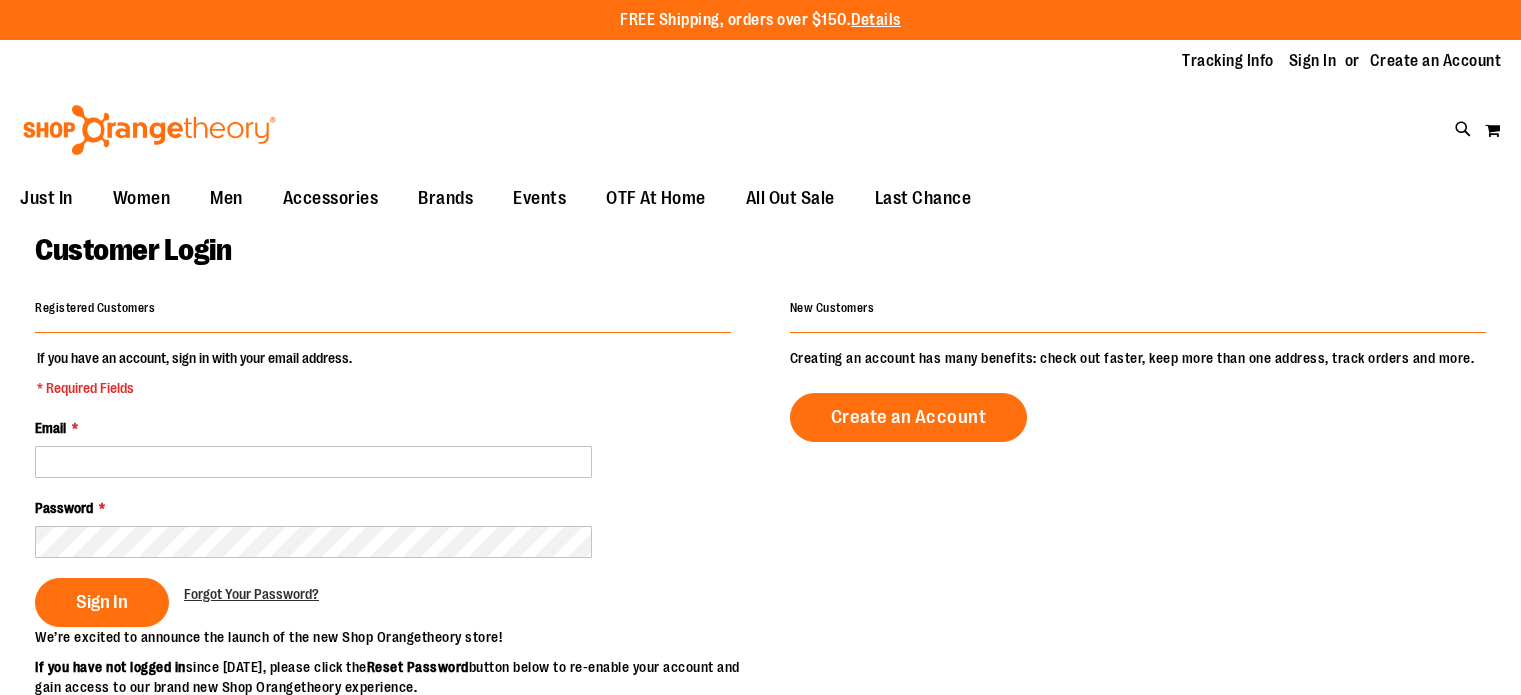 scroll, scrollTop: 0, scrollLeft: 0, axis: both 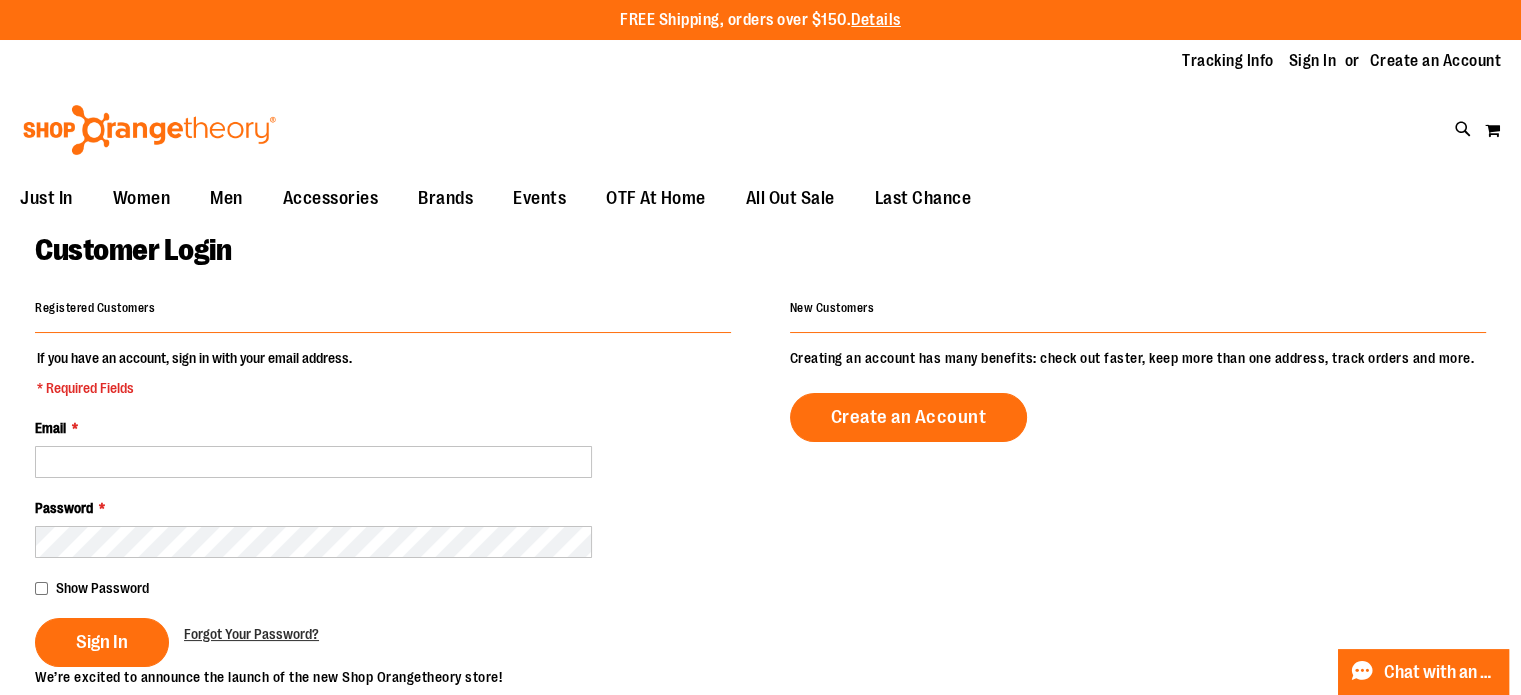 click on "If you have an account, sign in with your email address.                     * Required Fields
Email *
Password *
Show Password
Sign In
Forgot Your Password?" at bounding box center (383, 507) 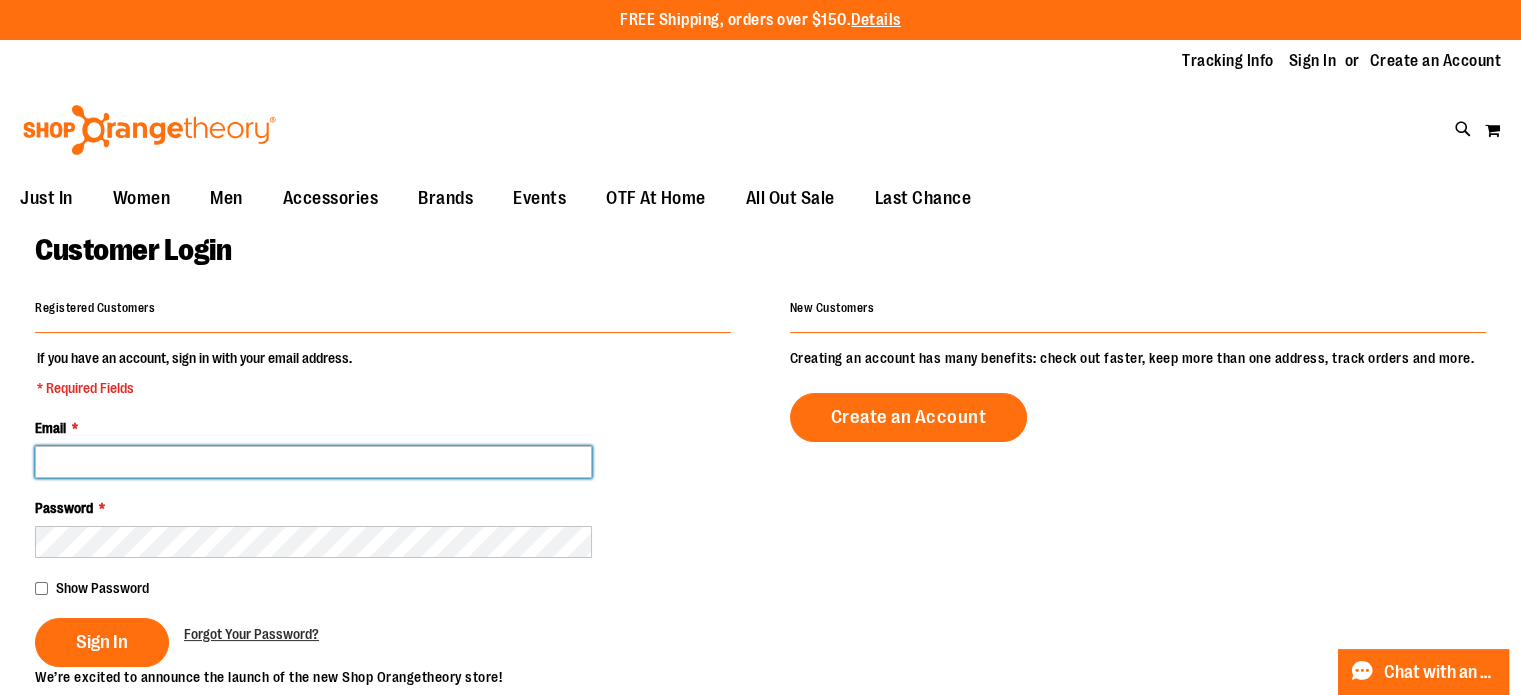 click on "Email *" at bounding box center (313, 462) 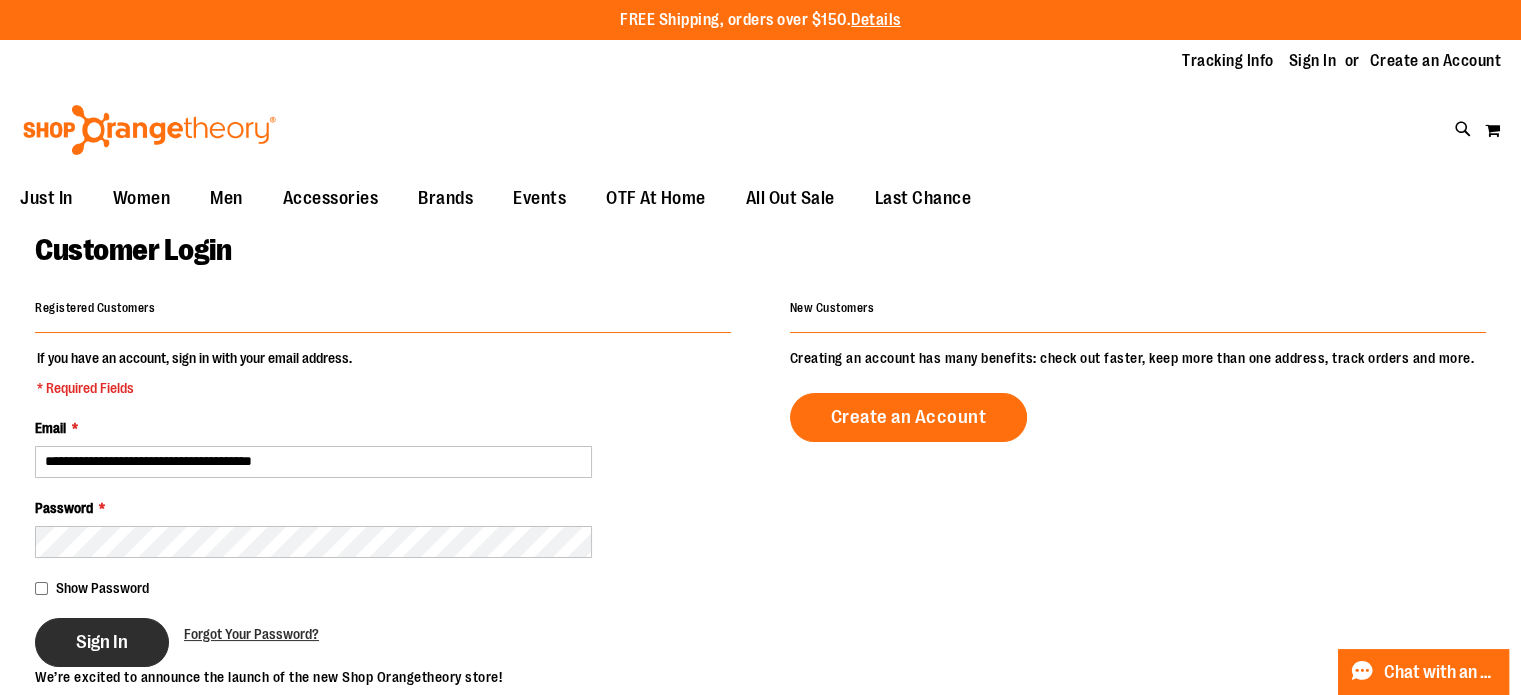 click on "Sign In" at bounding box center (102, 642) 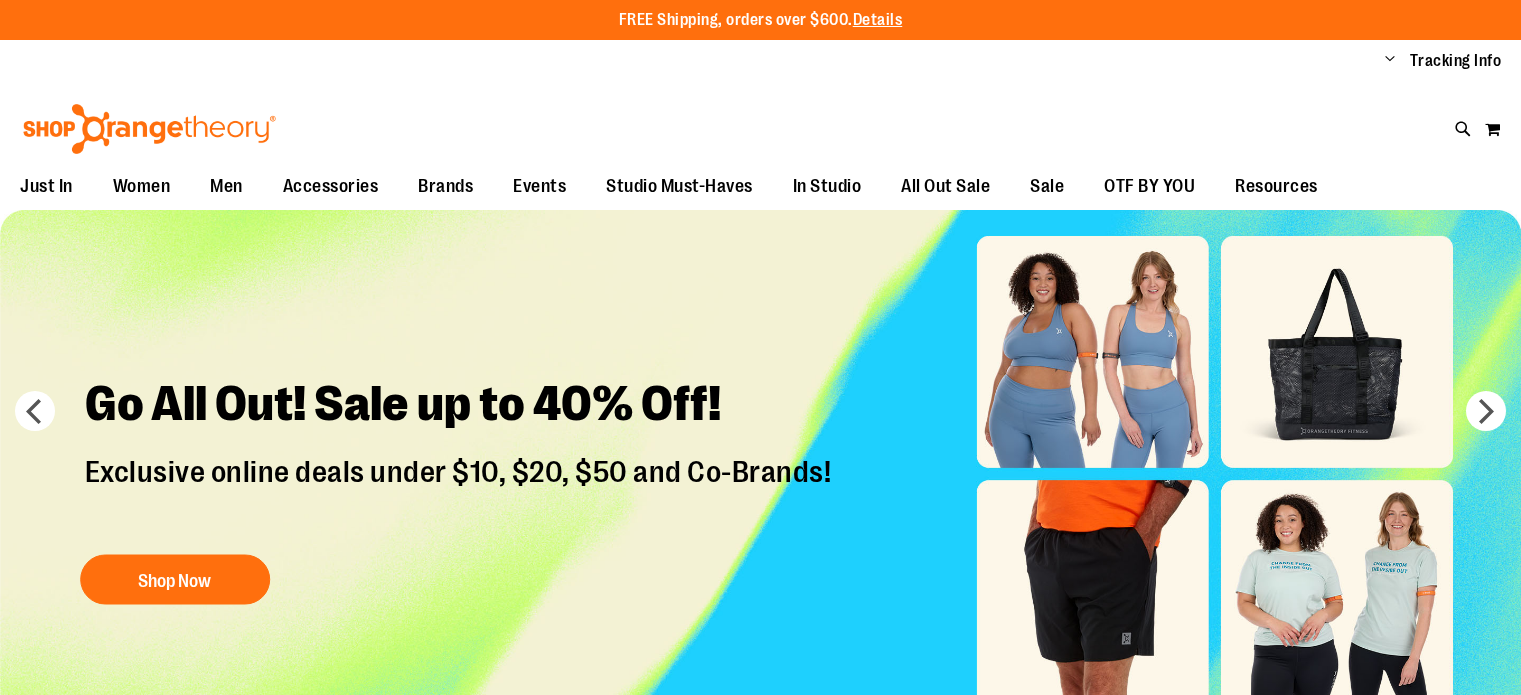 scroll, scrollTop: 0, scrollLeft: 0, axis: both 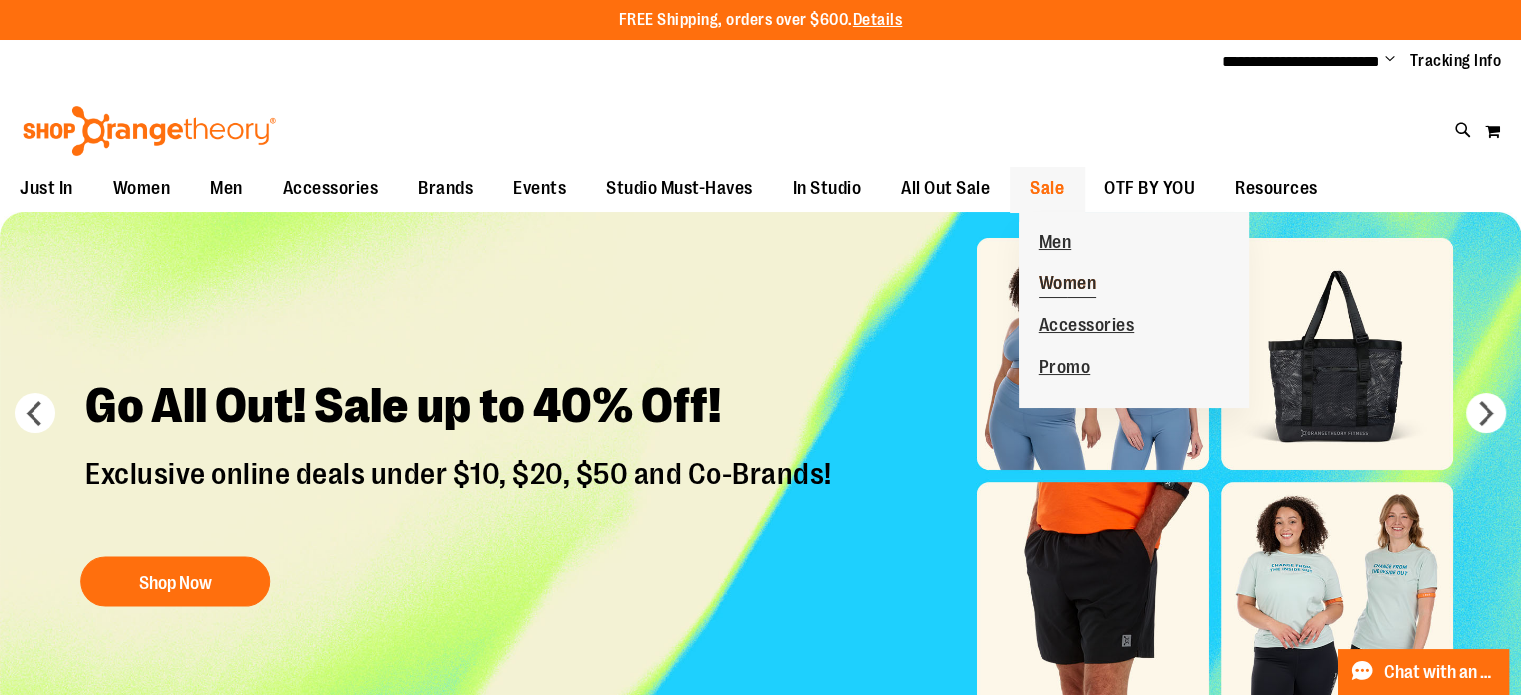 click on "Women" at bounding box center [1068, 285] 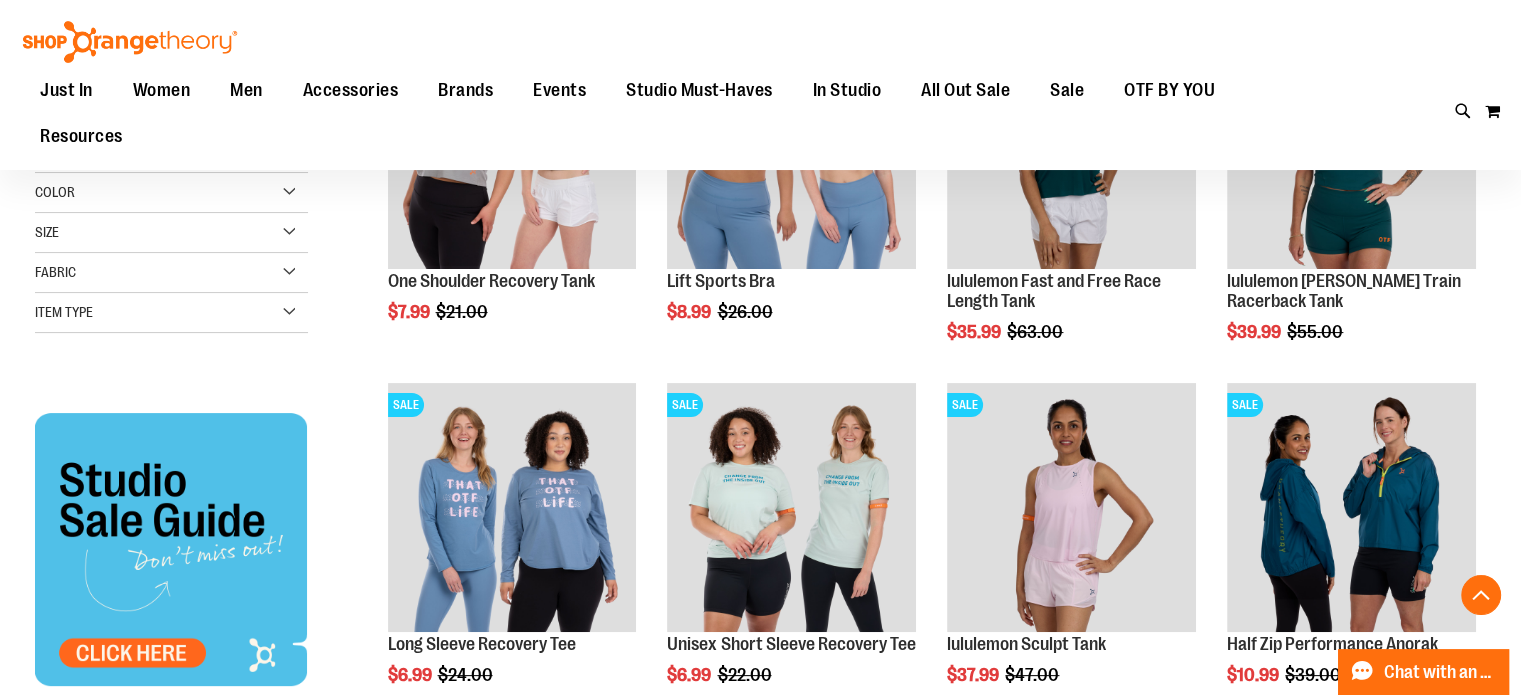 scroll, scrollTop: 383, scrollLeft: 0, axis: vertical 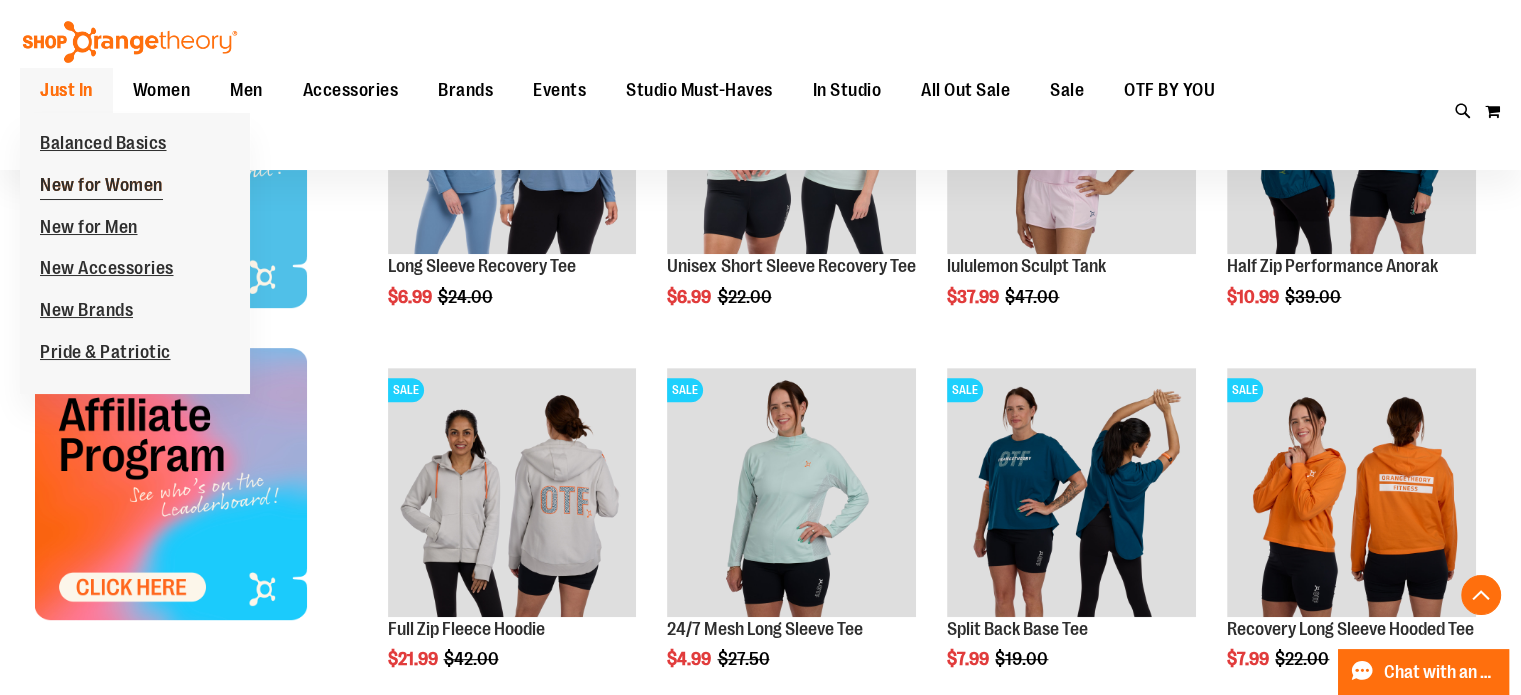 click on "New for Women" at bounding box center (101, 187) 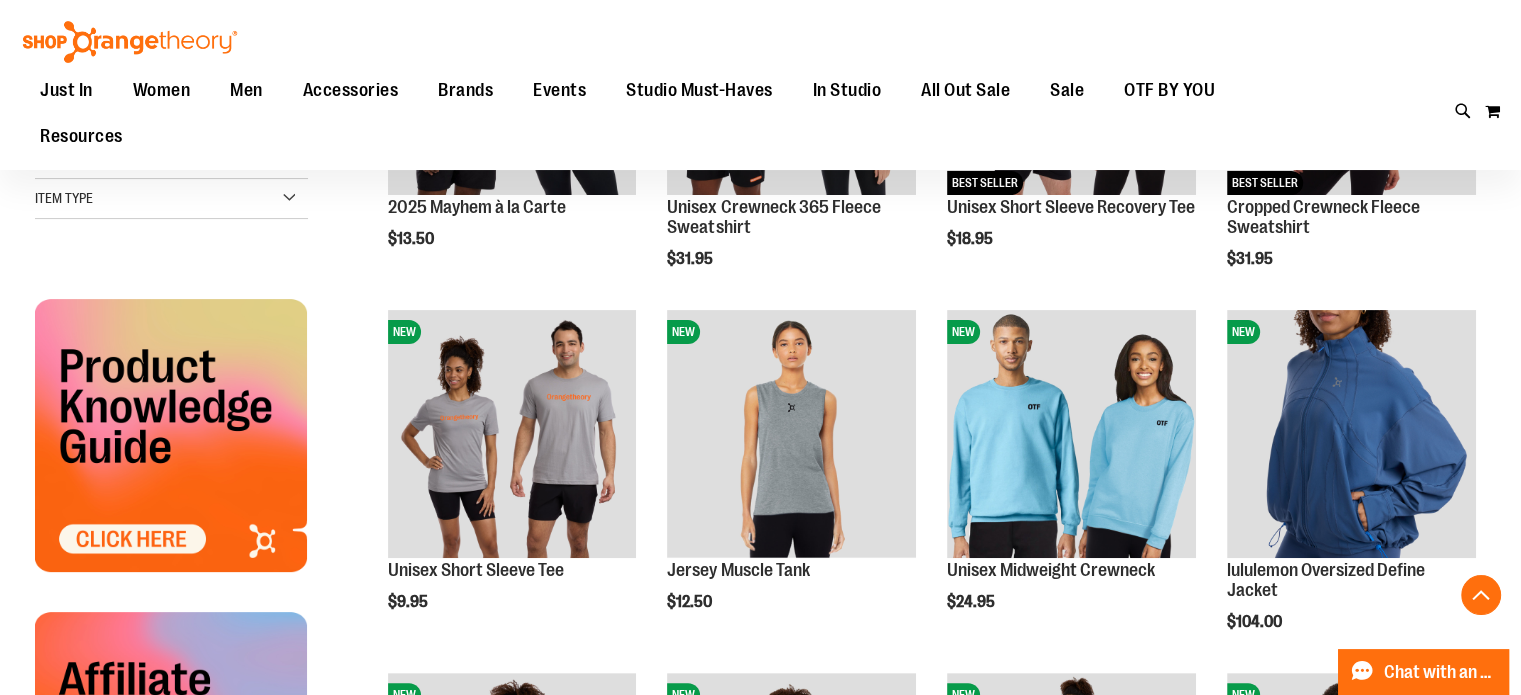 scroll, scrollTop: 454, scrollLeft: 0, axis: vertical 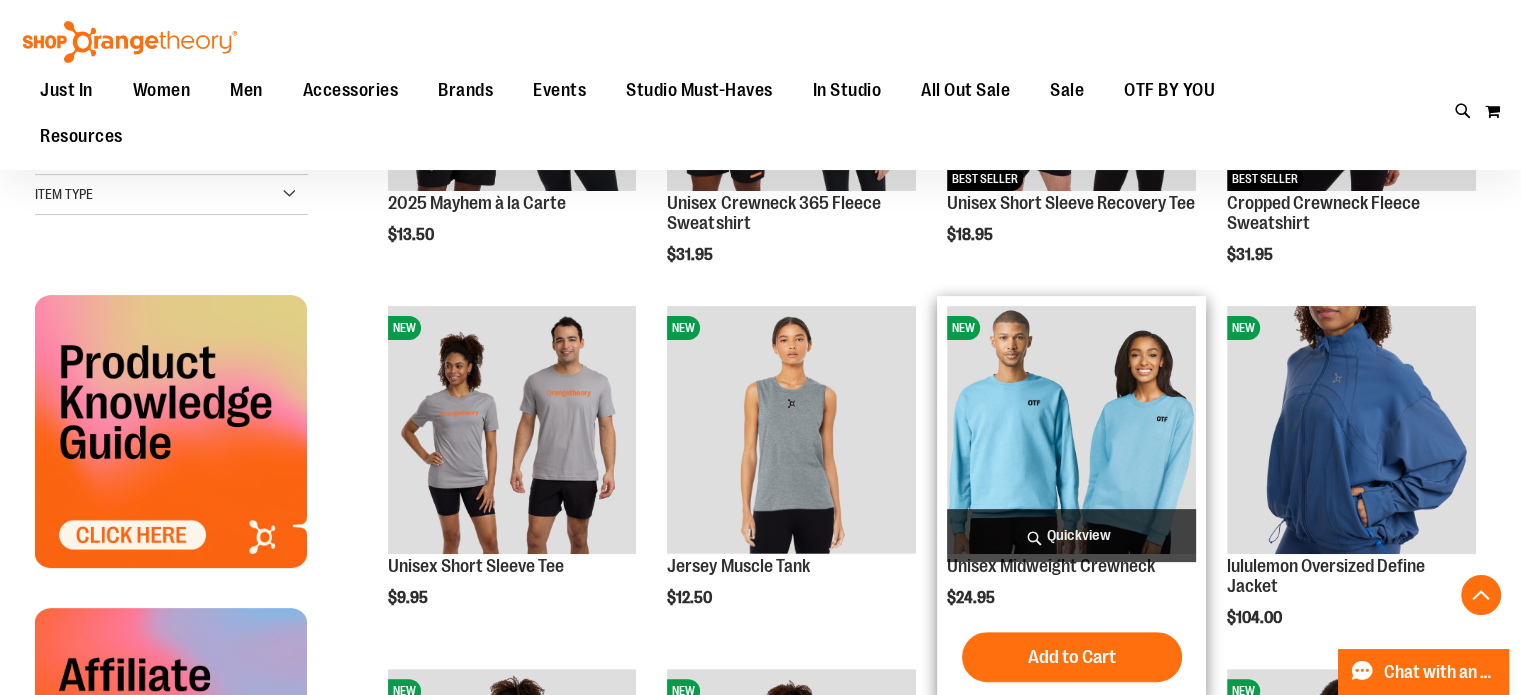click at bounding box center [1071, 430] 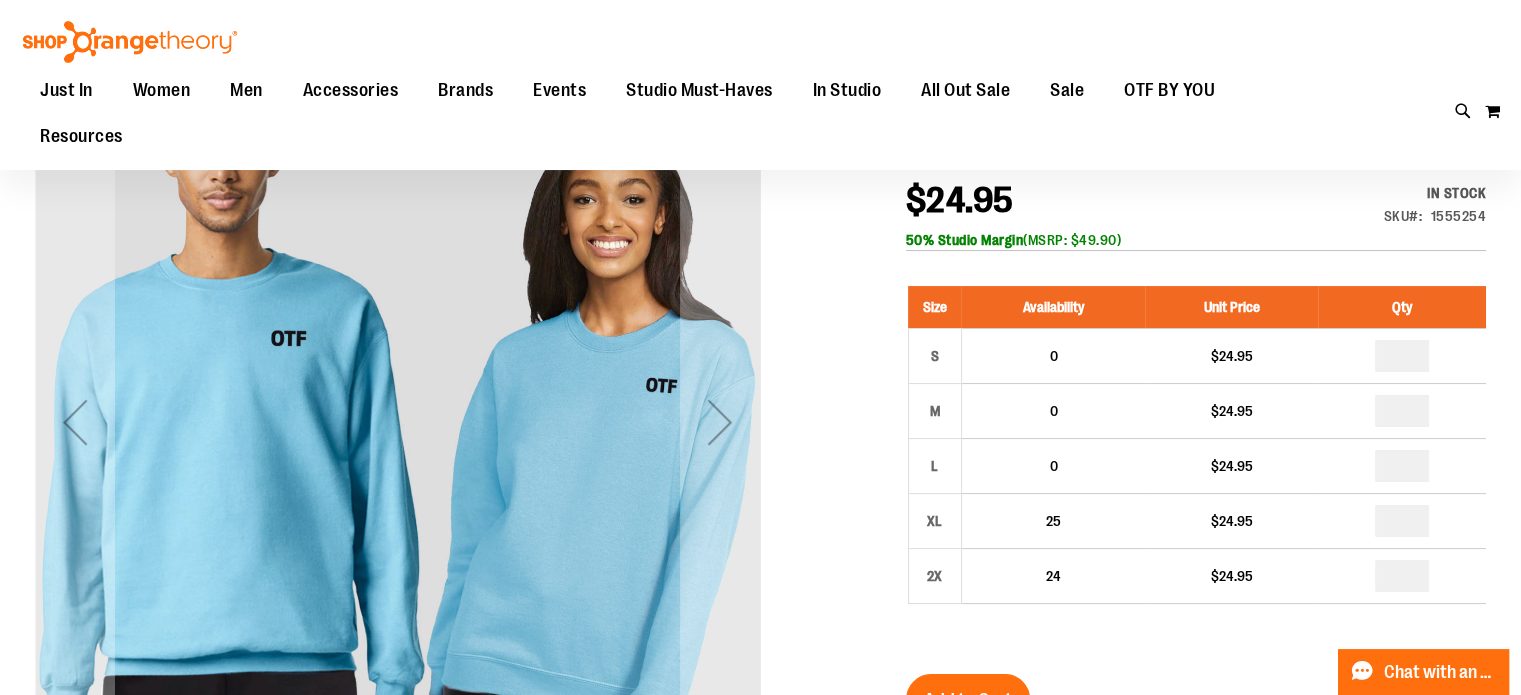 scroll, scrollTop: 236, scrollLeft: 0, axis: vertical 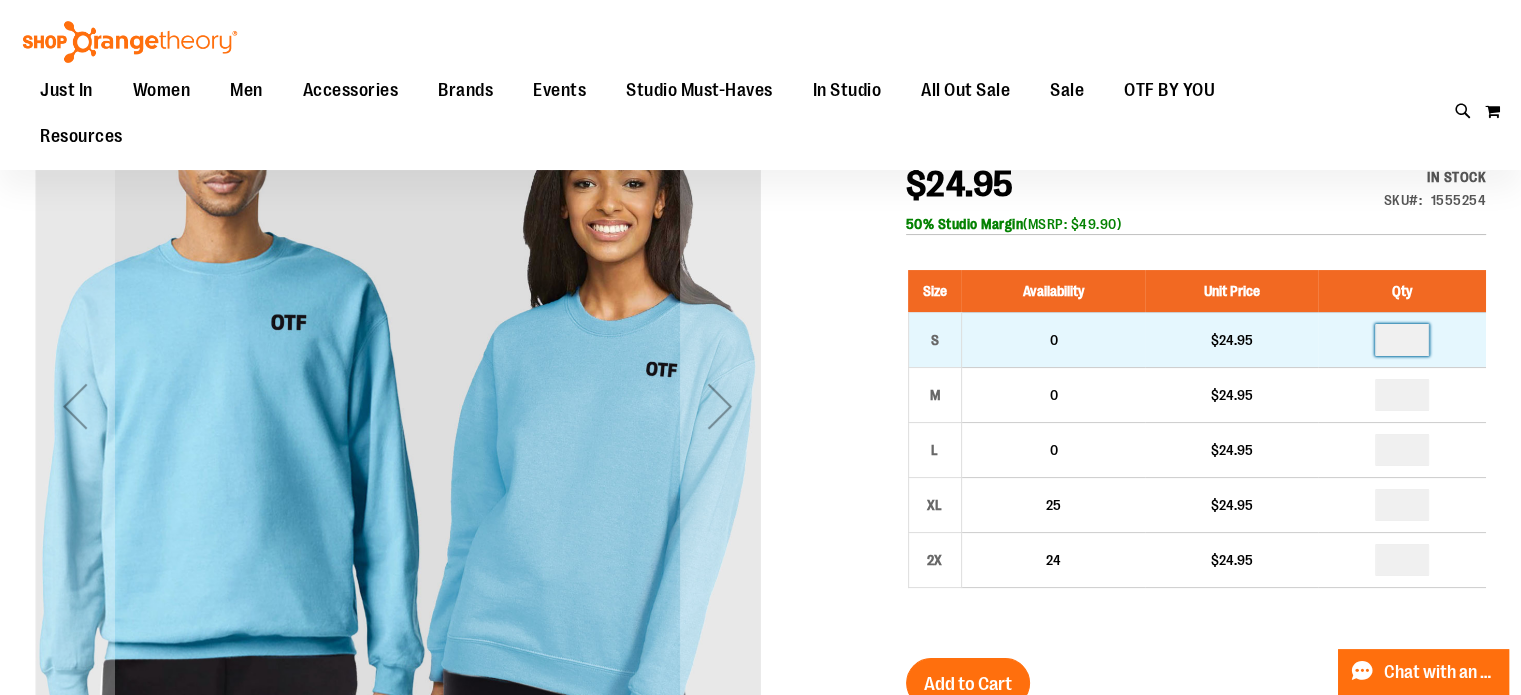 drag, startPoint x: 1407, startPoint y: 344, endPoint x: 1388, endPoint y: 343, distance: 19.026299 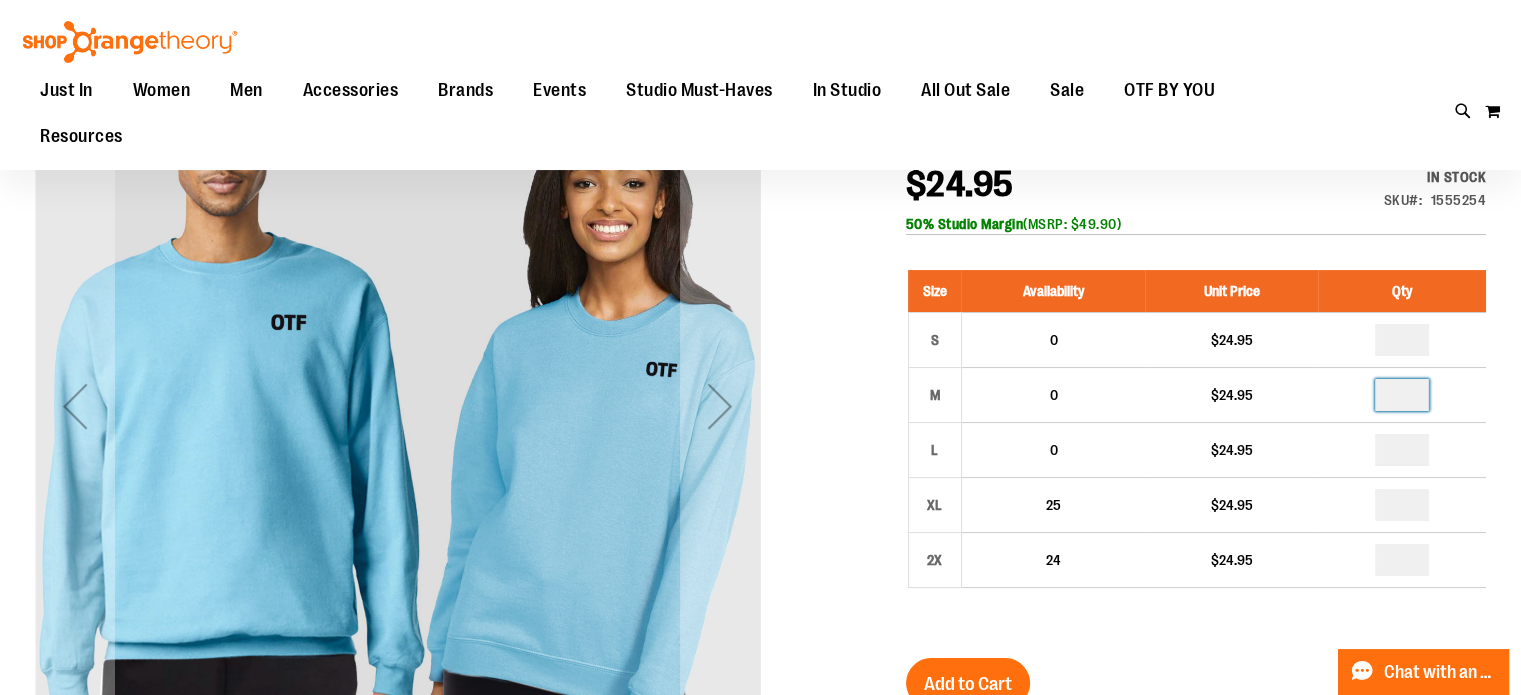 click at bounding box center (1402, 395) 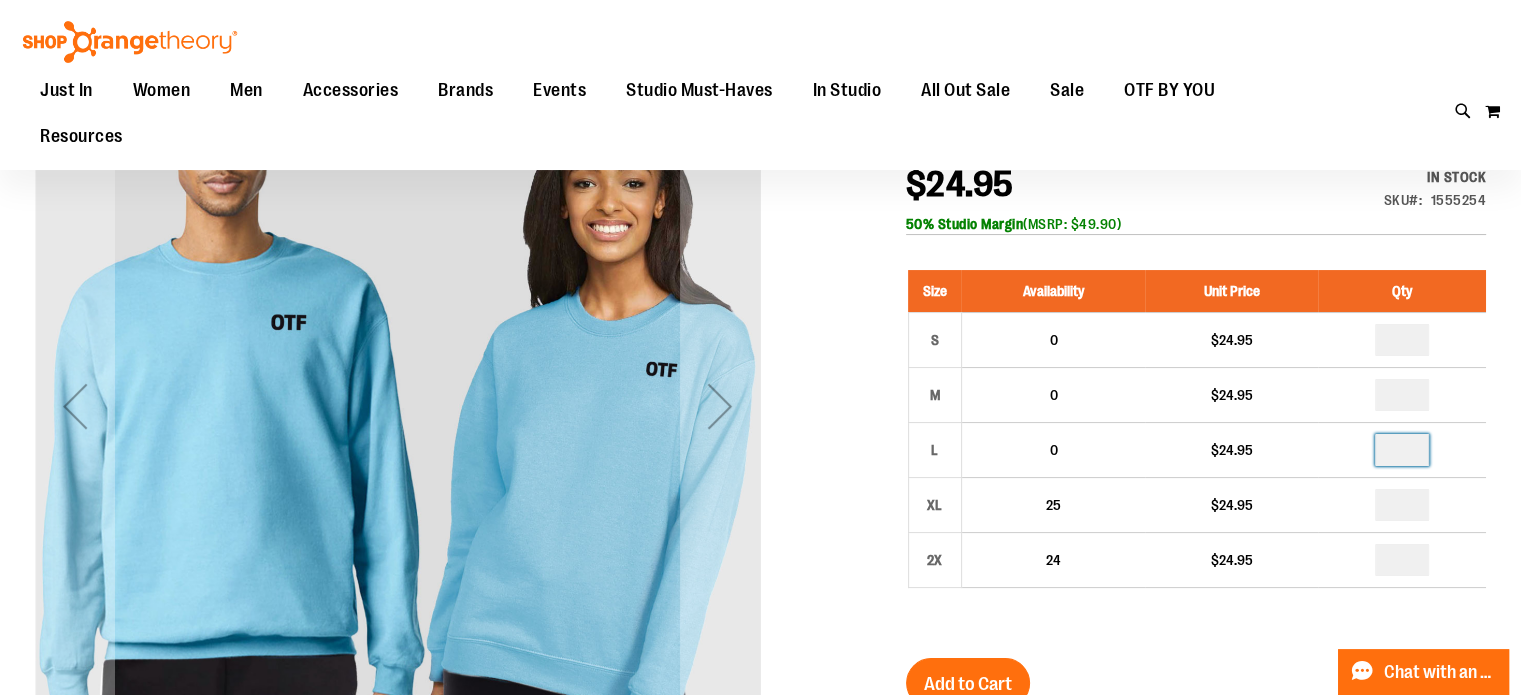 click at bounding box center (1402, 450) 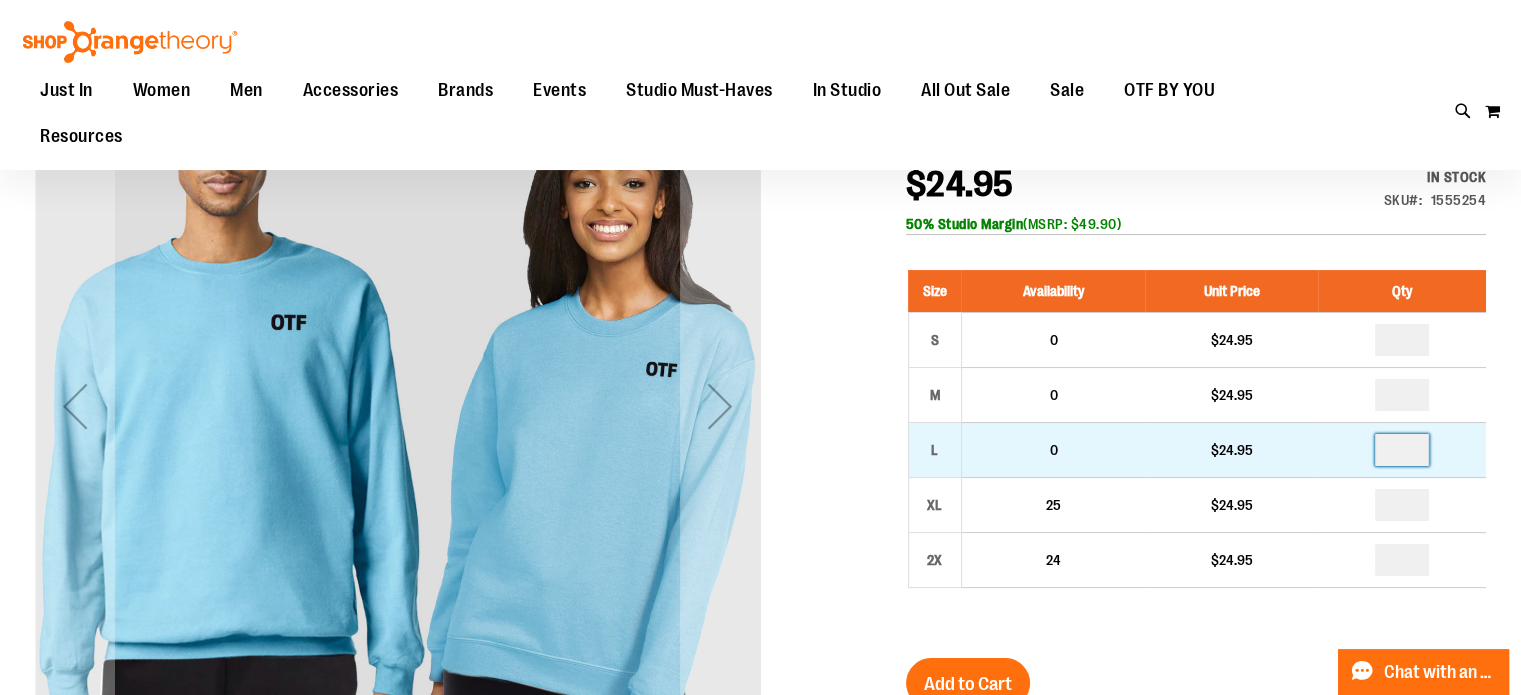 type on "*" 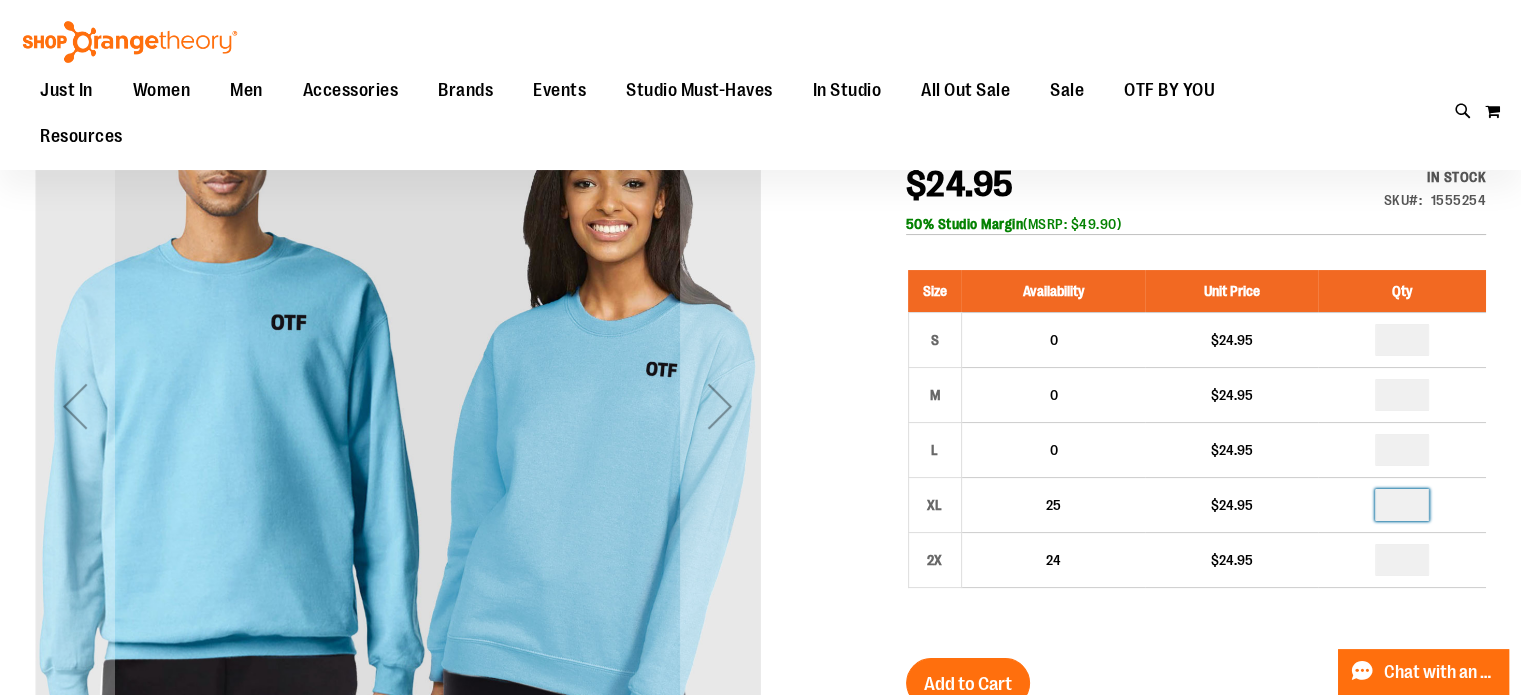 click at bounding box center [1402, 505] 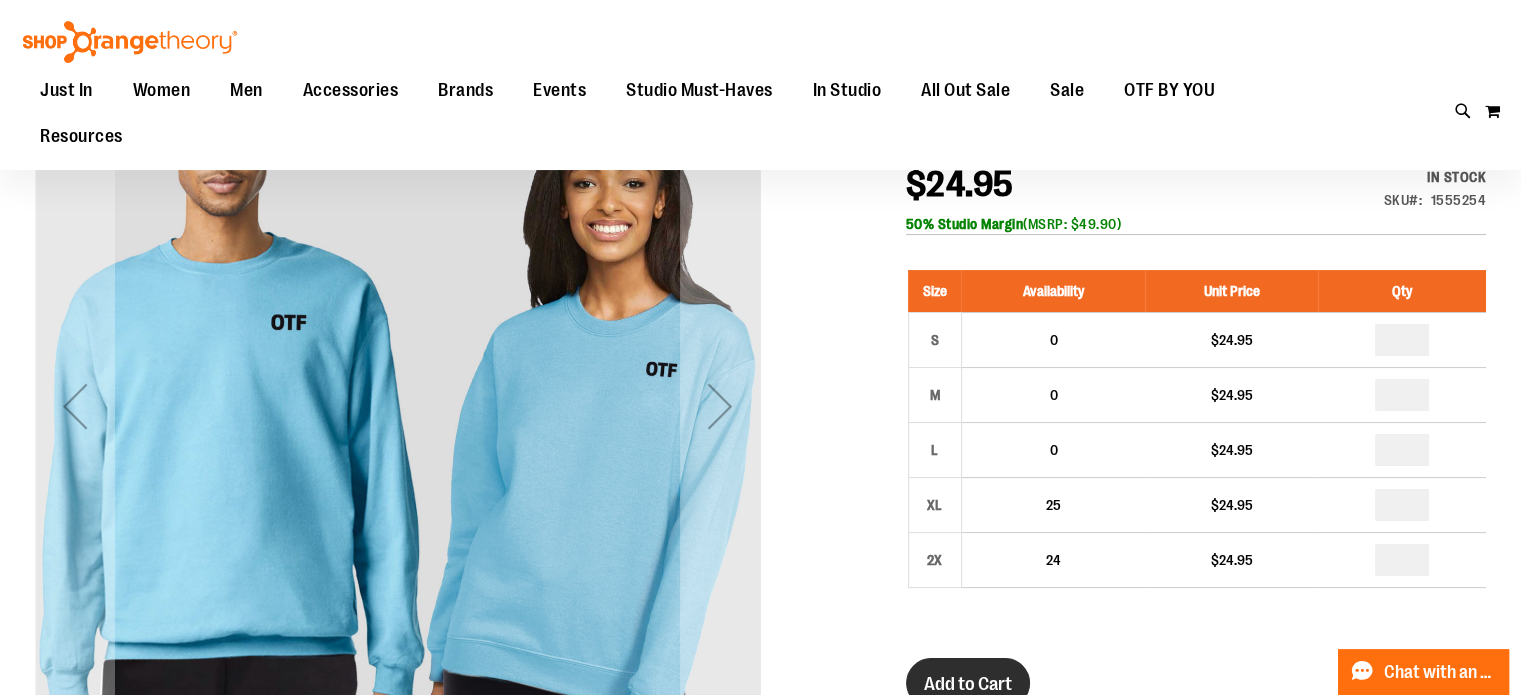 click on "Add to Cart" at bounding box center [968, 684] 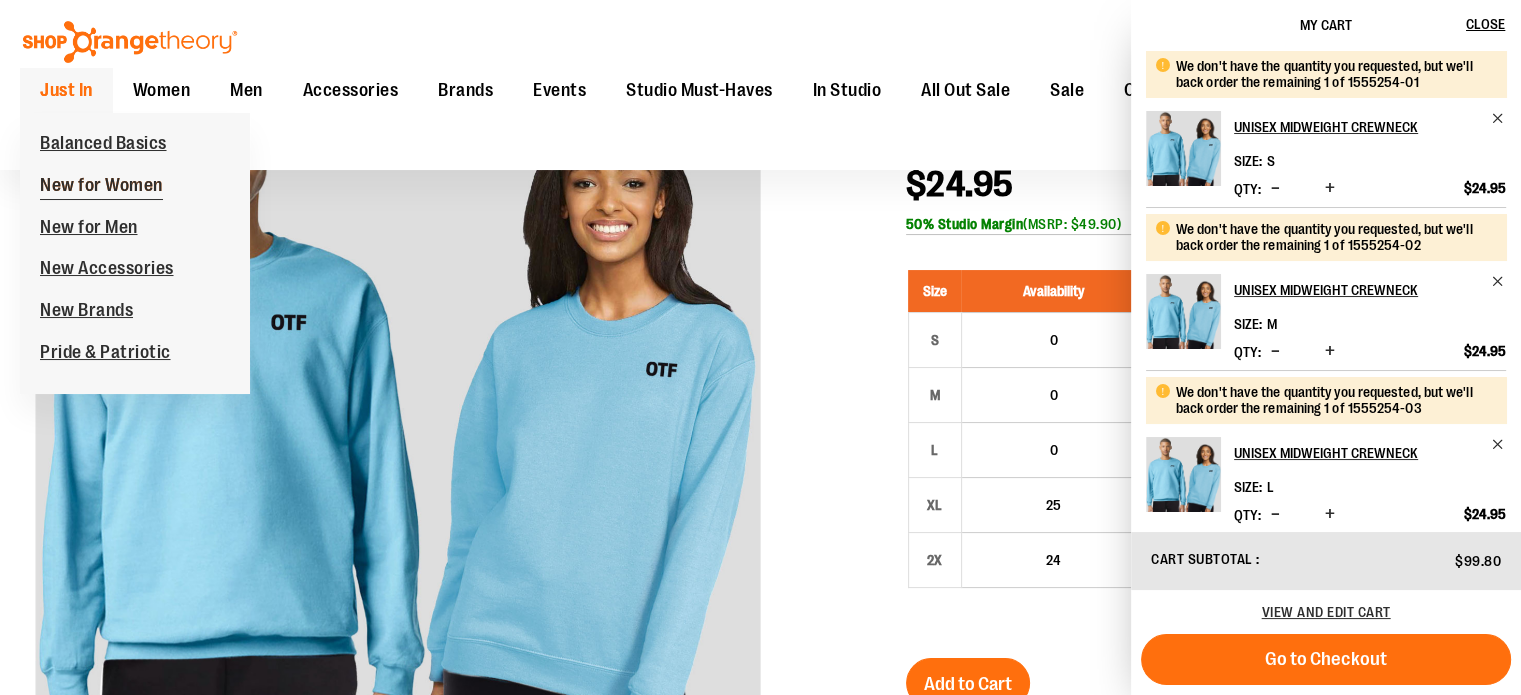 click on "New for Women" at bounding box center (101, 187) 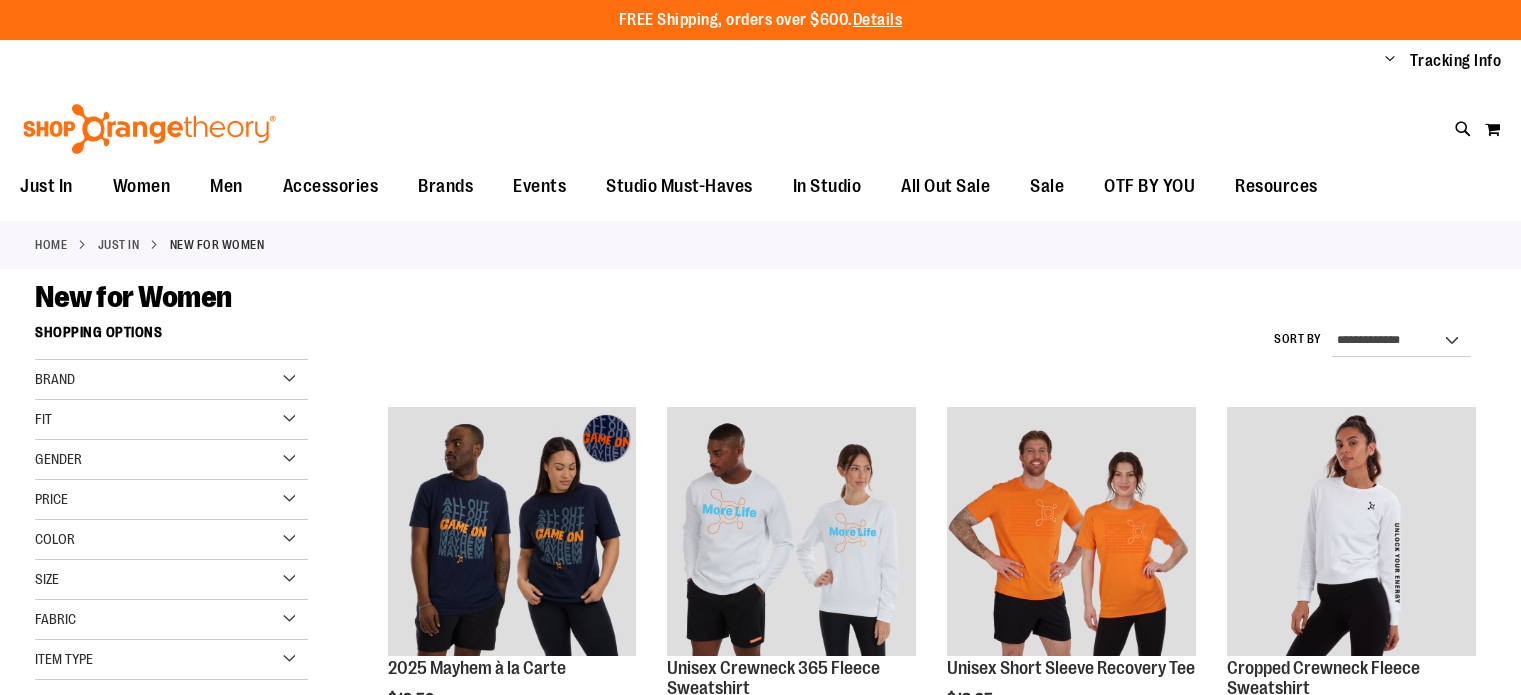 scroll, scrollTop: 0, scrollLeft: 0, axis: both 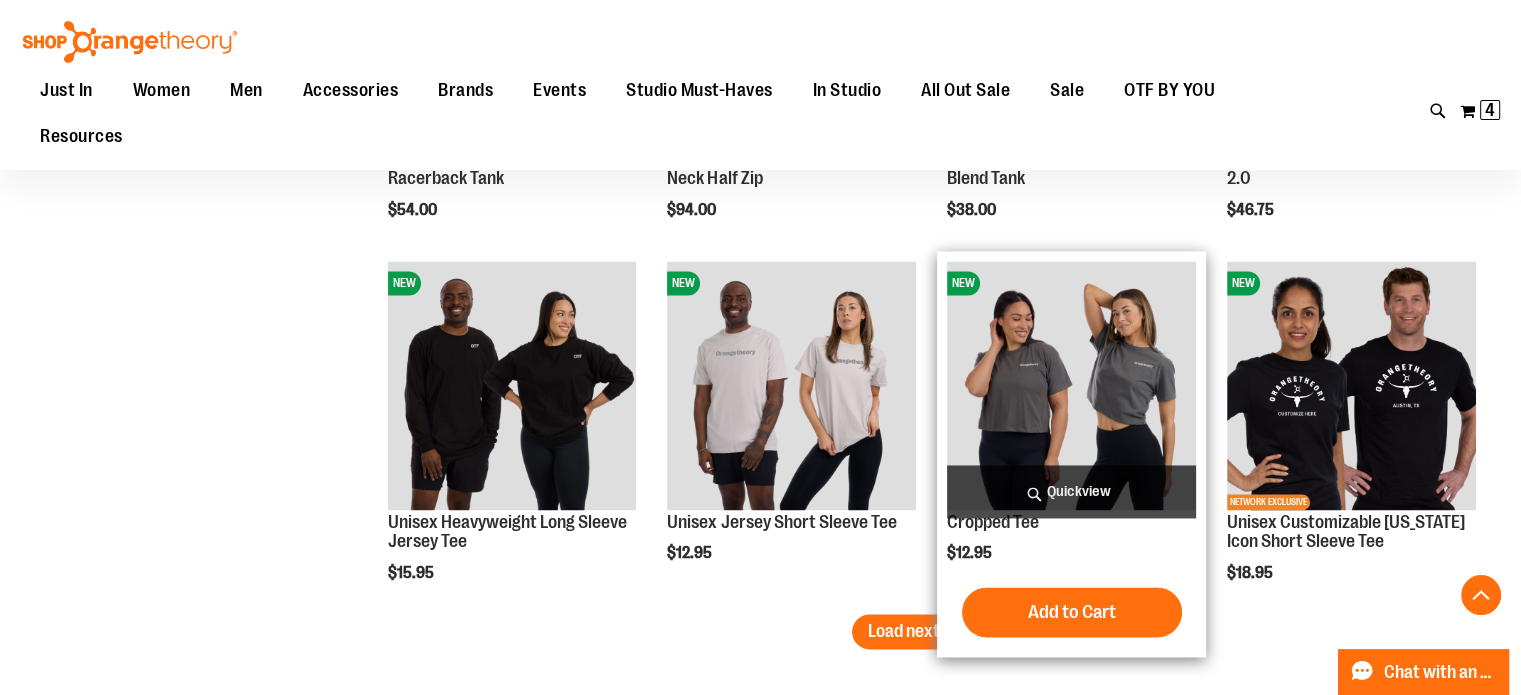 click at bounding box center (1071, 385) 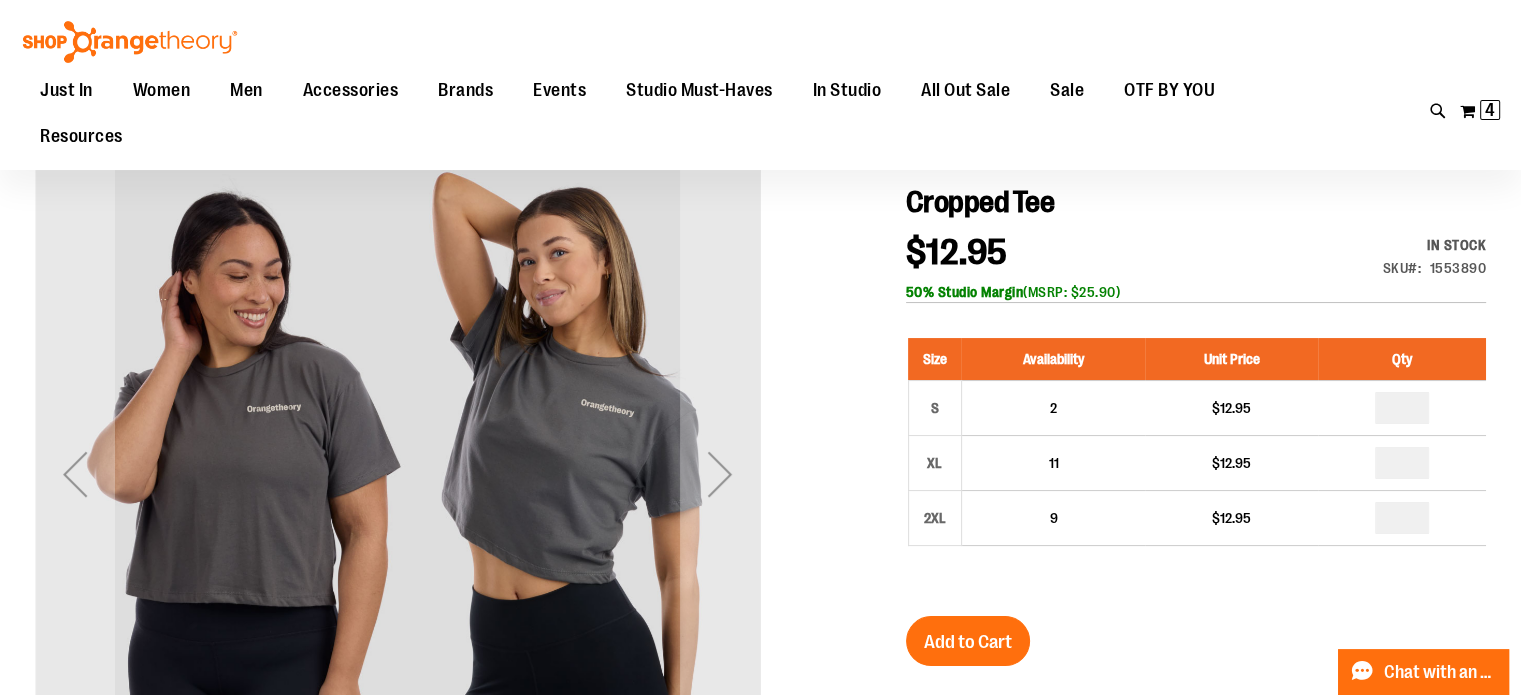 scroll, scrollTop: 138, scrollLeft: 0, axis: vertical 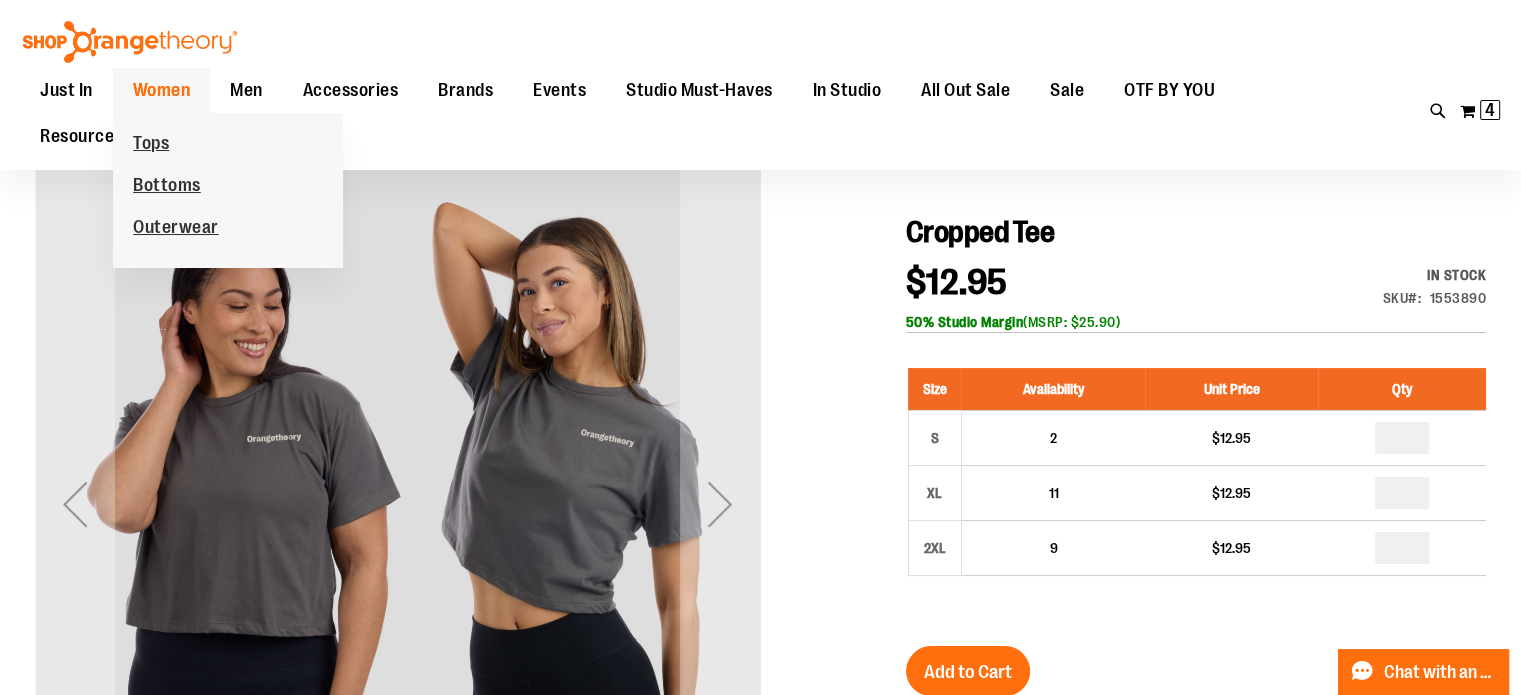 click on "Women" at bounding box center (162, 90) 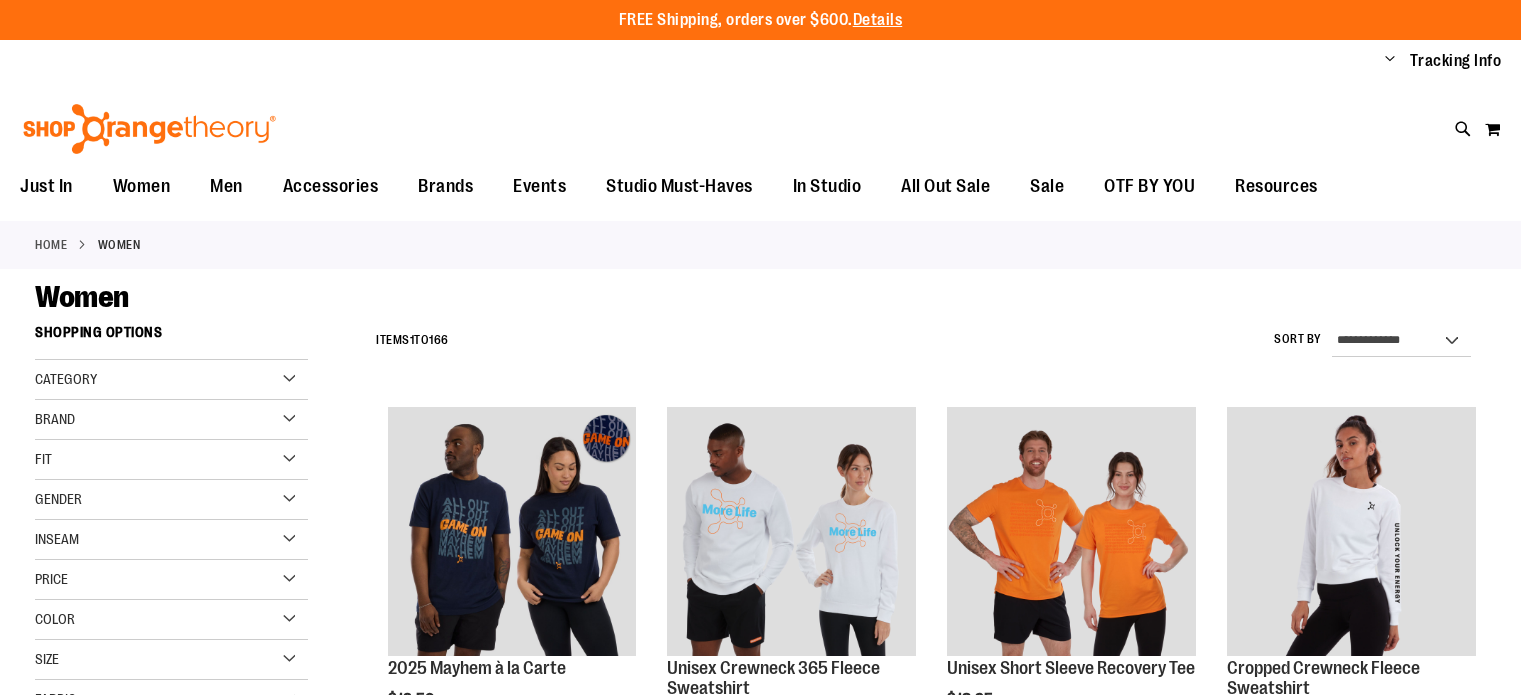 scroll, scrollTop: 0, scrollLeft: 0, axis: both 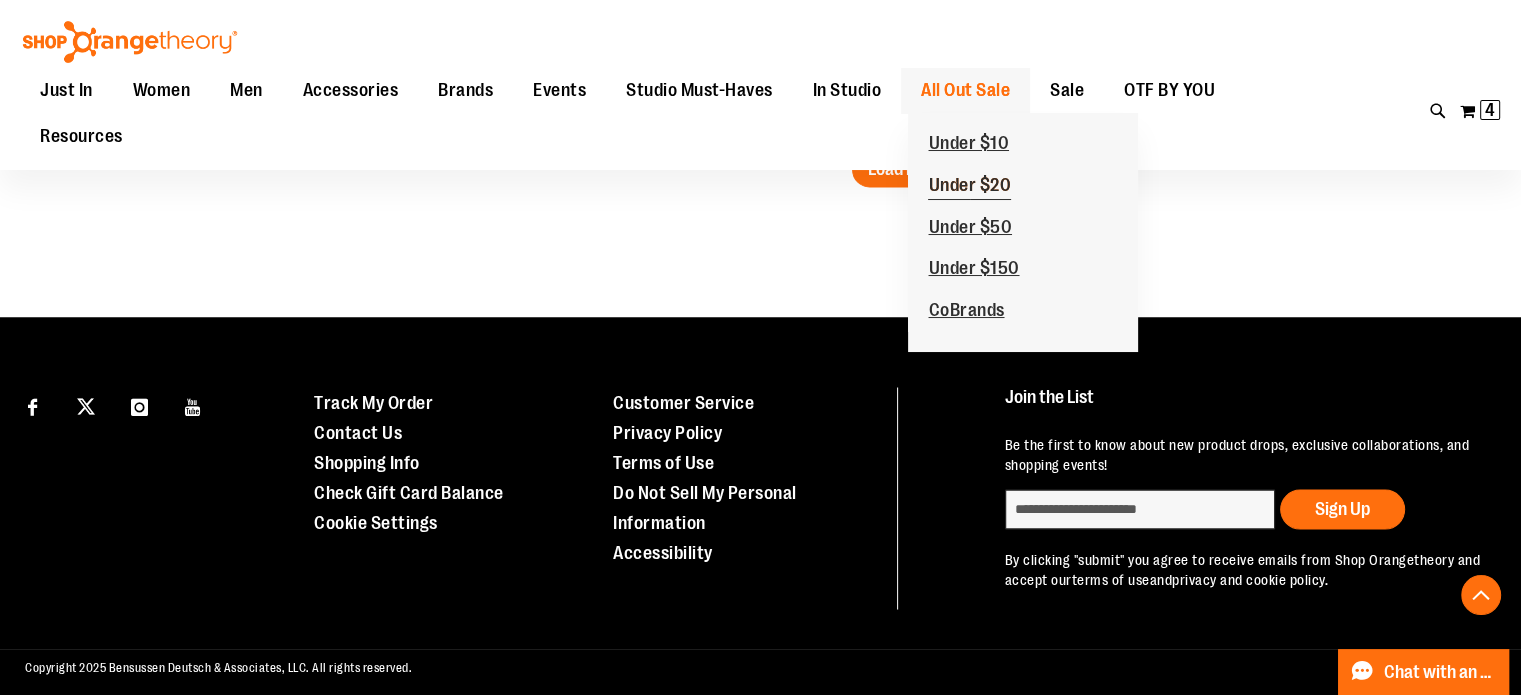 click on "Under $20" at bounding box center (969, 187) 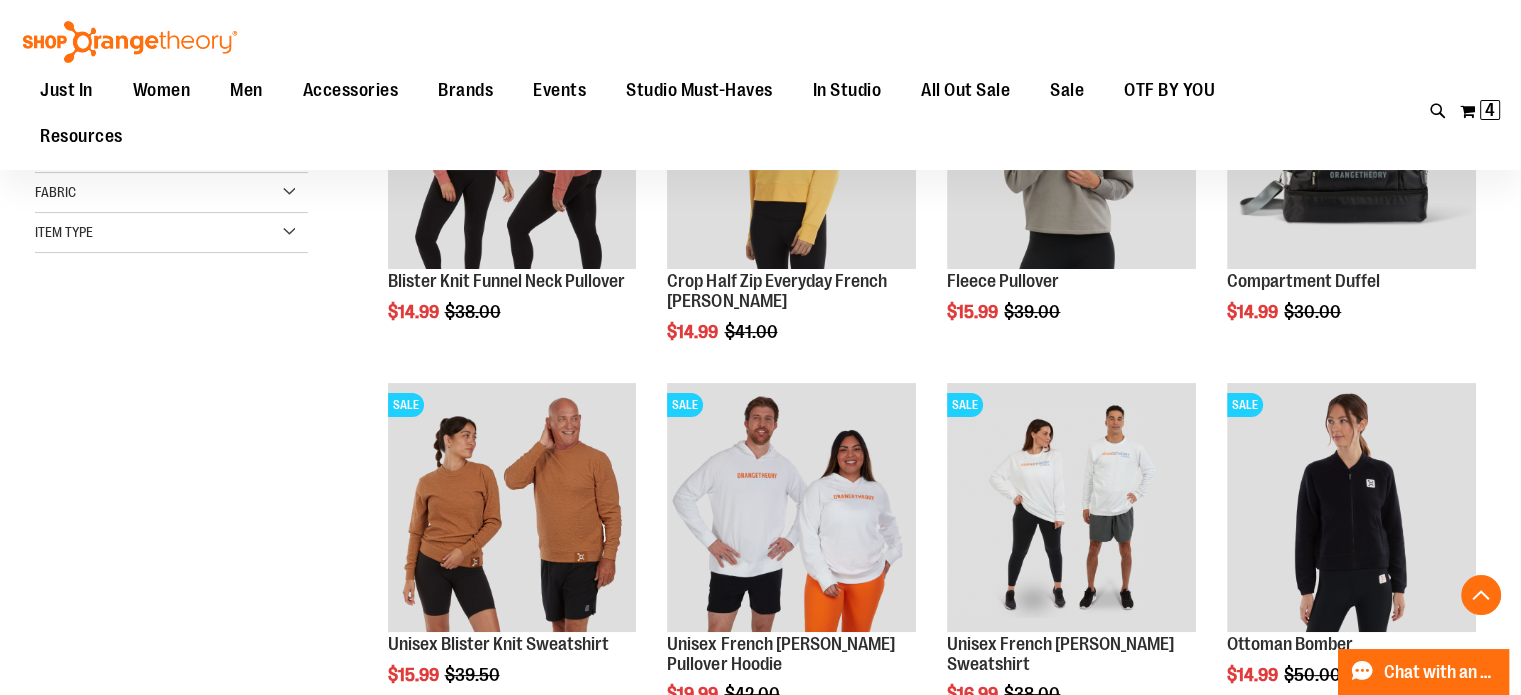 scroll, scrollTop: 388, scrollLeft: 0, axis: vertical 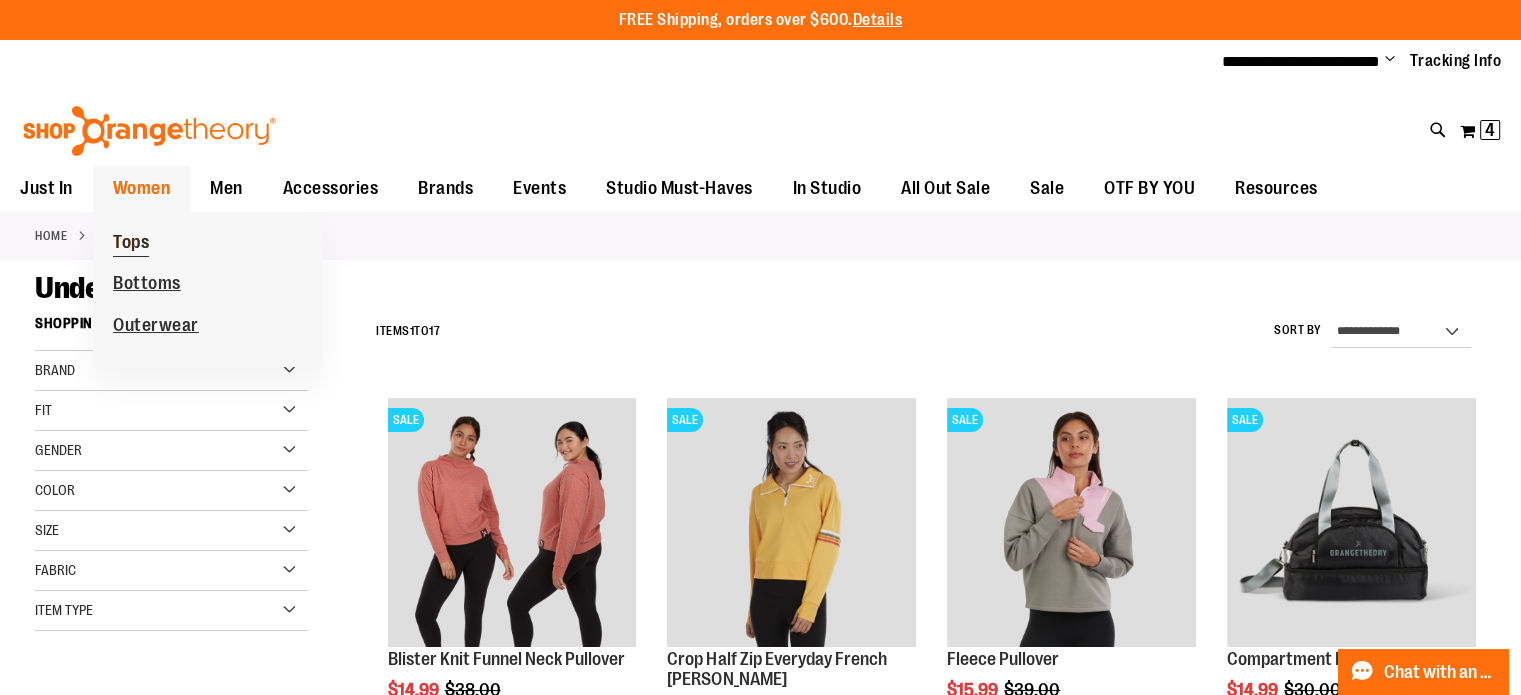 click on "Tops" at bounding box center [131, 244] 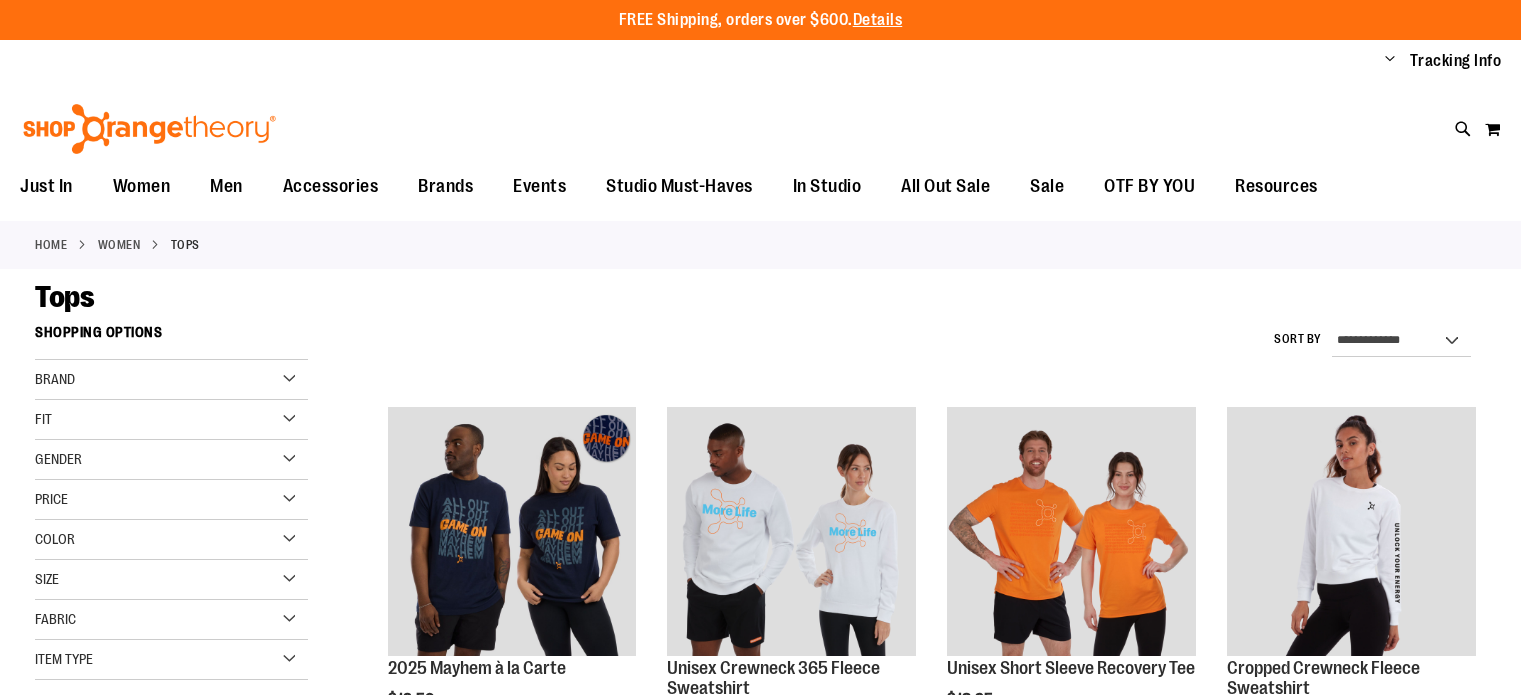scroll, scrollTop: 0, scrollLeft: 0, axis: both 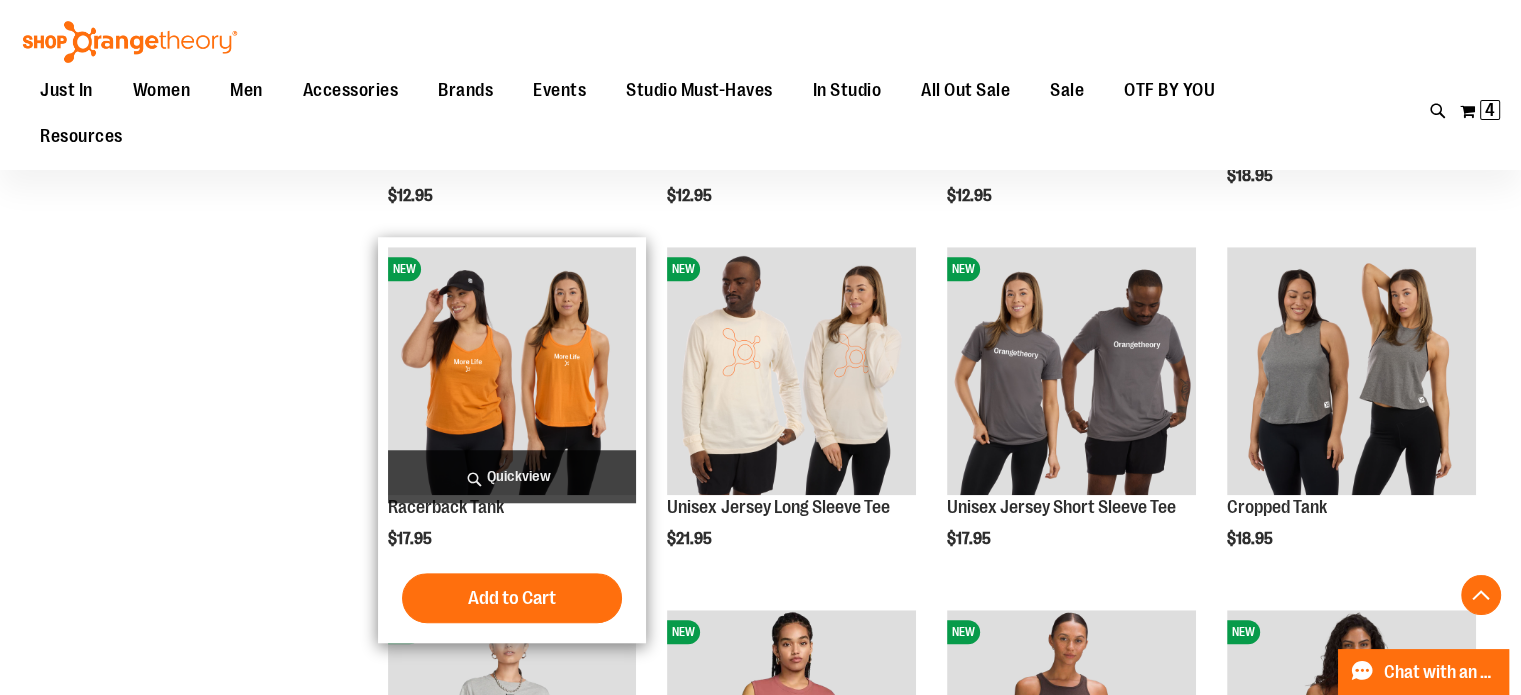 click at bounding box center [512, 371] 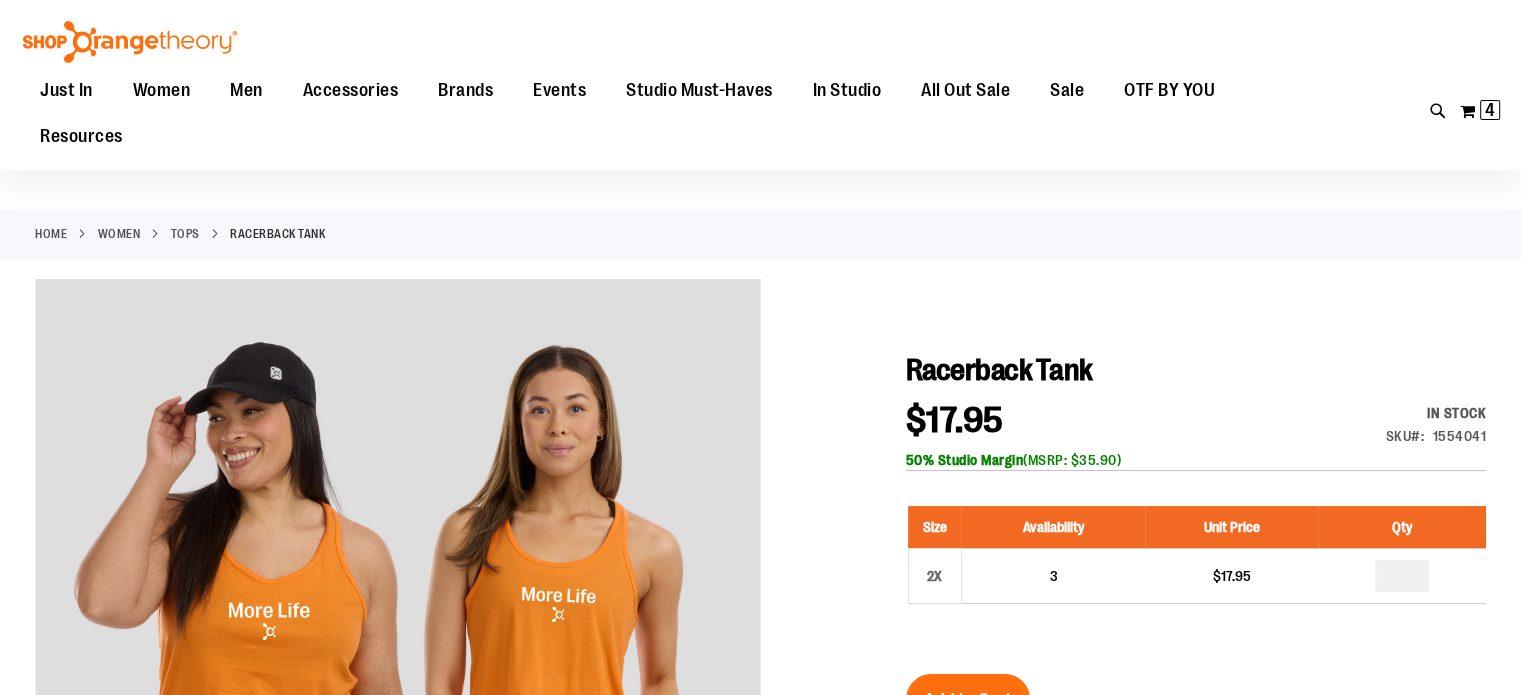 scroll, scrollTop: 48, scrollLeft: 0, axis: vertical 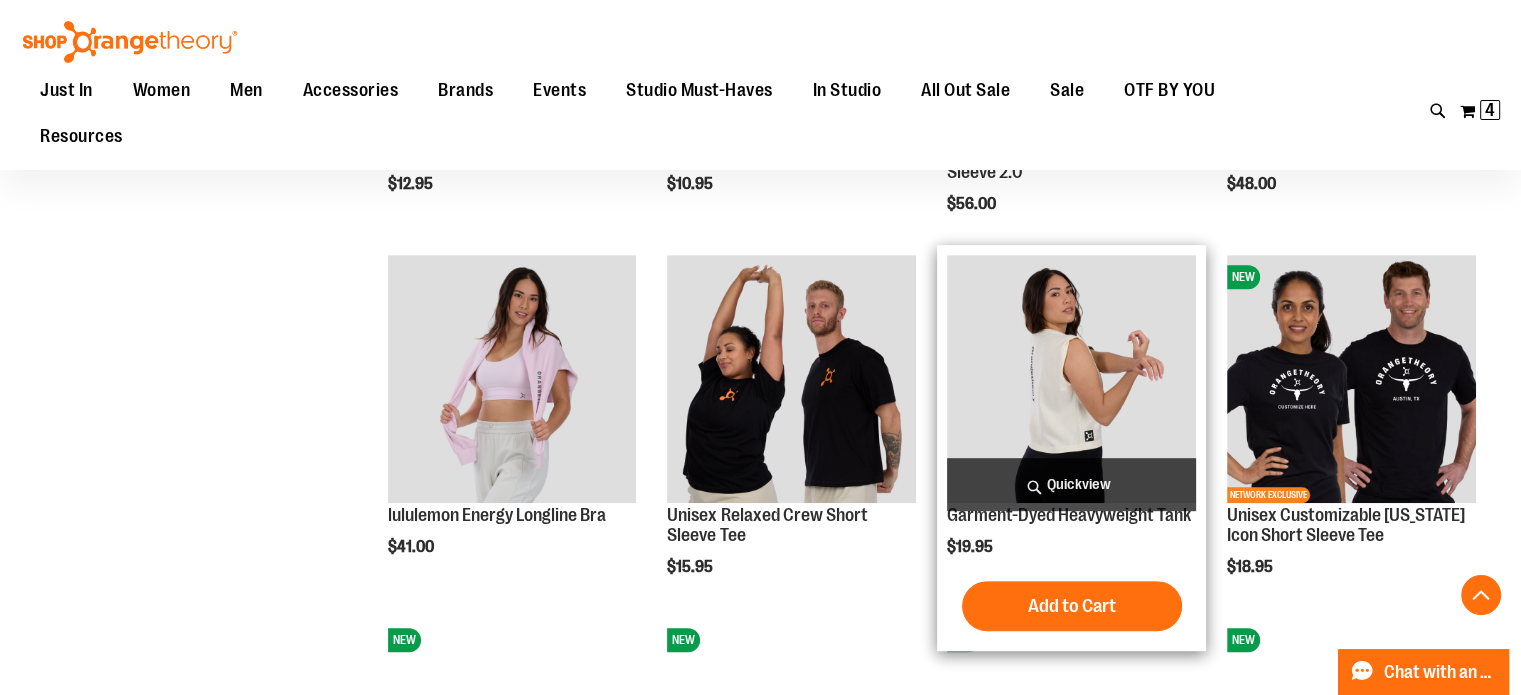 click at bounding box center (1071, 379) 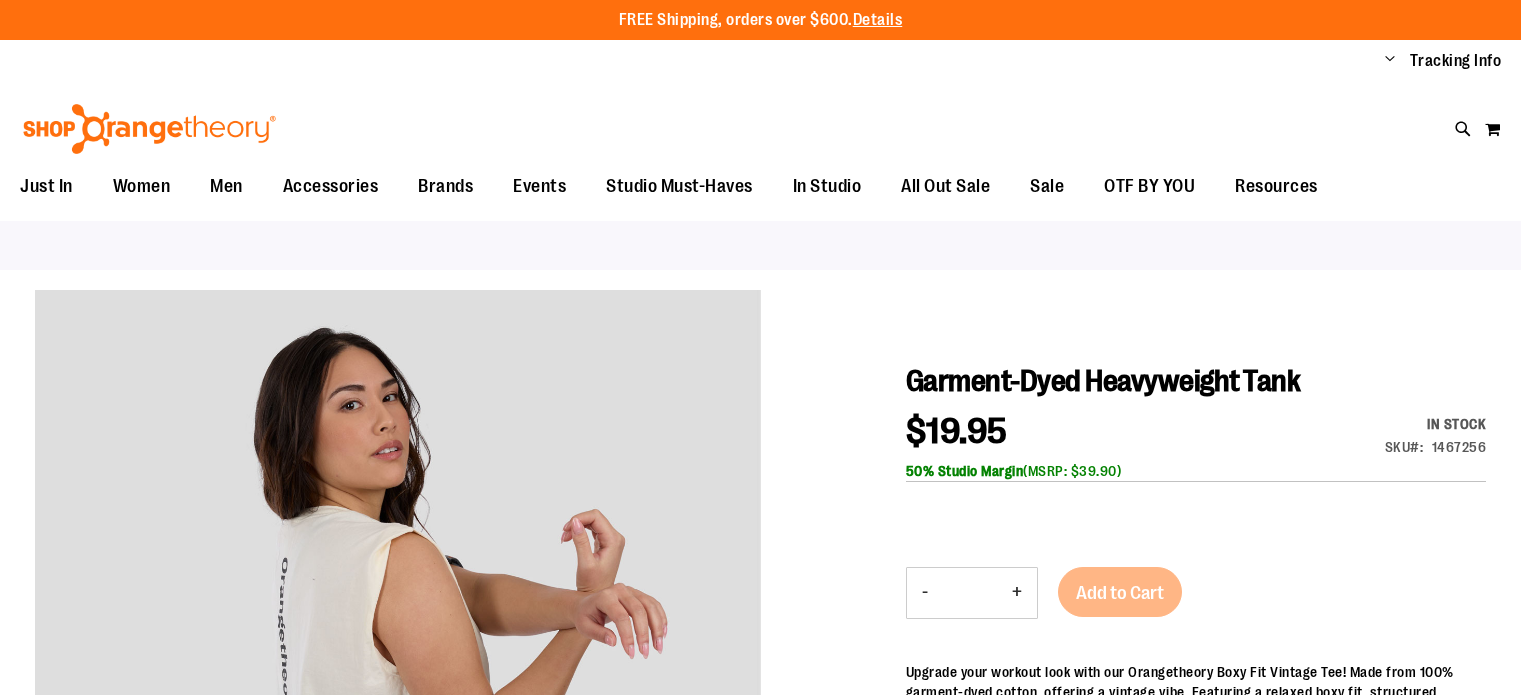 scroll, scrollTop: 0, scrollLeft: 0, axis: both 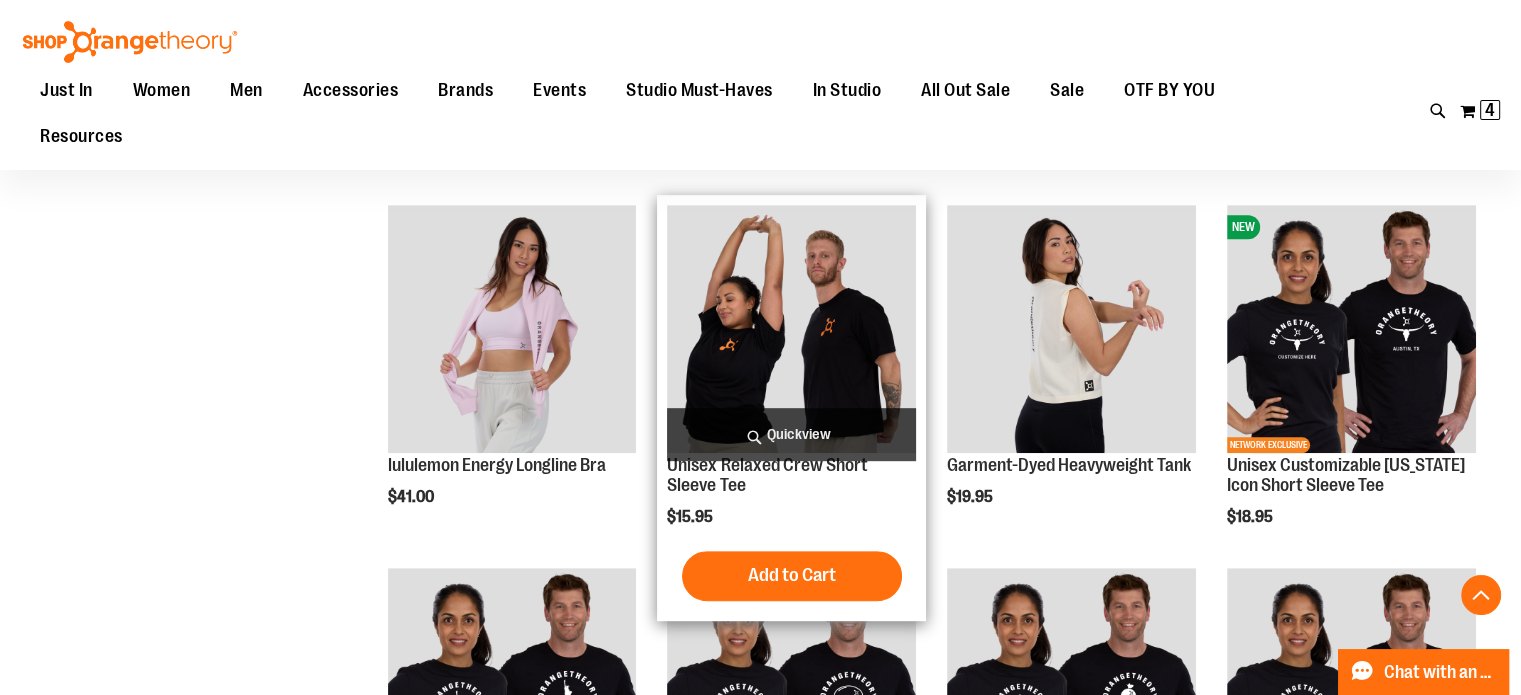 click at bounding box center (791, 329) 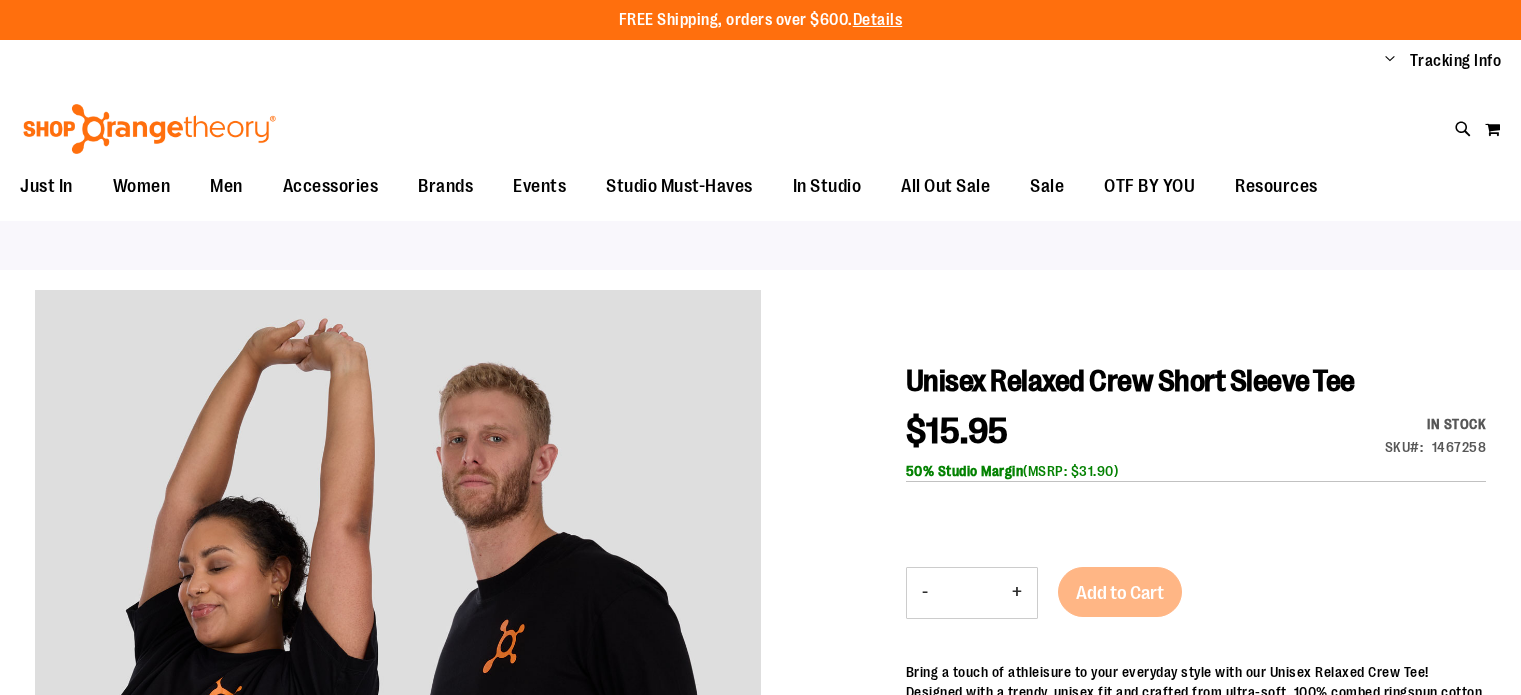 scroll, scrollTop: 0, scrollLeft: 0, axis: both 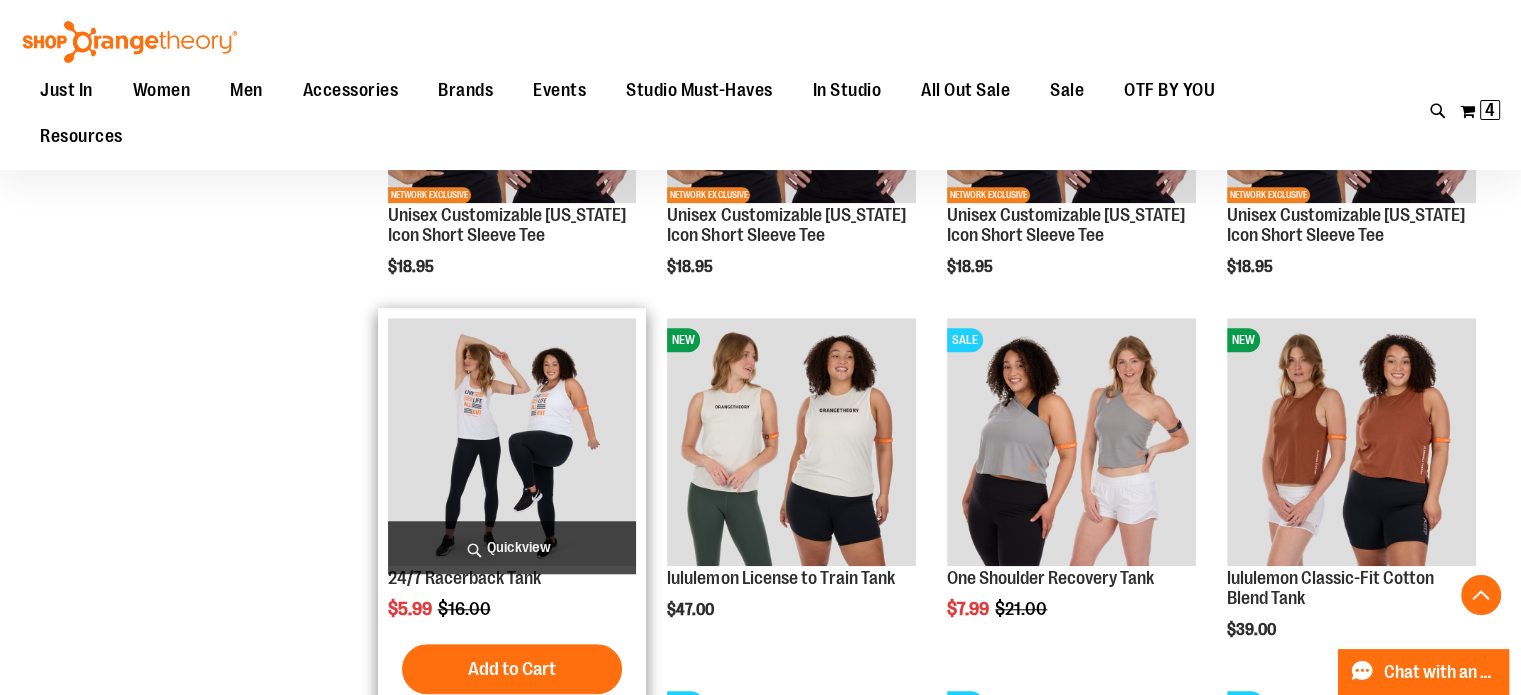 click at bounding box center (512, 442) 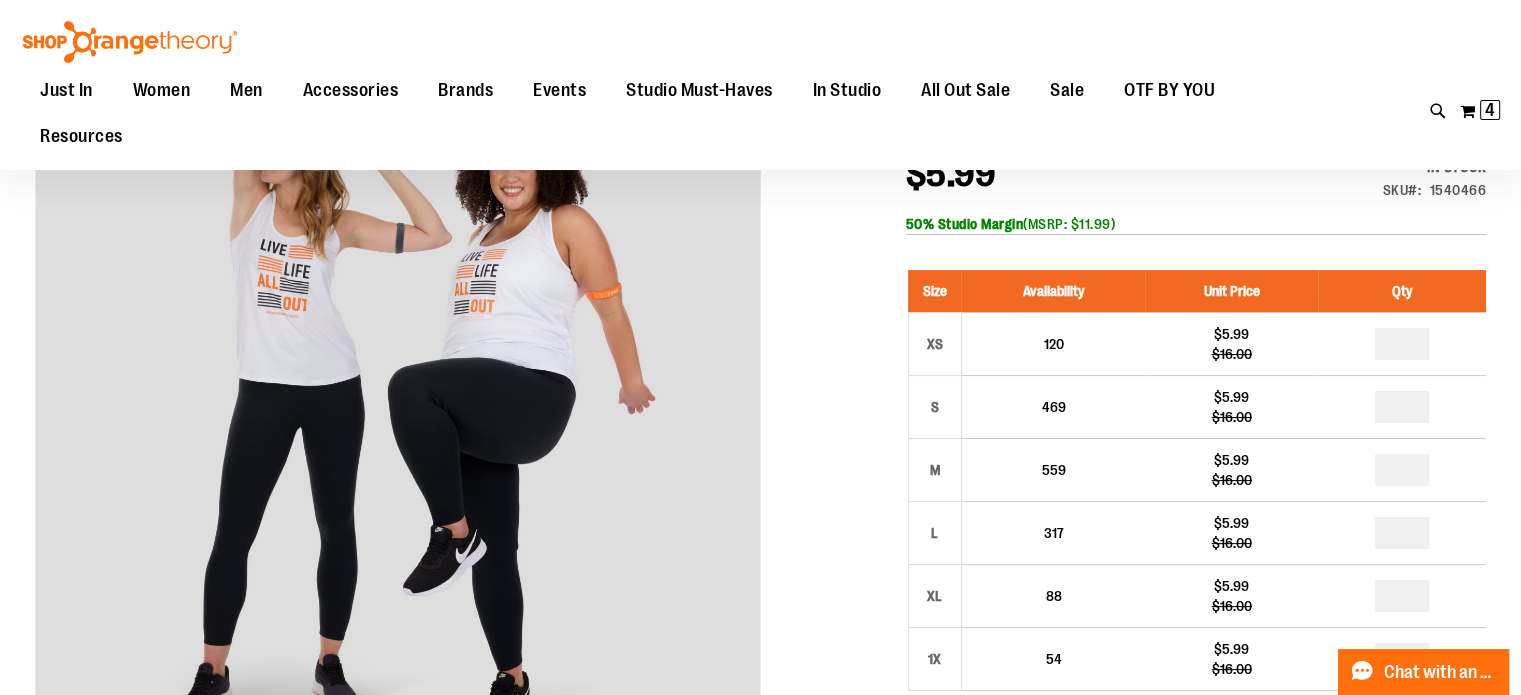 scroll, scrollTop: 308, scrollLeft: 0, axis: vertical 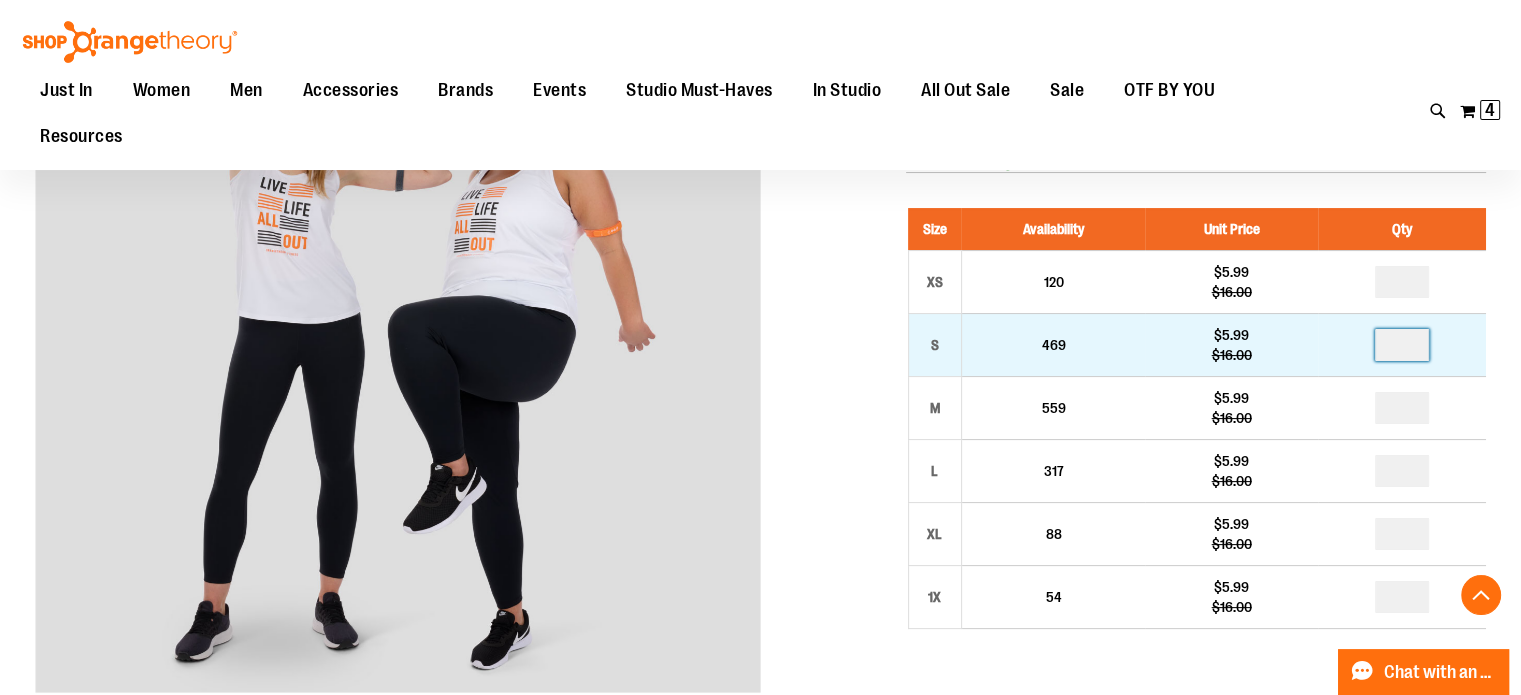 drag, startPoint x: 1416, startPoint y: 346, endPoint x: 1368, endPoint y: 348, distance: 48.04165 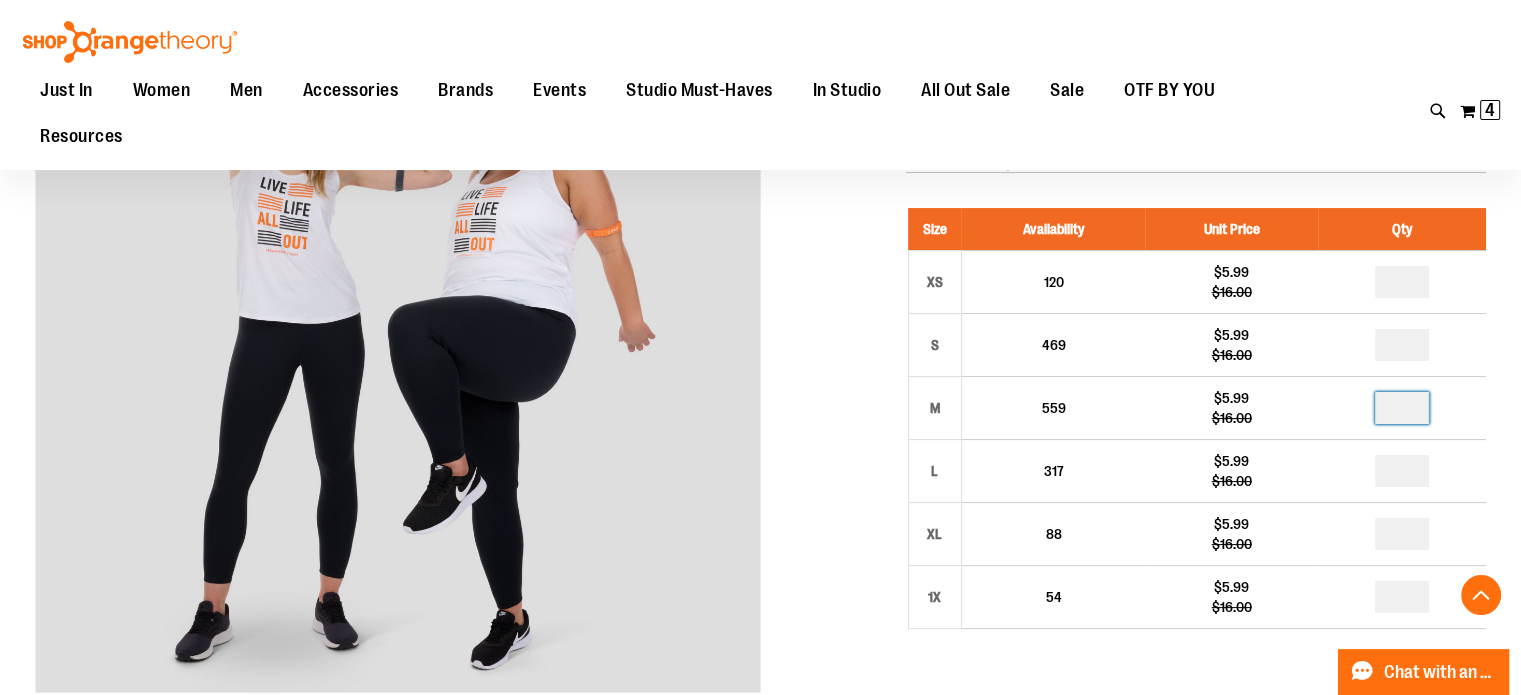 click at bounding box center [1402, 408] 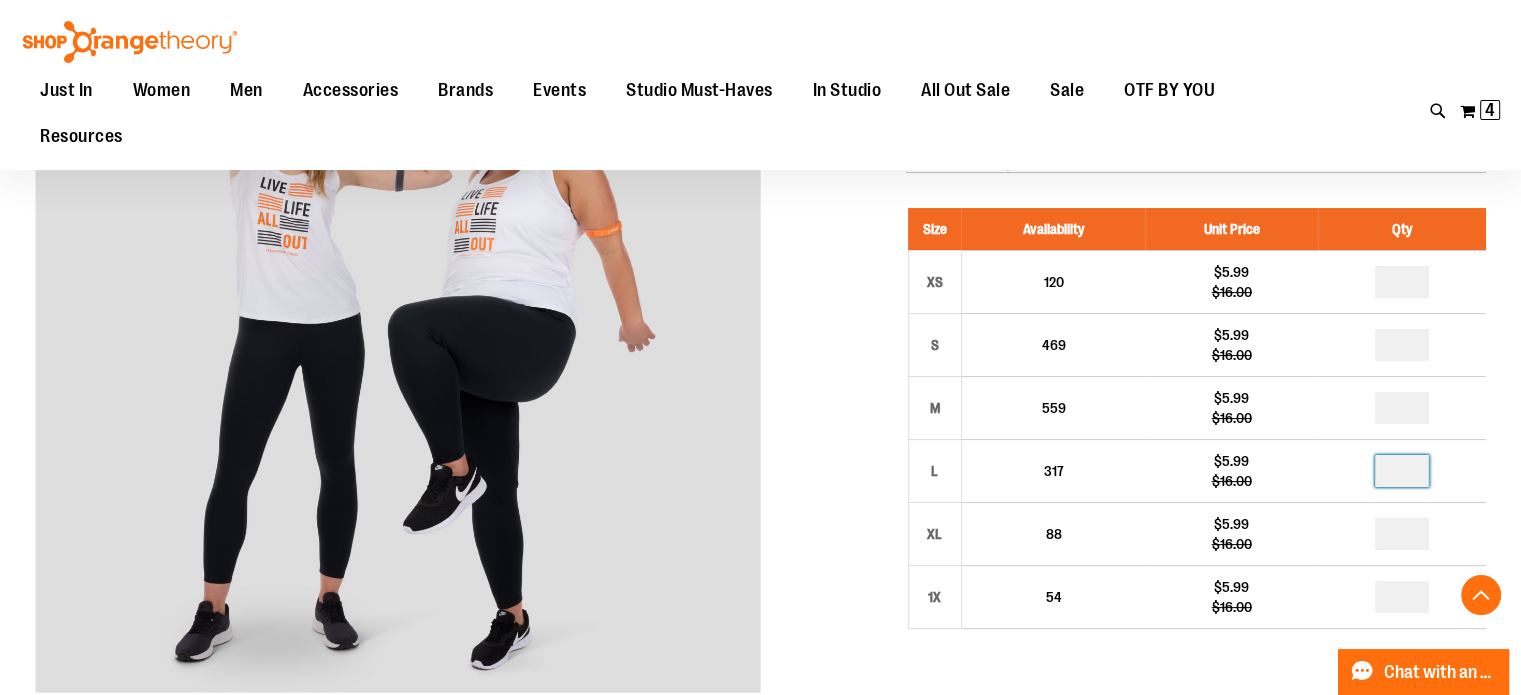 click at bounding box center (1402, 471) 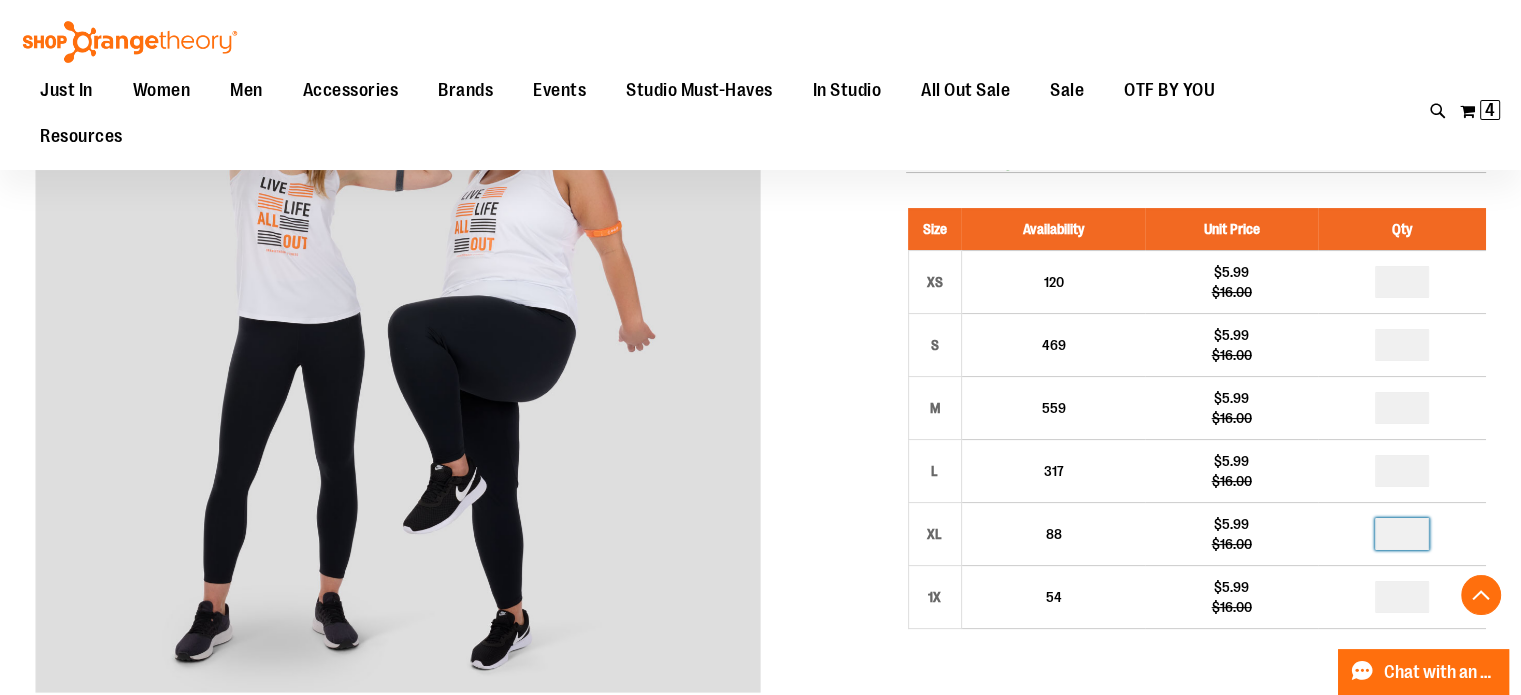 click at bounding box center (1402, 534) 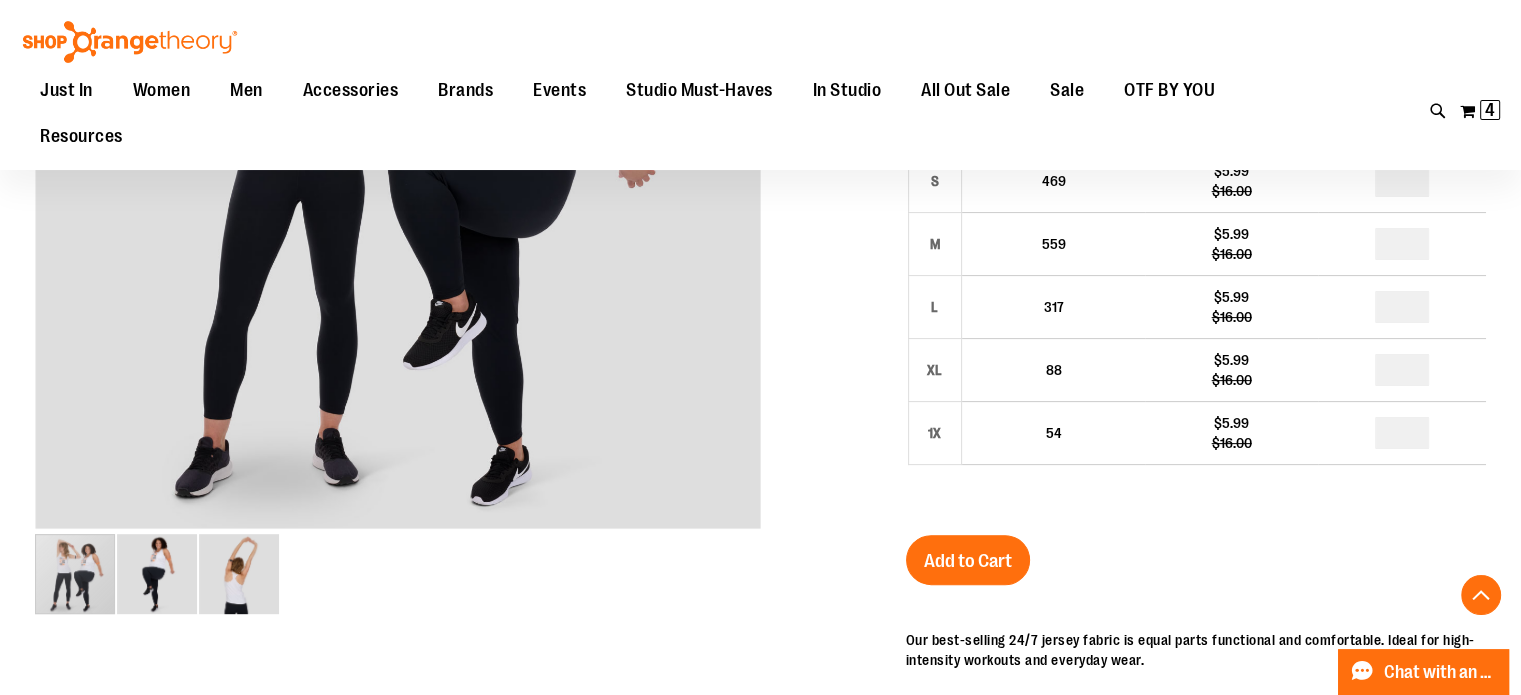 scroll, scrollTop: 472, scrollLeft: 0, axis: vertical 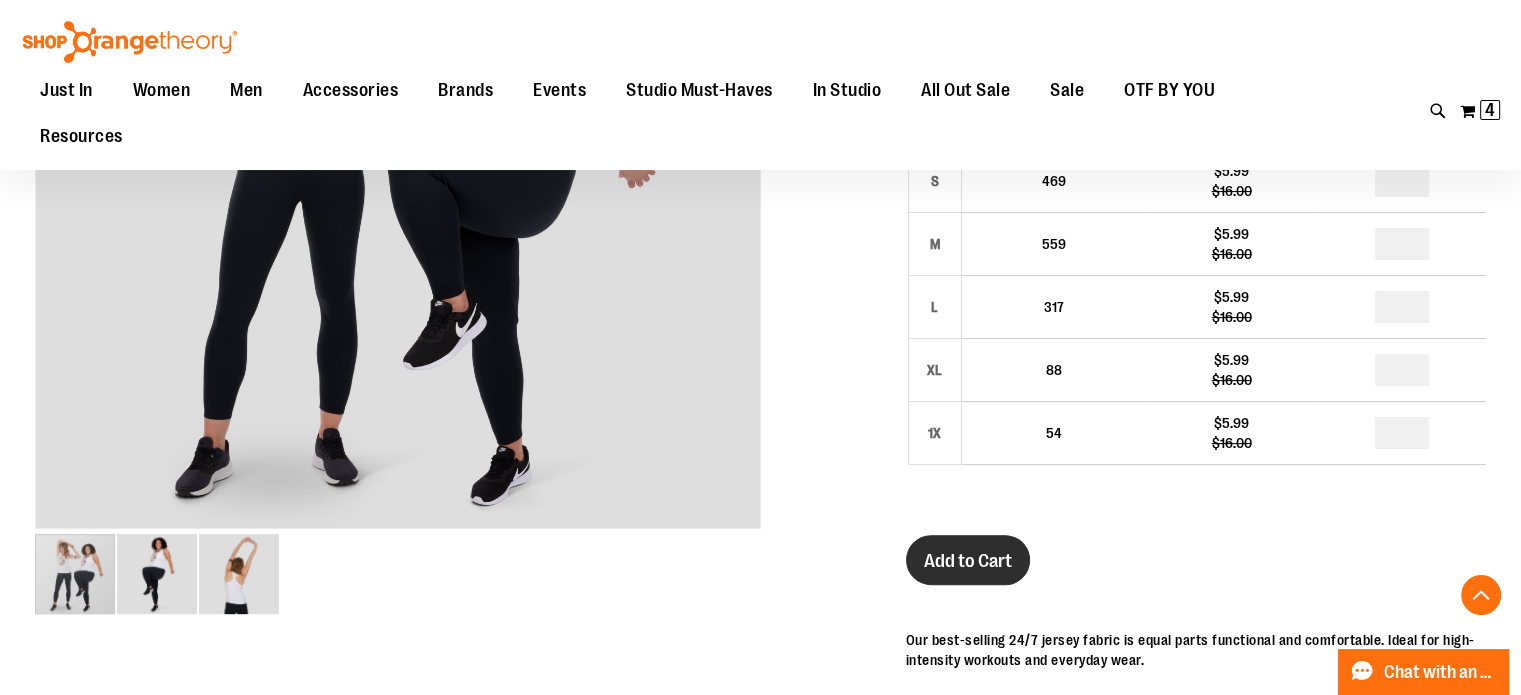 click on "Add to Cart" at bounding box center (968, 561) 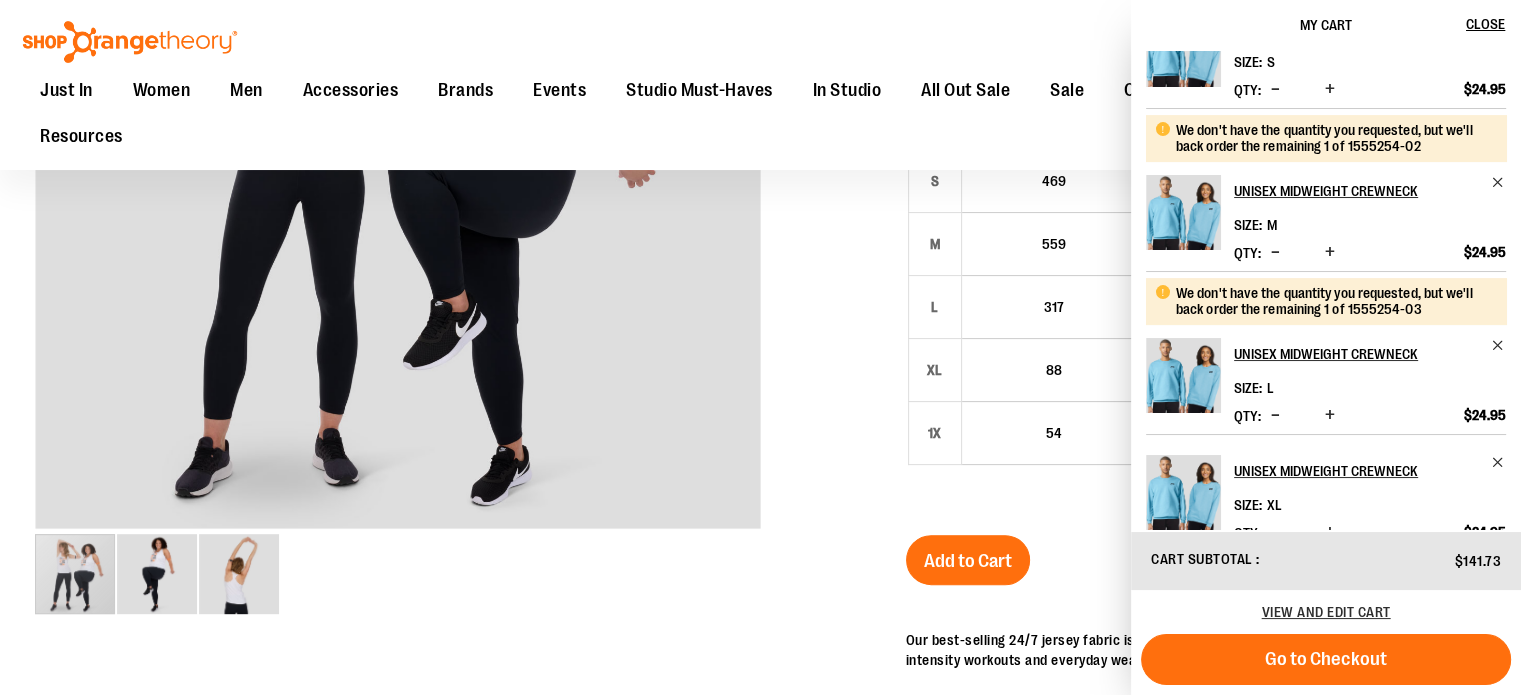 scroll, scrollTop: 602, scrollLeft: 0, axis: vertical 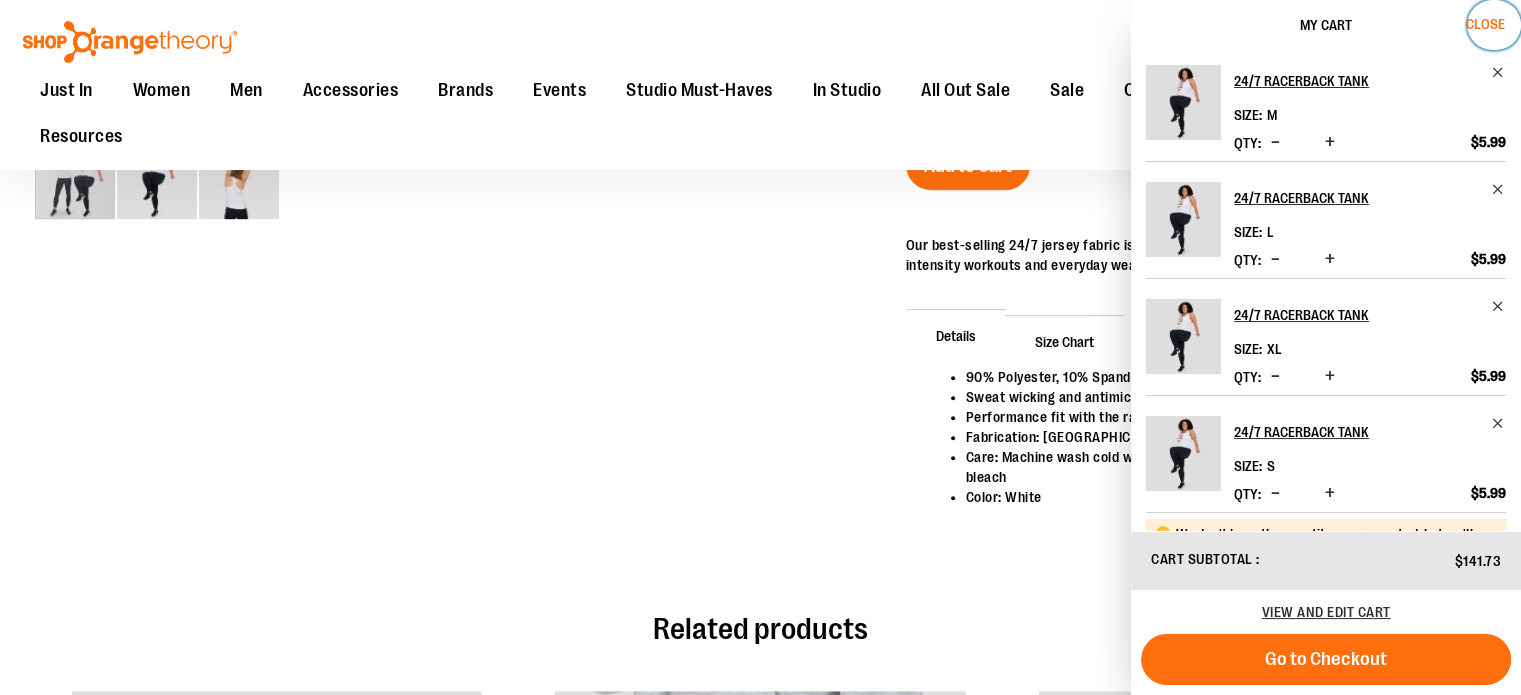click on "Close" at bounding box center [1485, 24] 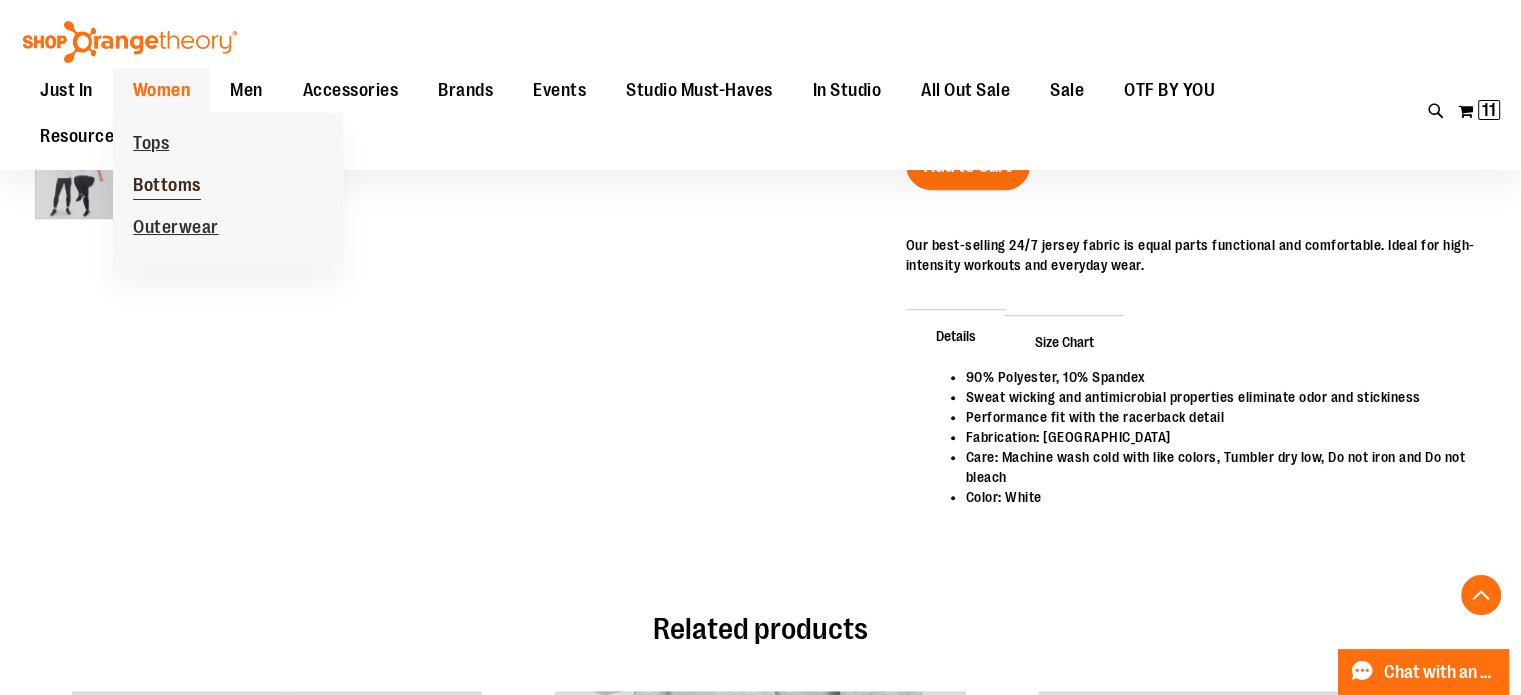 click on "Bottoms" at bounding box center [167, 187] 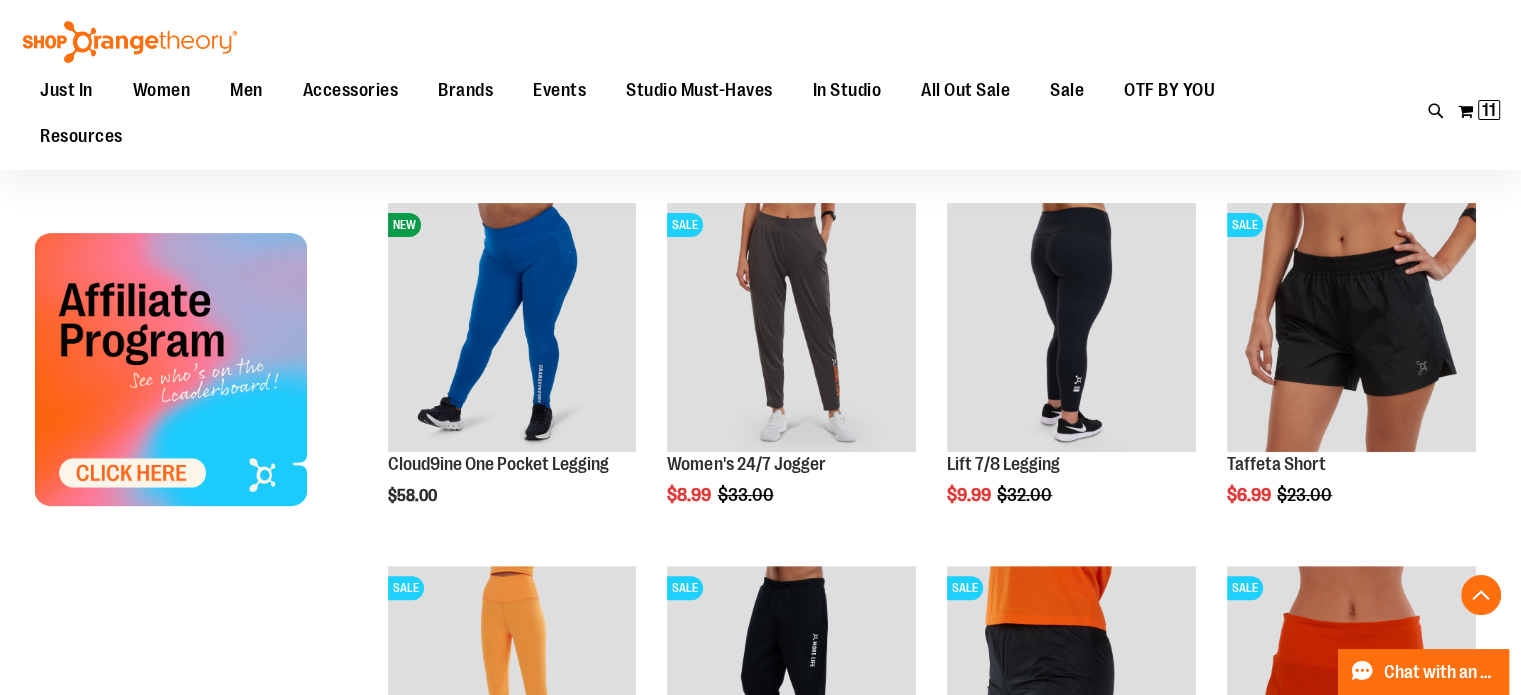 scroll, scrollTop: 559, scrollLeft: 0, axis: vertical 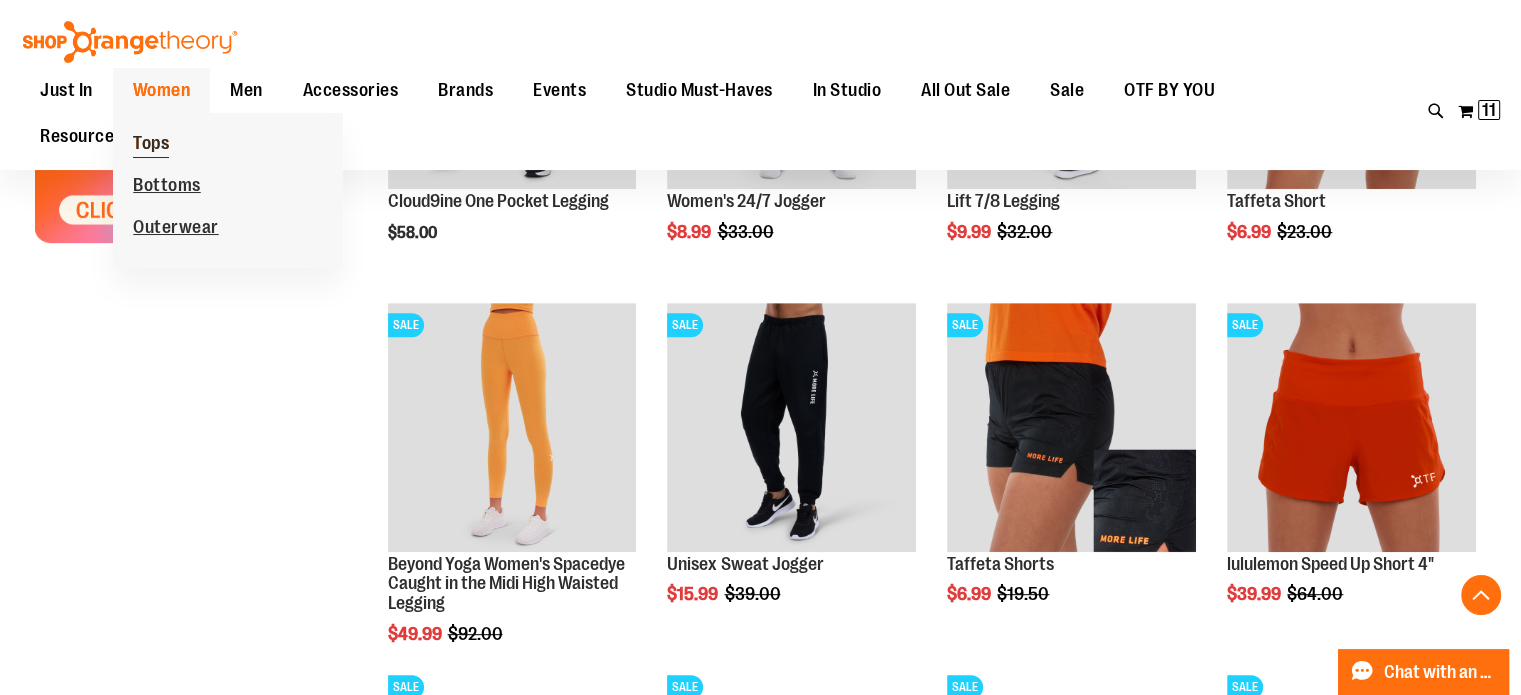 click on "Tops" at bounding box center [151, 145] 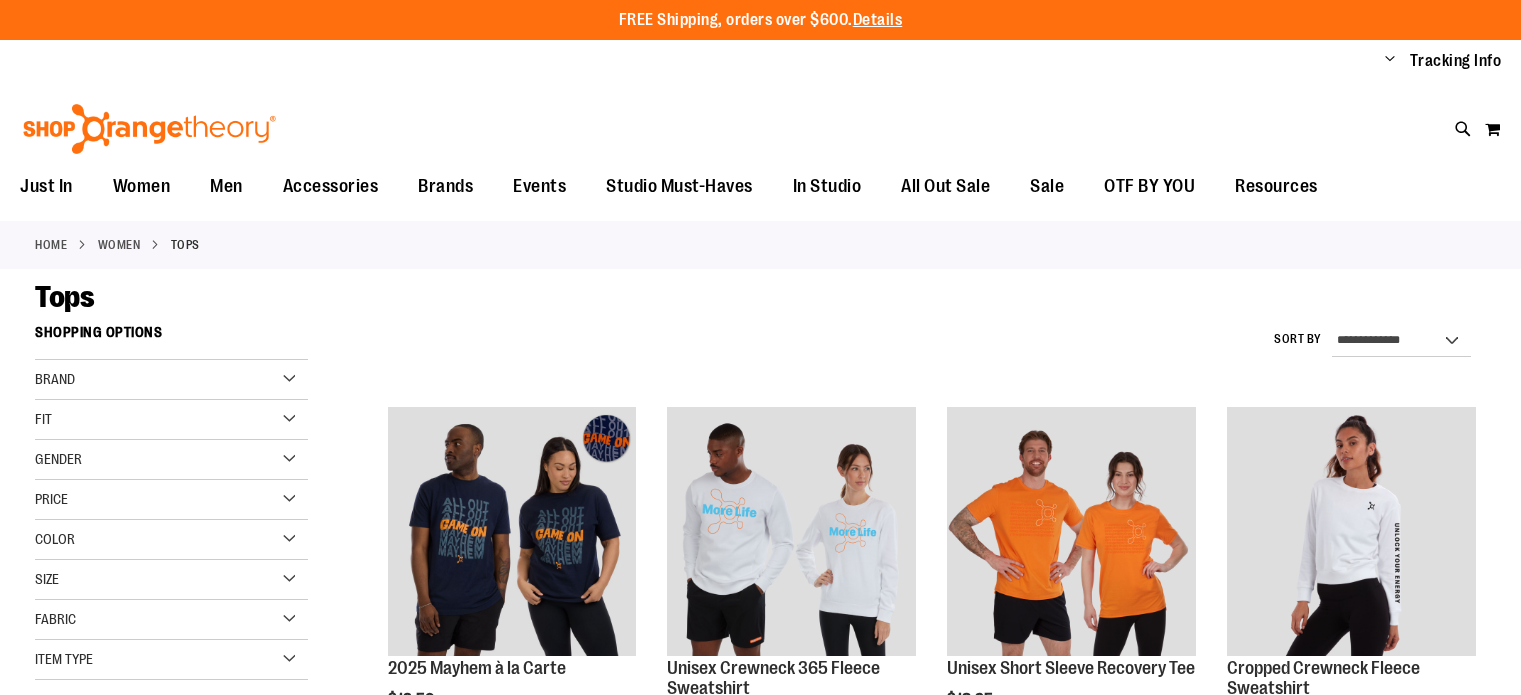 scroll, scrollTop: 0, scrollLeft: 0, axis: both 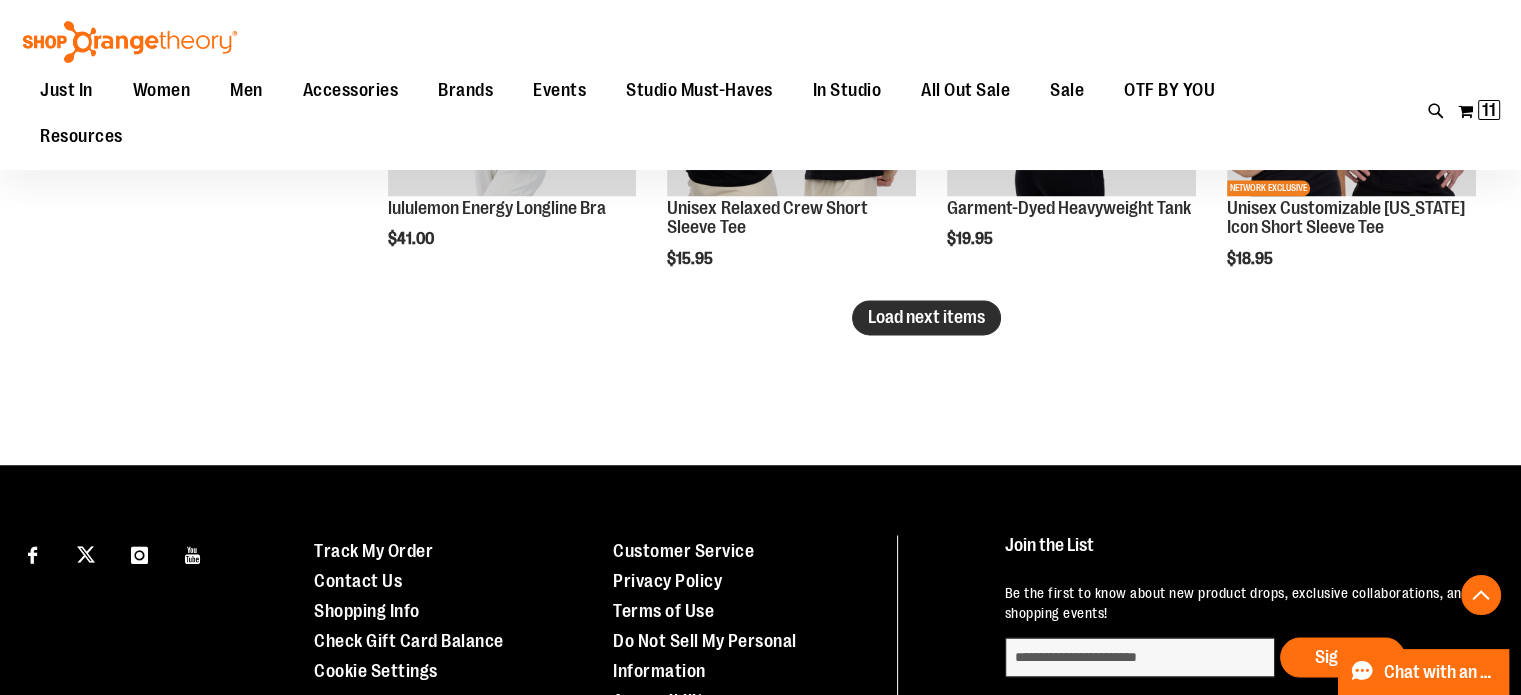 click on "Load next items" at bounding box center [926, 317] 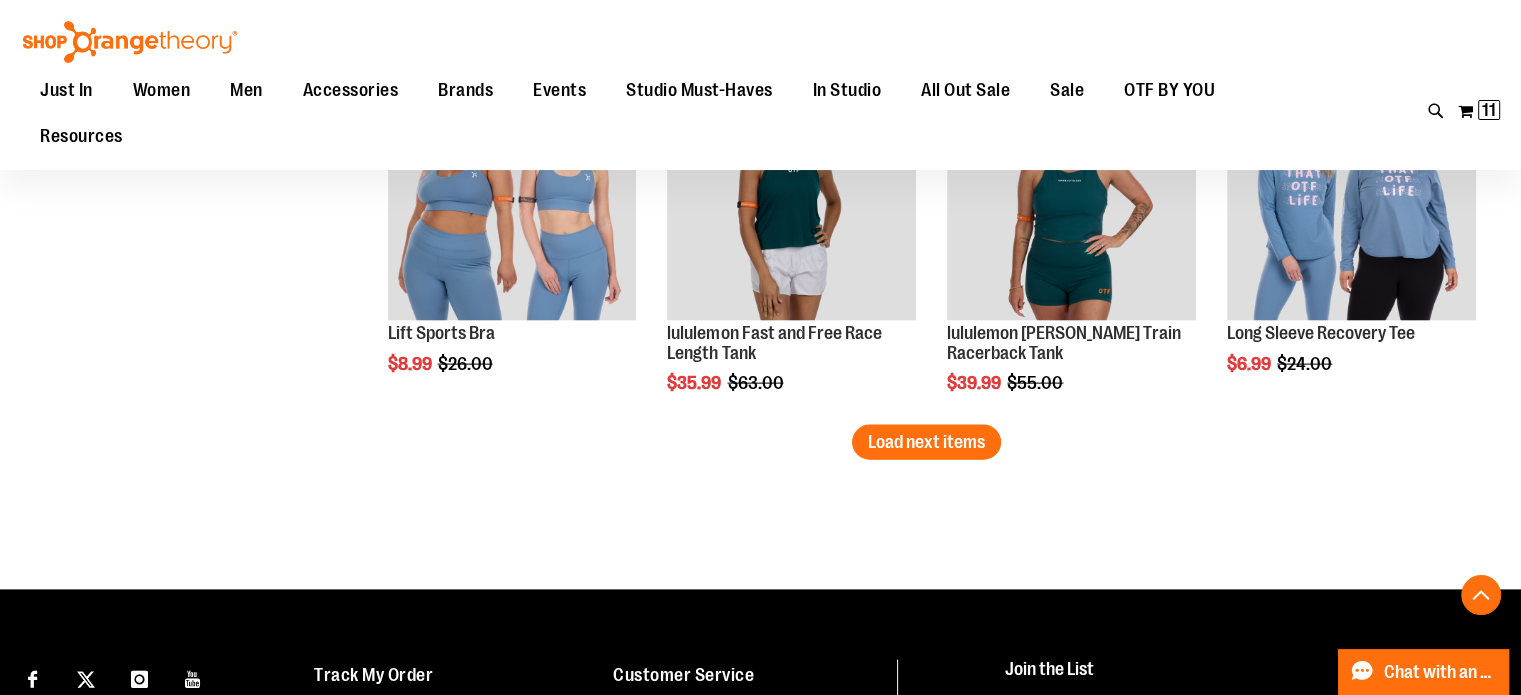 scroll, scrollTop: 4332, scrollLeft: 0, axis: vertical 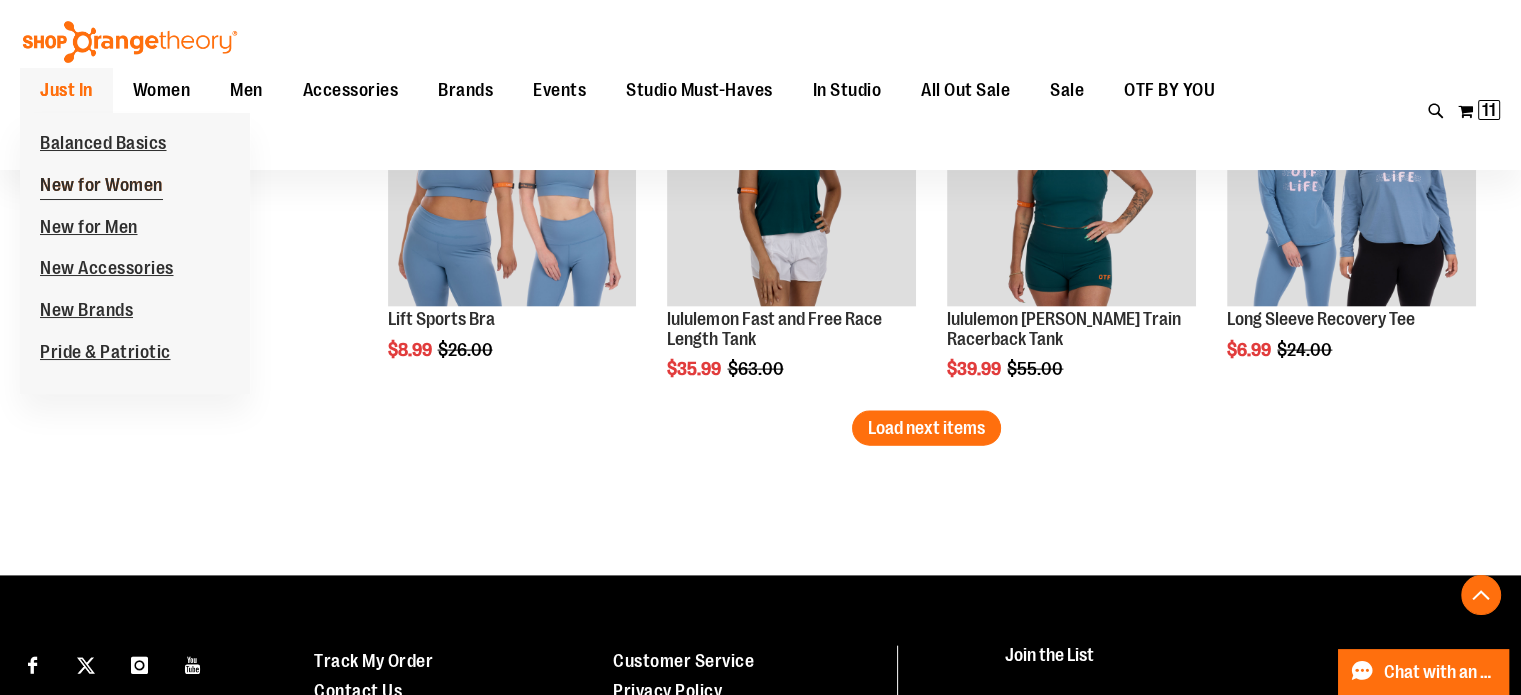 click on "New for Women" at bounding box center [101, 187] 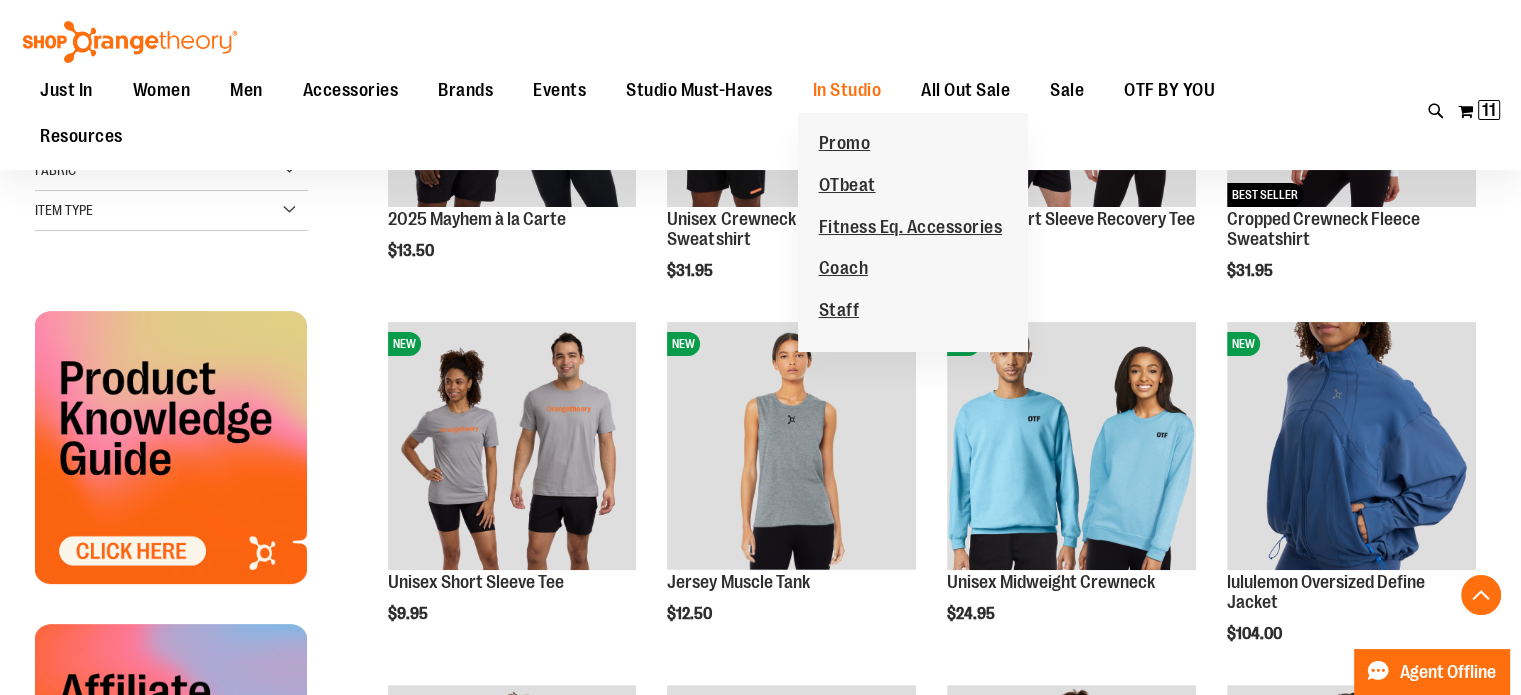 scroll, scrollTop: 443, scrollLeft: 0, axis: vertical 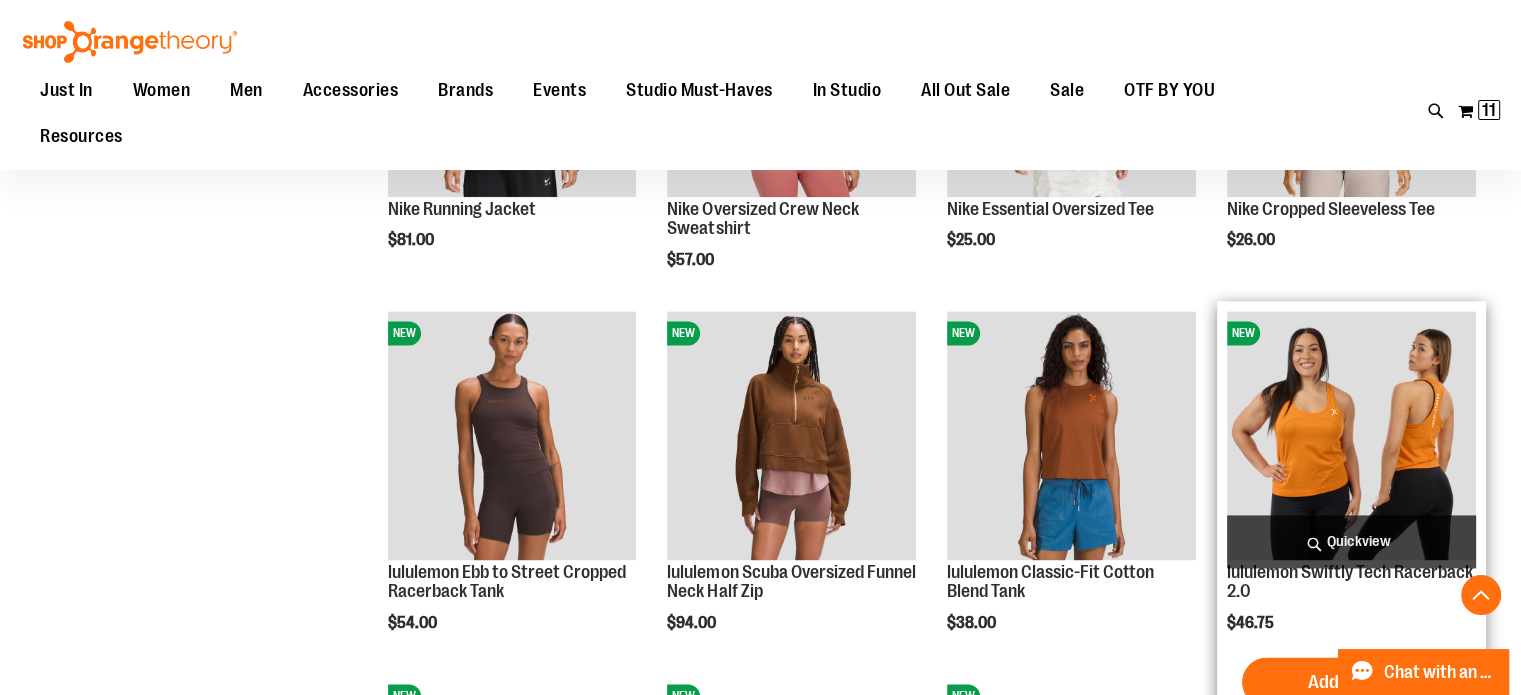 click at bounding box center [1351, 435] 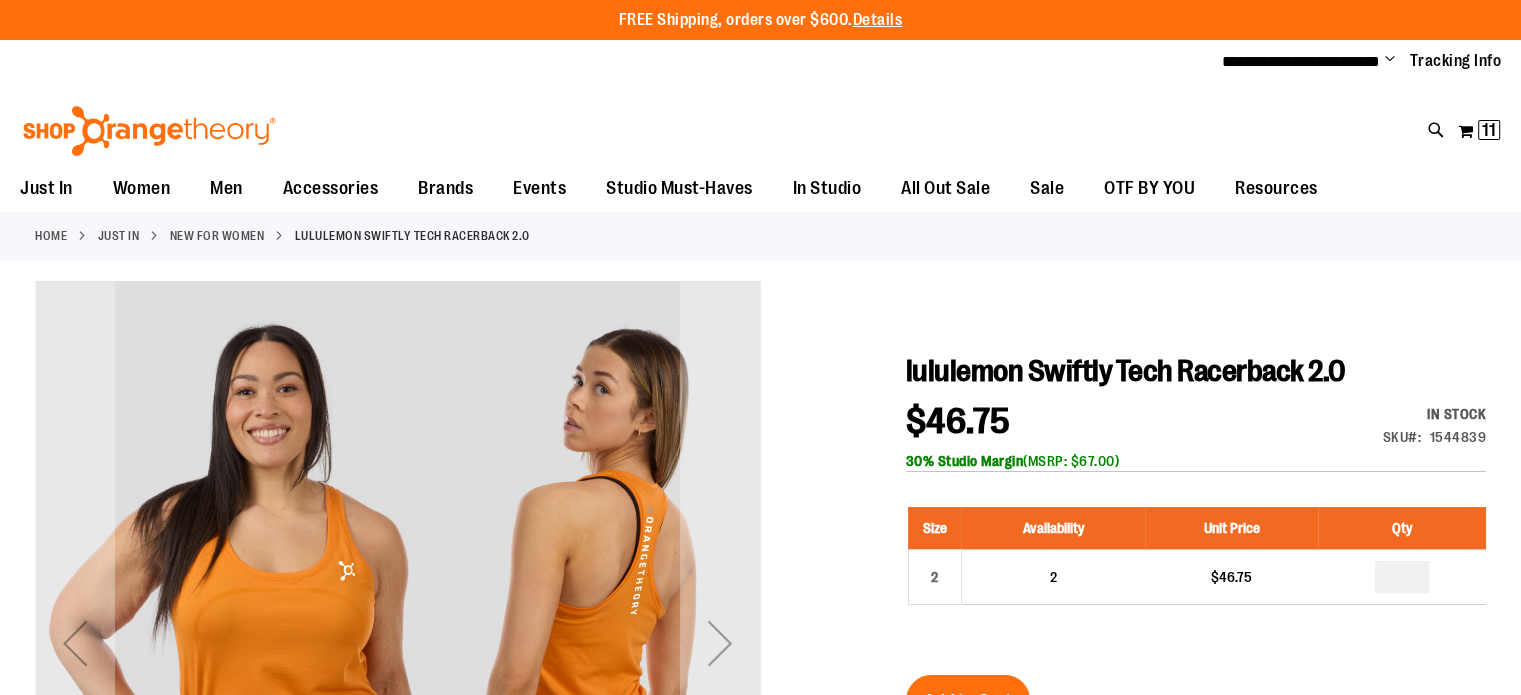 scroll, scrollTop: 36, scrollLeft: 0, axis: vertical 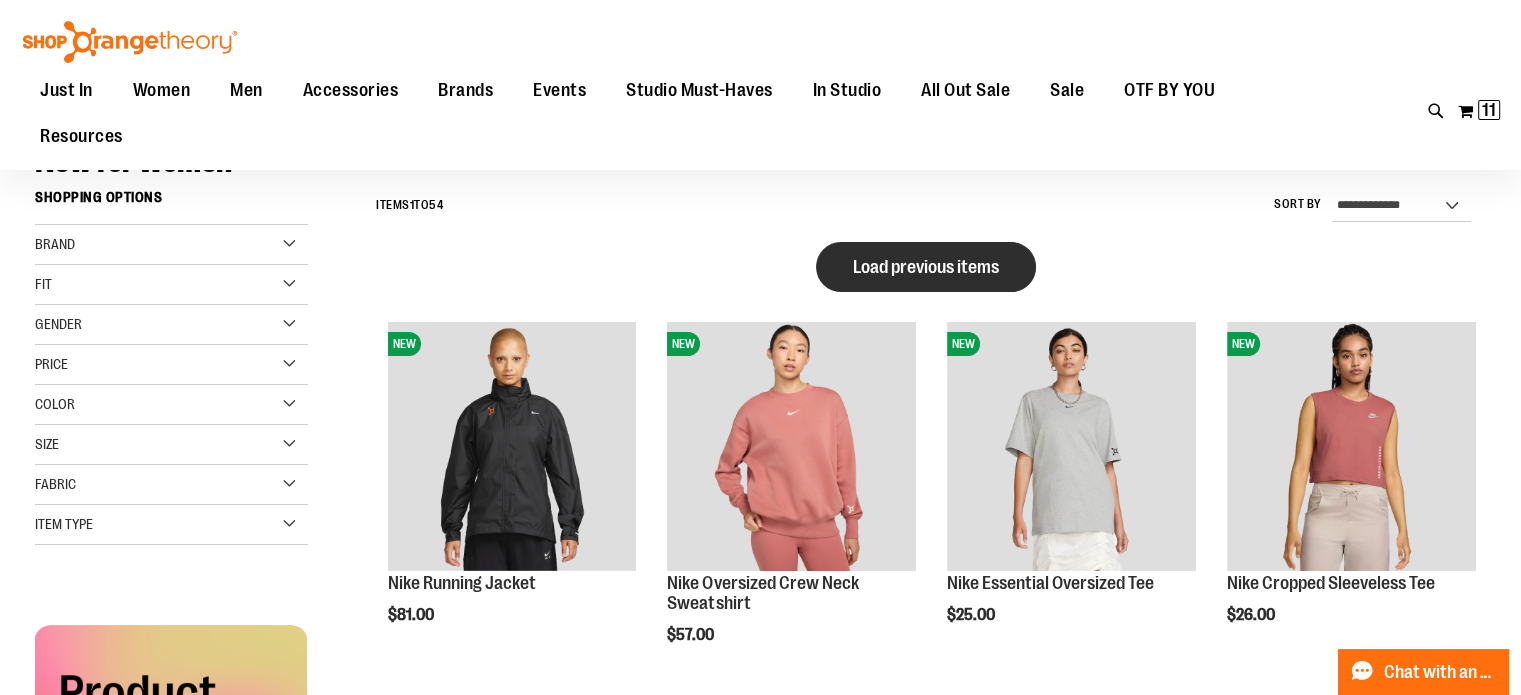 click on "Load previous items" at bounding box center [926, 267] 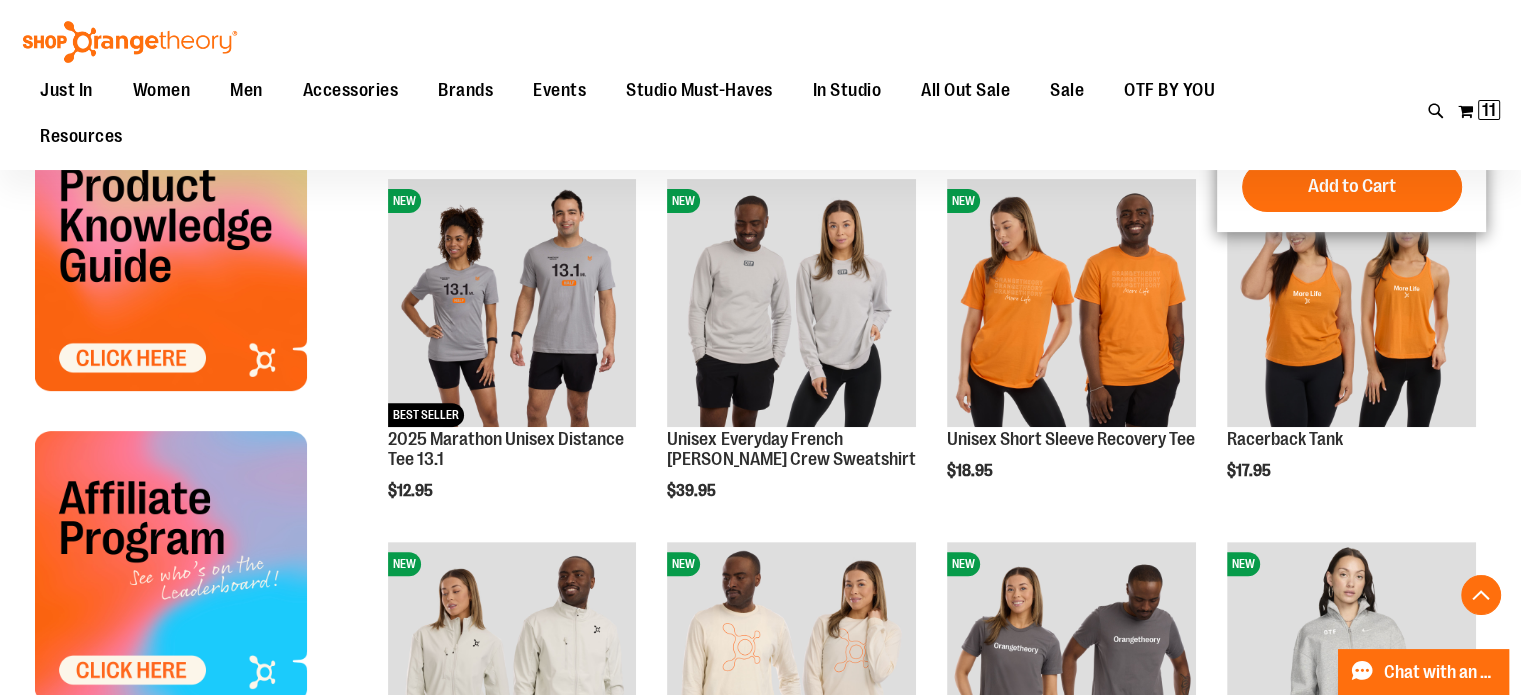 scroll, scrollTop: 642, scrollLeft: 0, axis: vertical 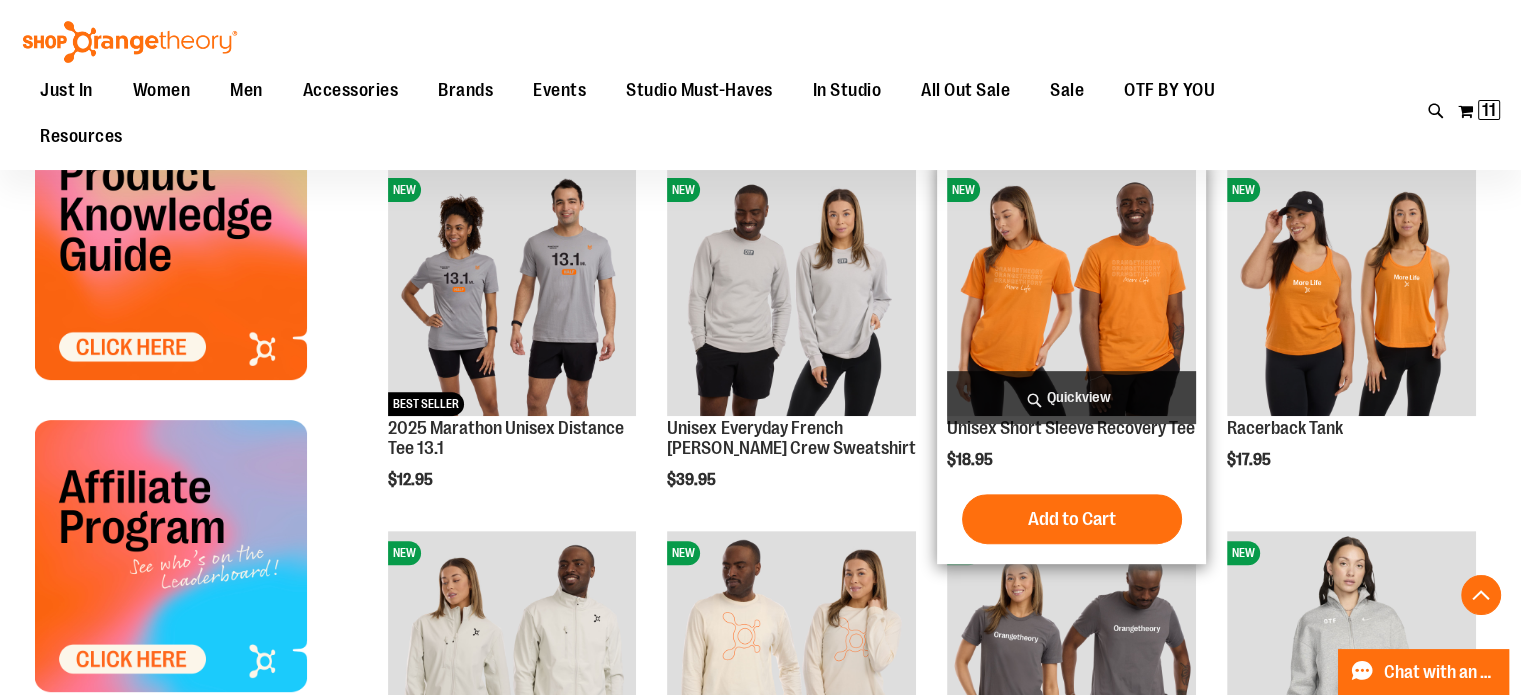 click at bounding box center [1071, 292] 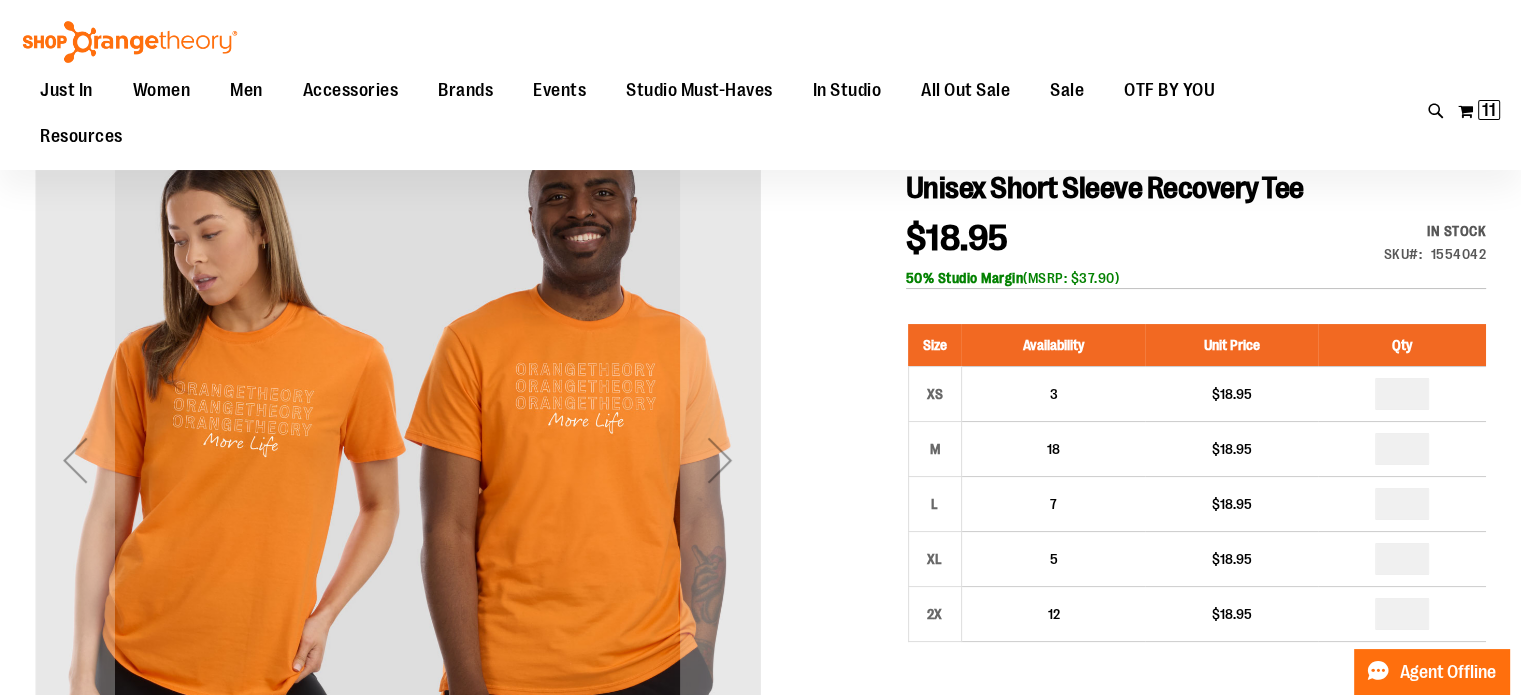 scroll, scrollTop: 183, scrollLeft: 0, axis: vertical 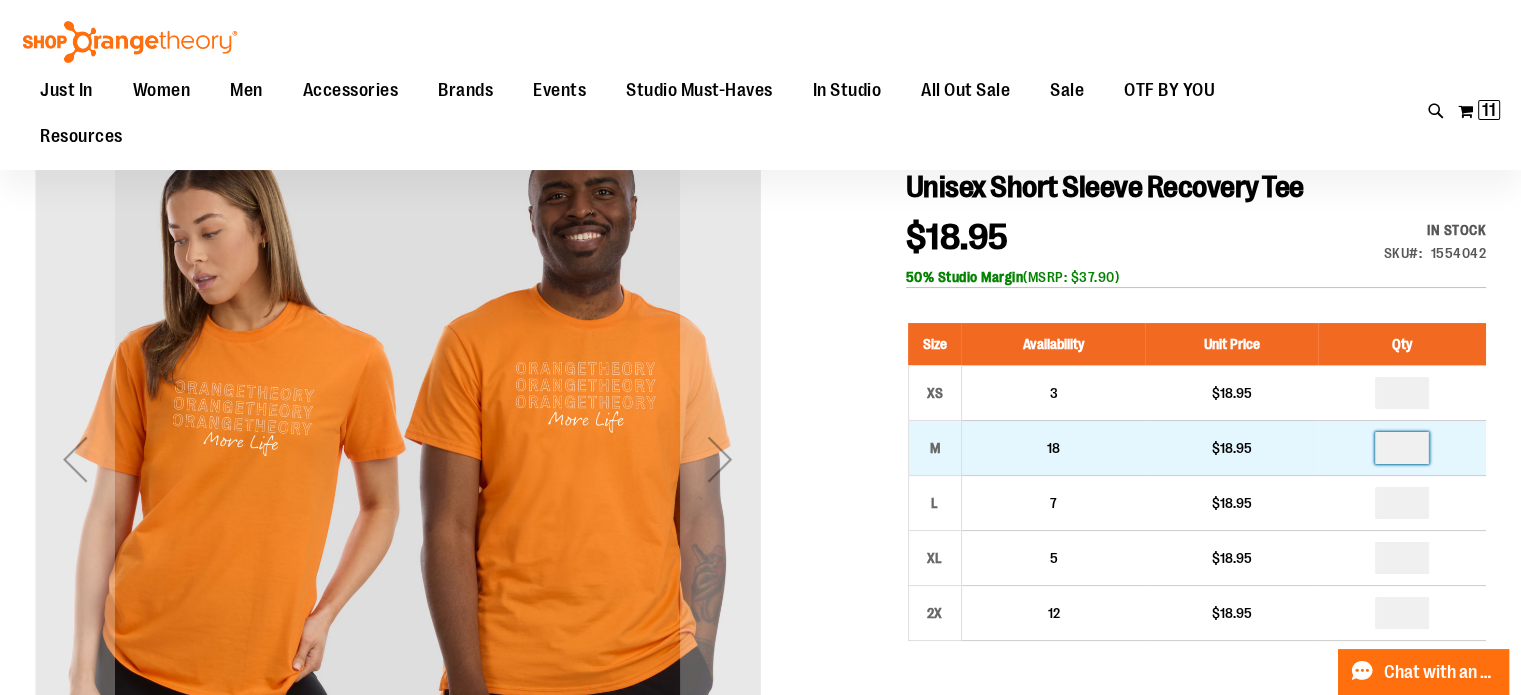 drag, startPoint x: 1412, startPoint y: 443, endPoint x: 1356, endPoint y: 440, distance: 56.0803 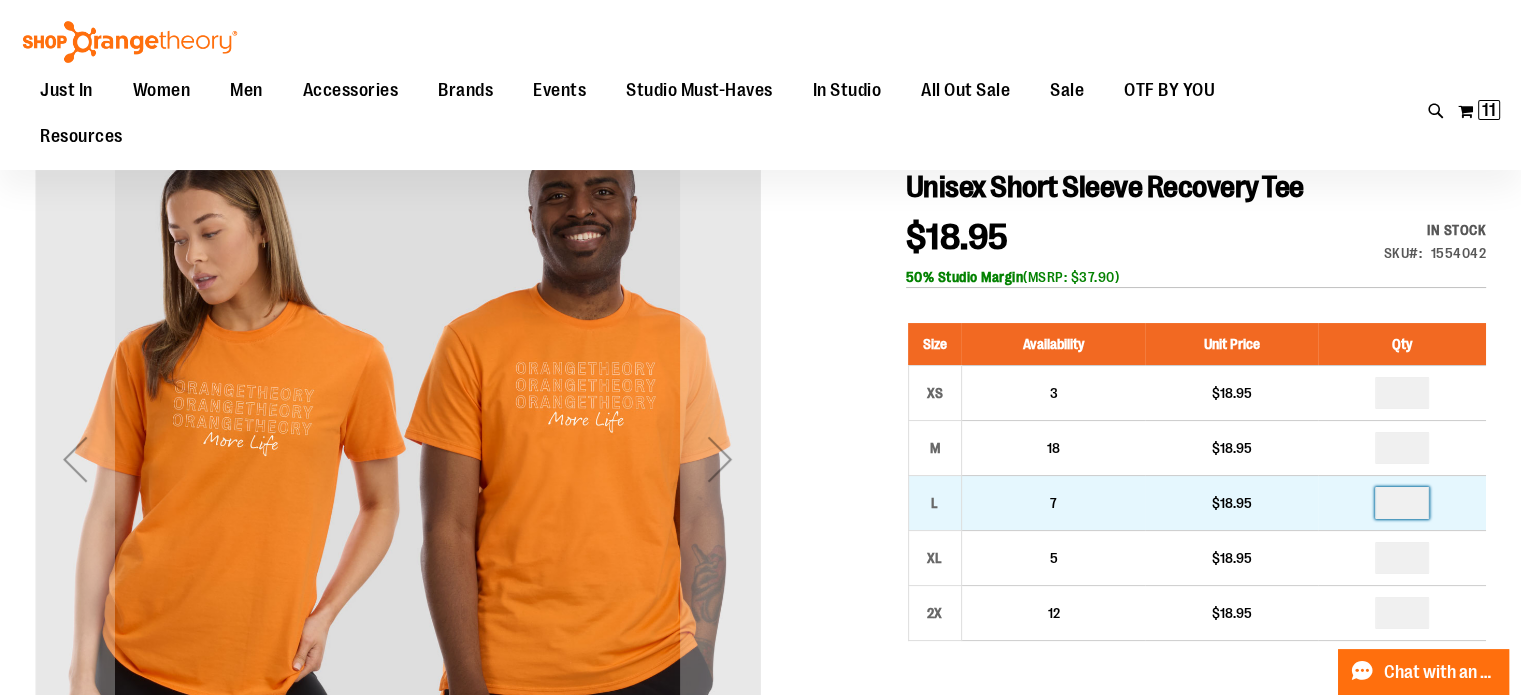 click at bounding box center (1402, 503) 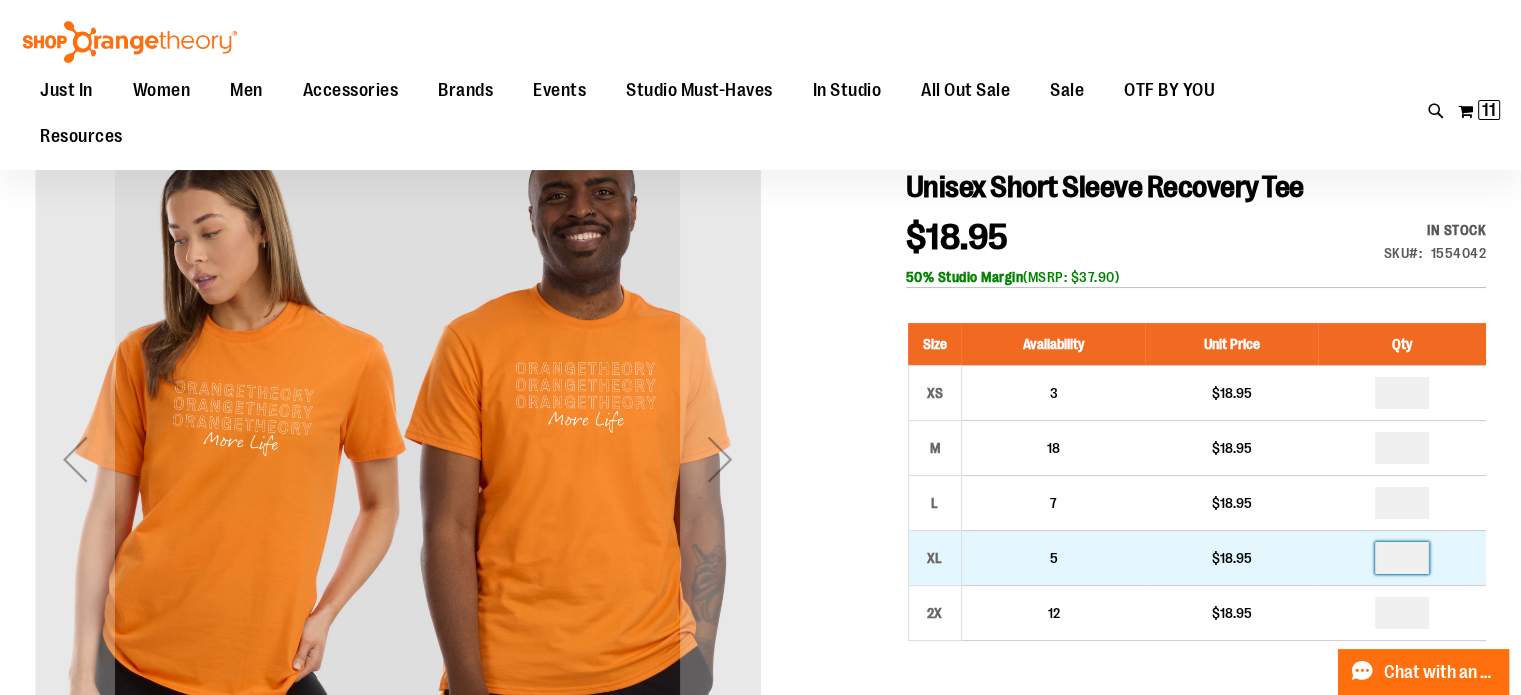 click at bounding box center [1402, 558] 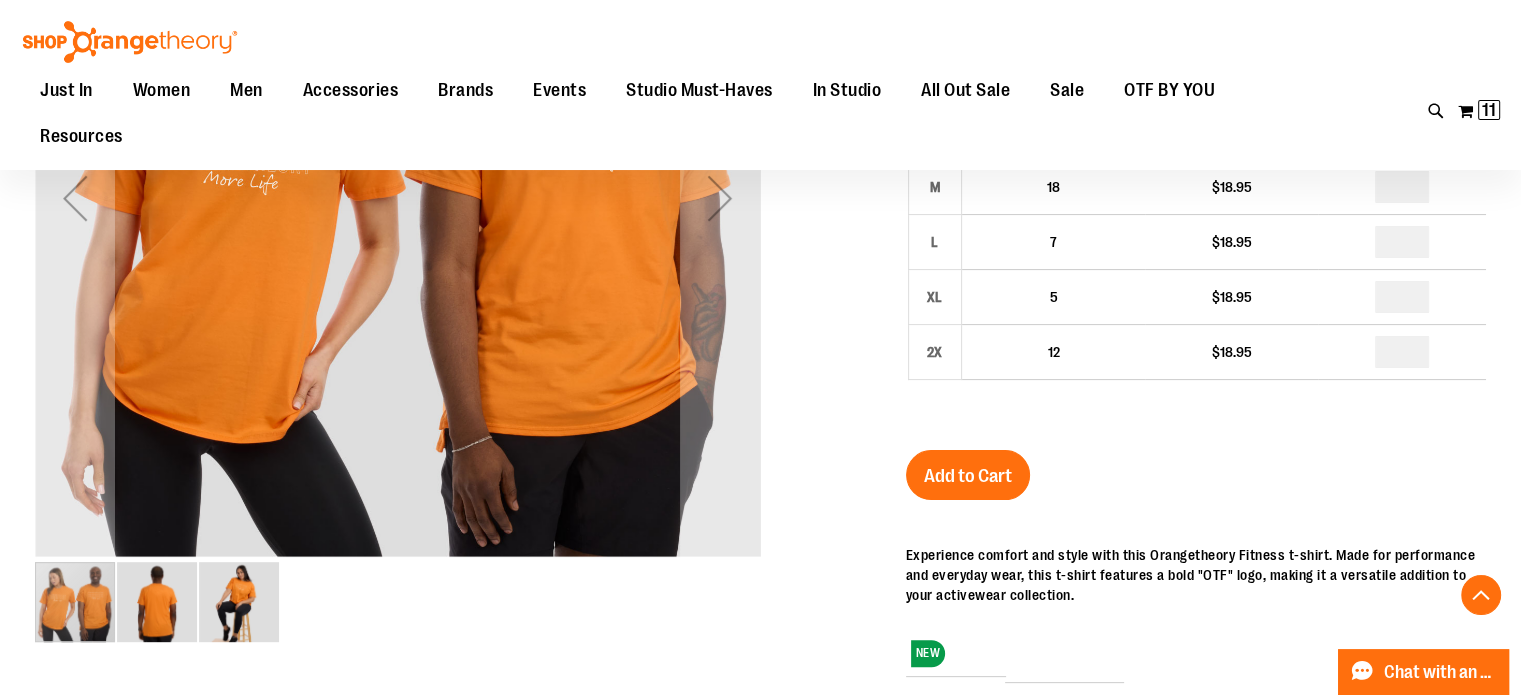 scroll, scrollTop: 443, scrollLeft: 0, axis: vertical 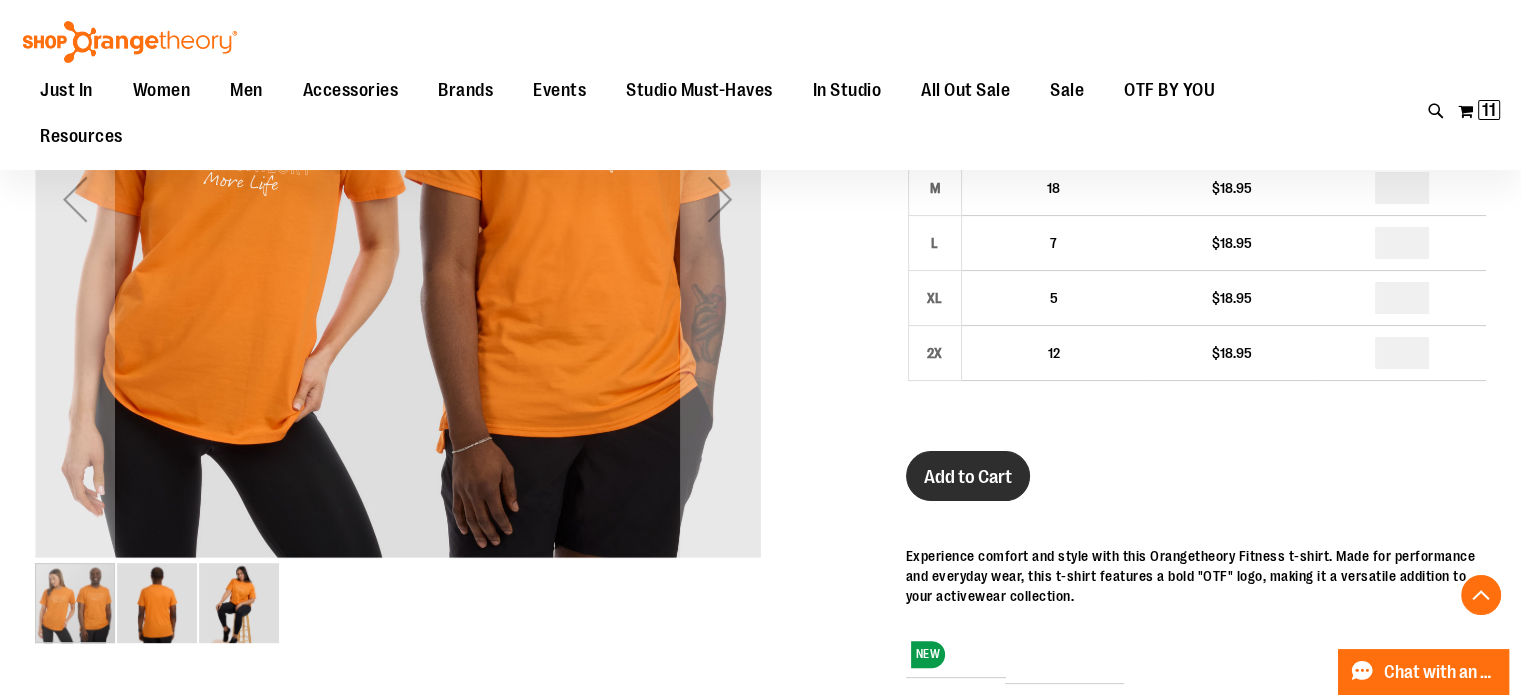 click on "Add to Cart" at bounding box center (968, 477) 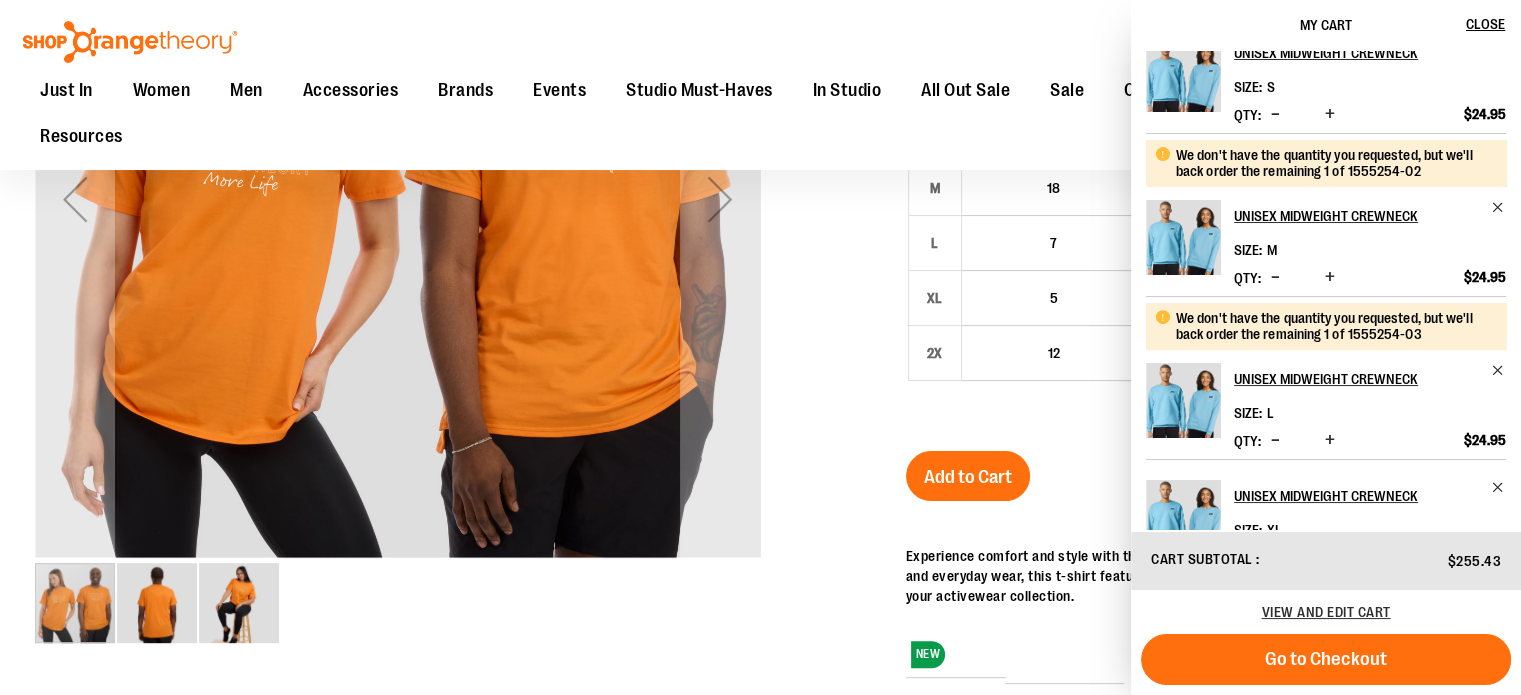 scroll, scrollTop: 836, scrollLeft: 0, axis: vertical 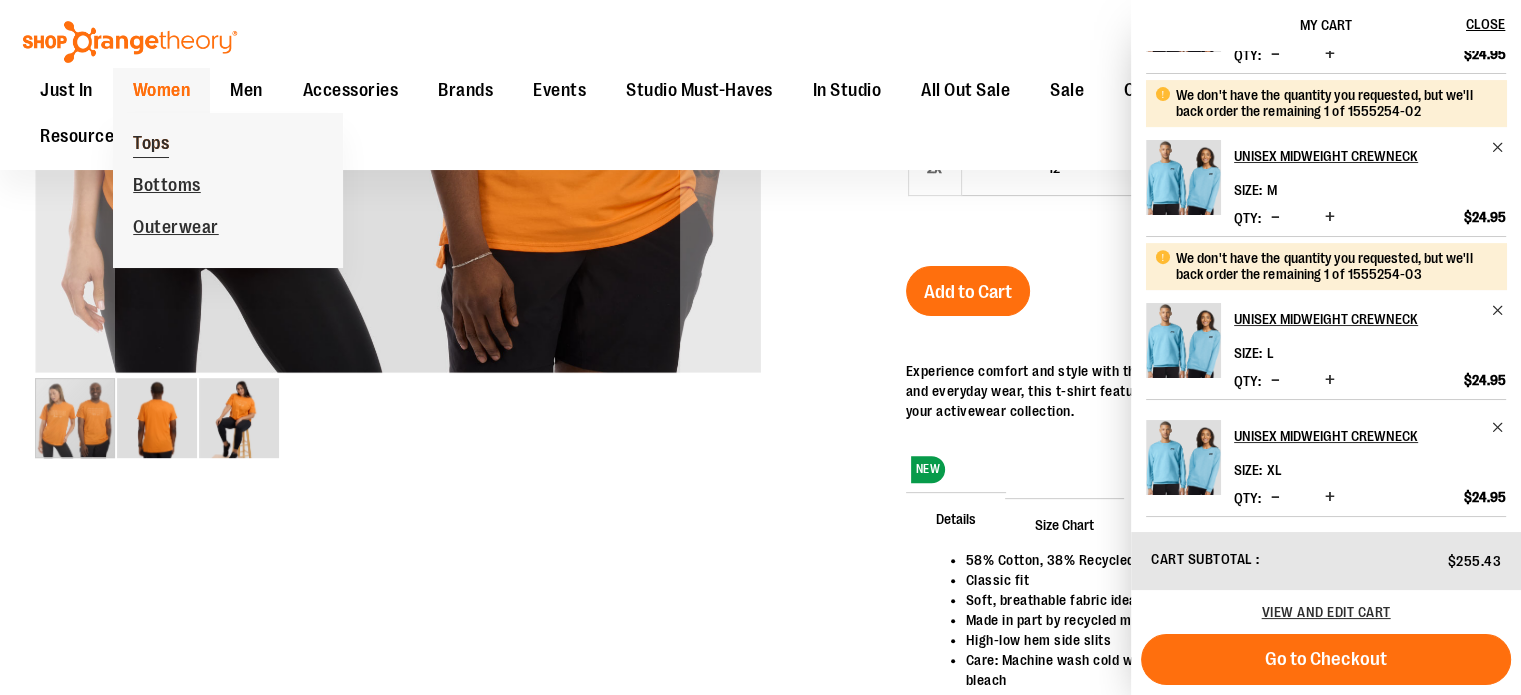click on "Tops" at bounding box center [151, 145] 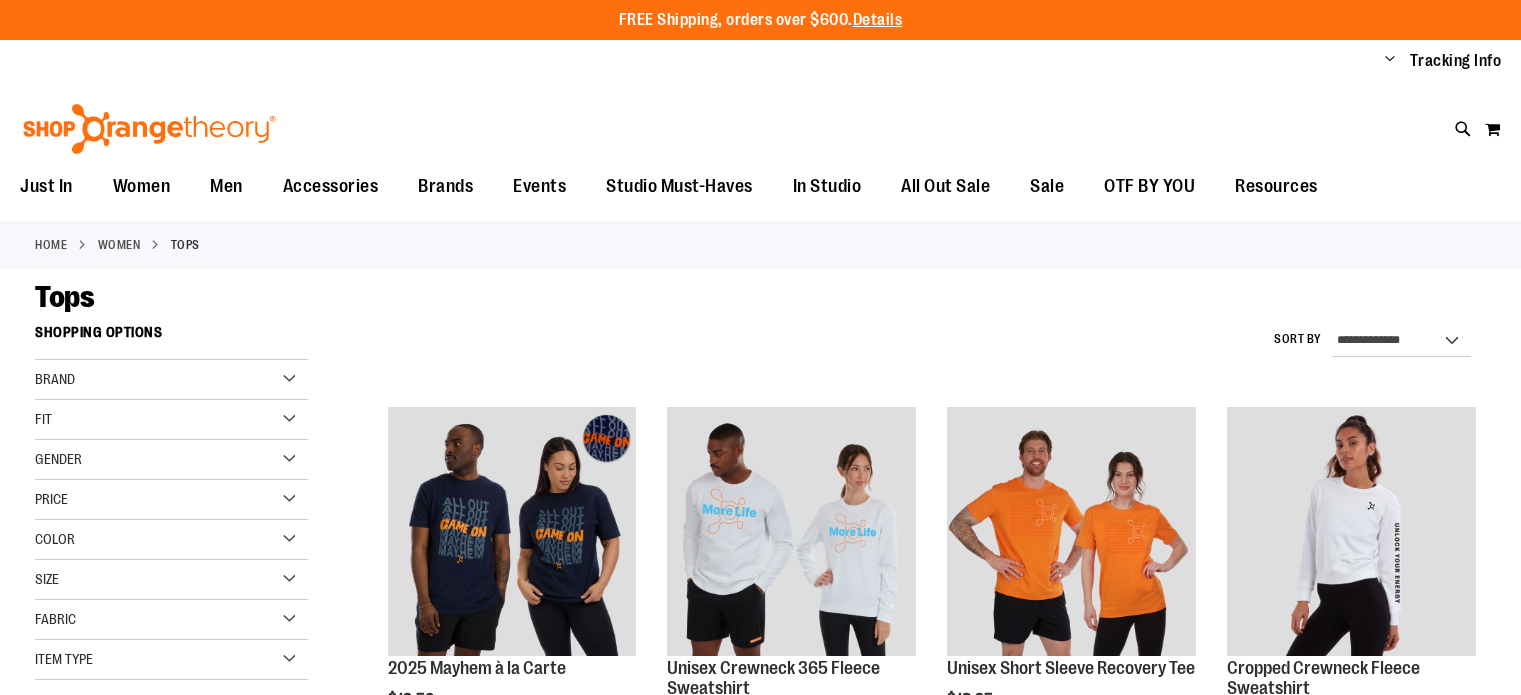 scroll, scrollTop: 0, scrollLeft: 0, axis: both 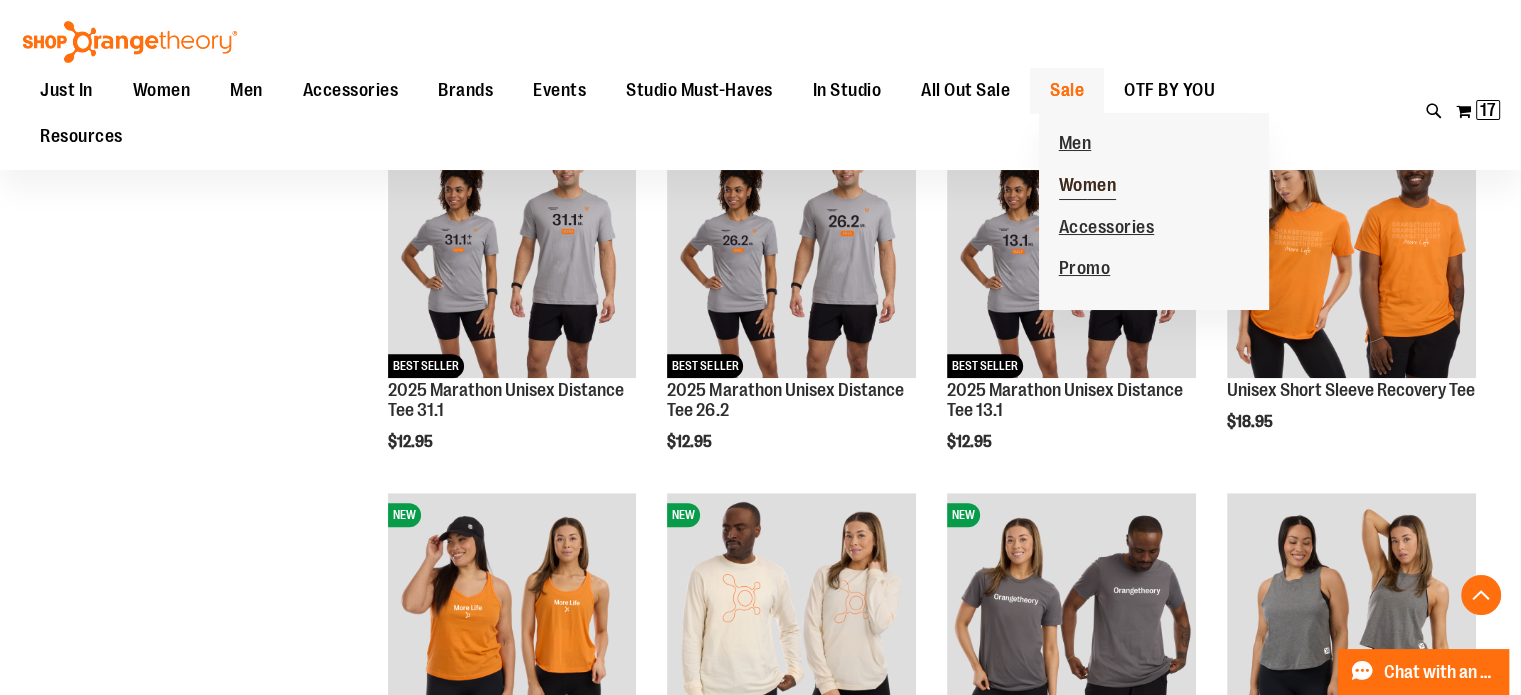click on "Women" at bounding box center (1088, 187) 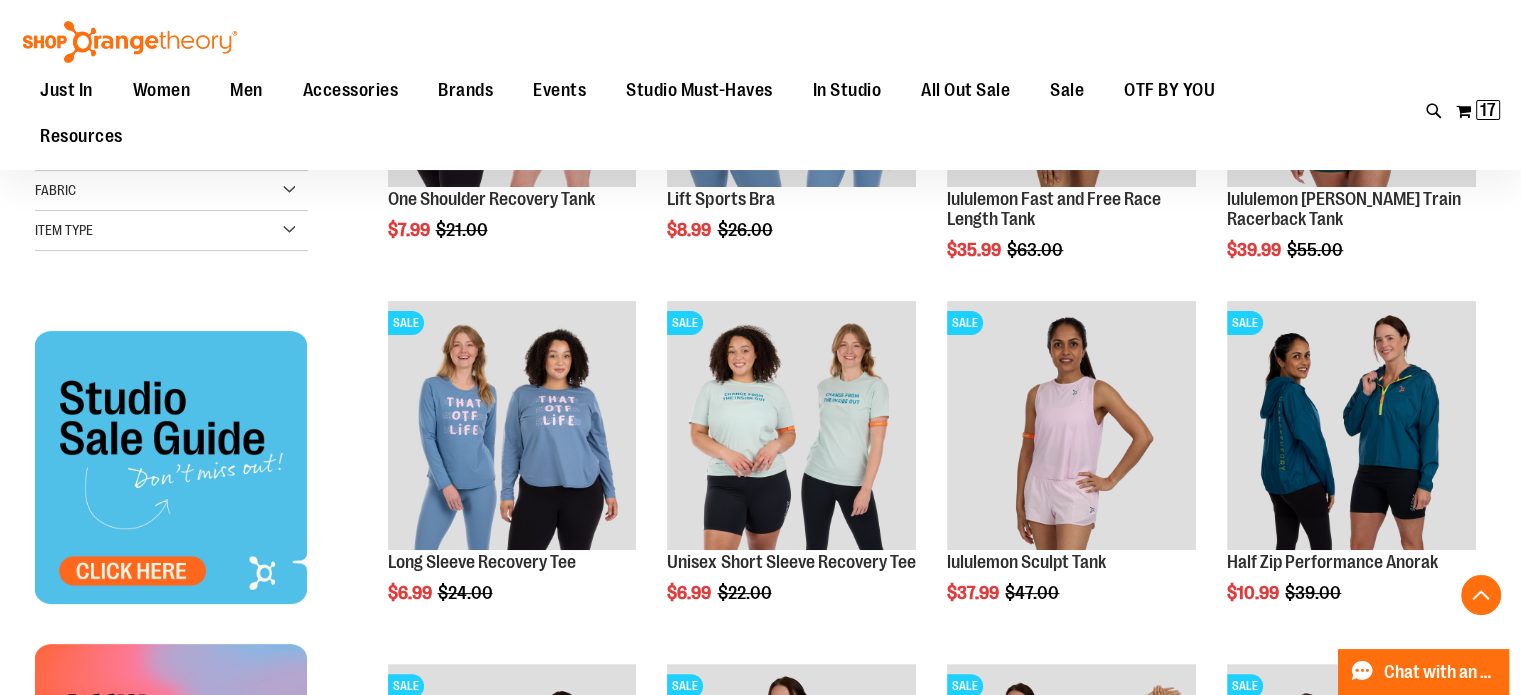 scroll, scrollTop: 459, scrollLeft: 0, axis: vertical 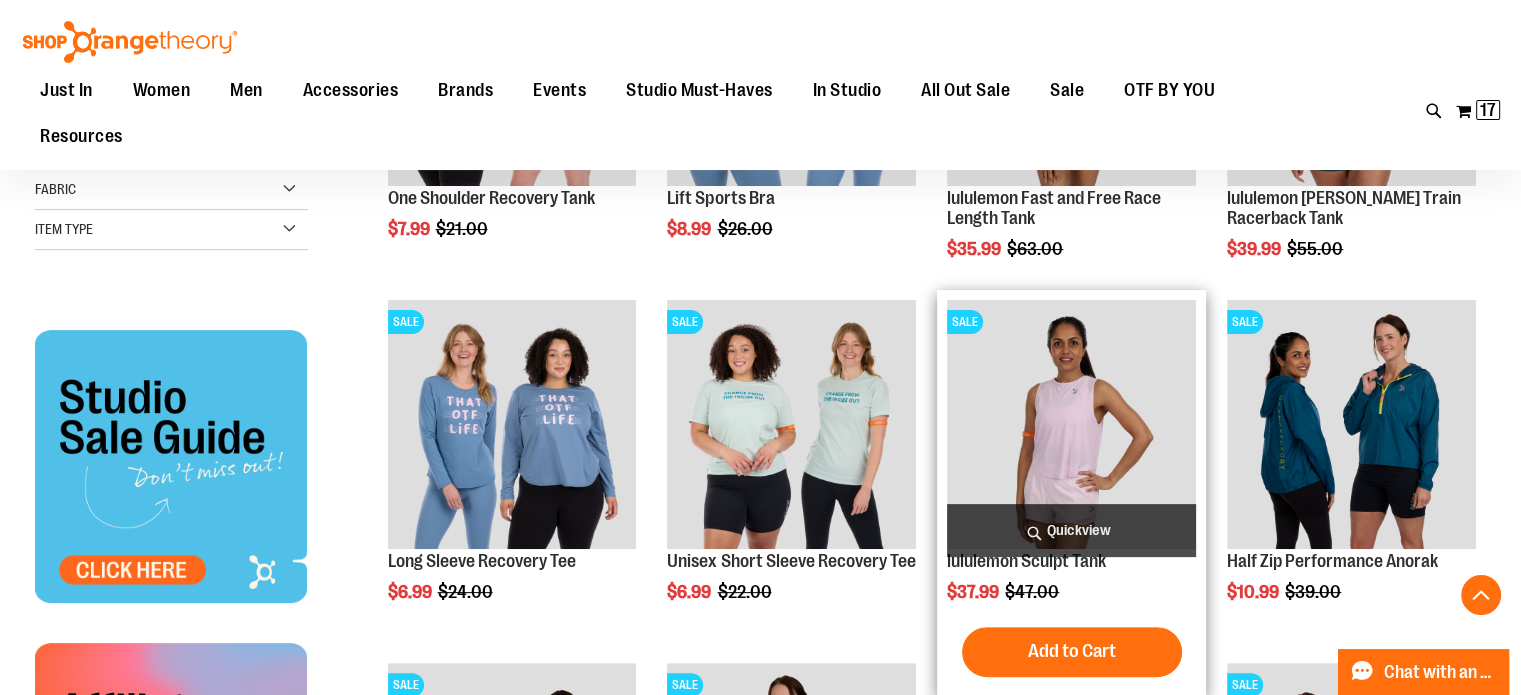 click at bounding box center (1071, 424) 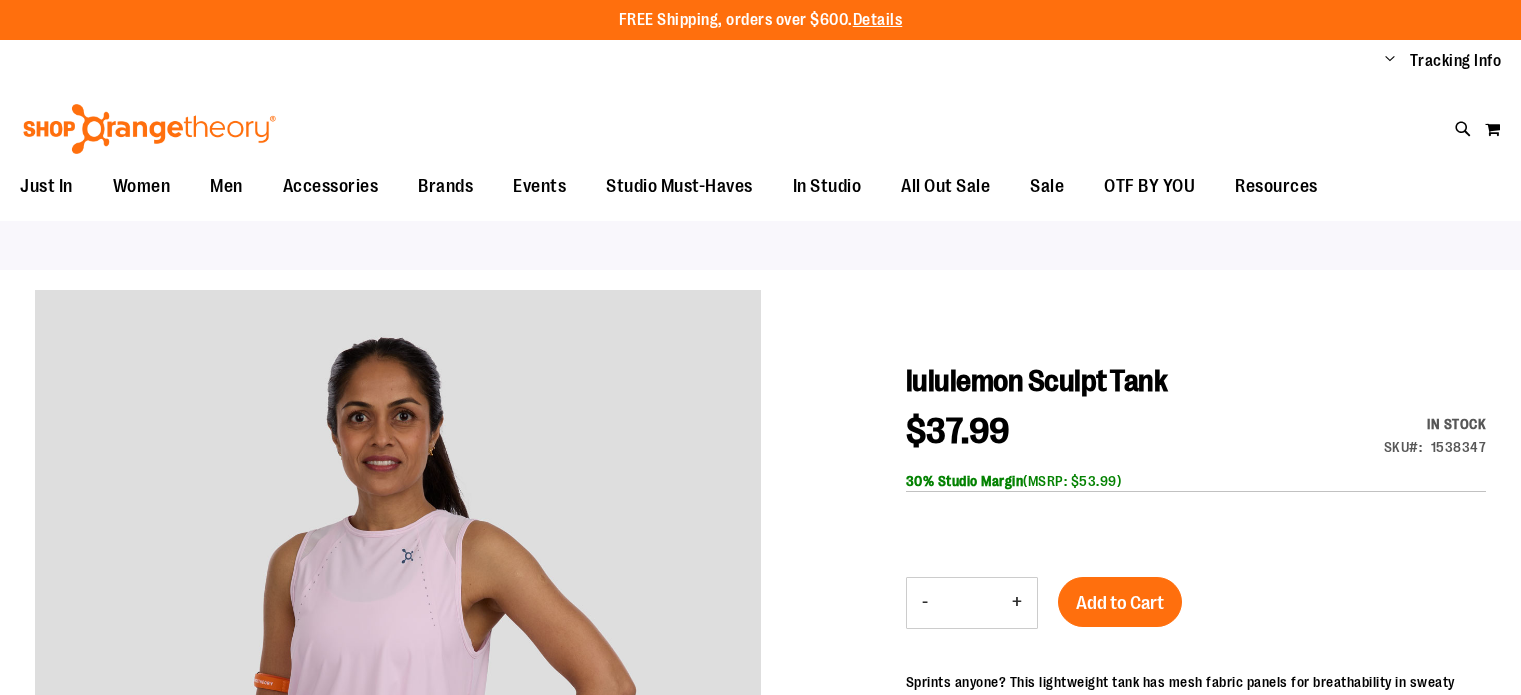 scroll, scrollTop: 0, scrollLeft: 0, axis: both 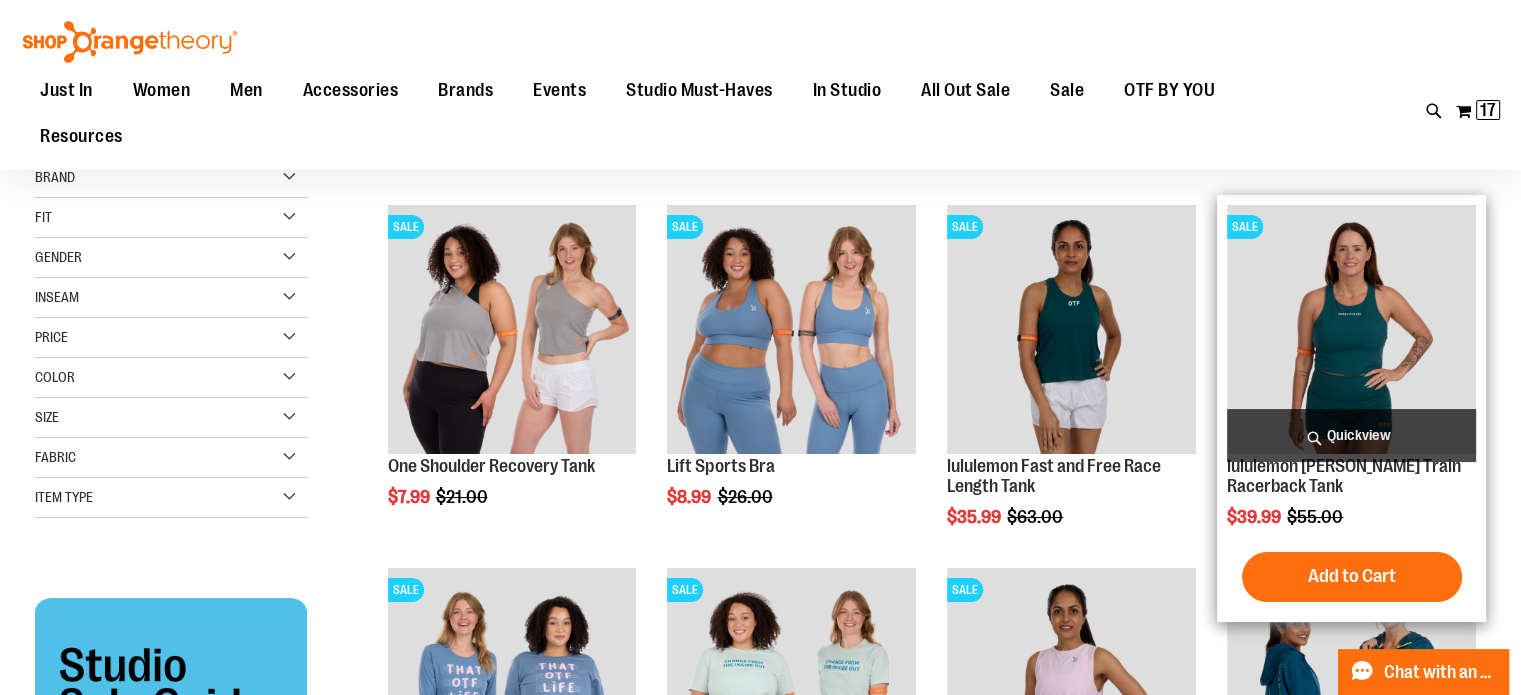 click at bounding box center (1351, 329) 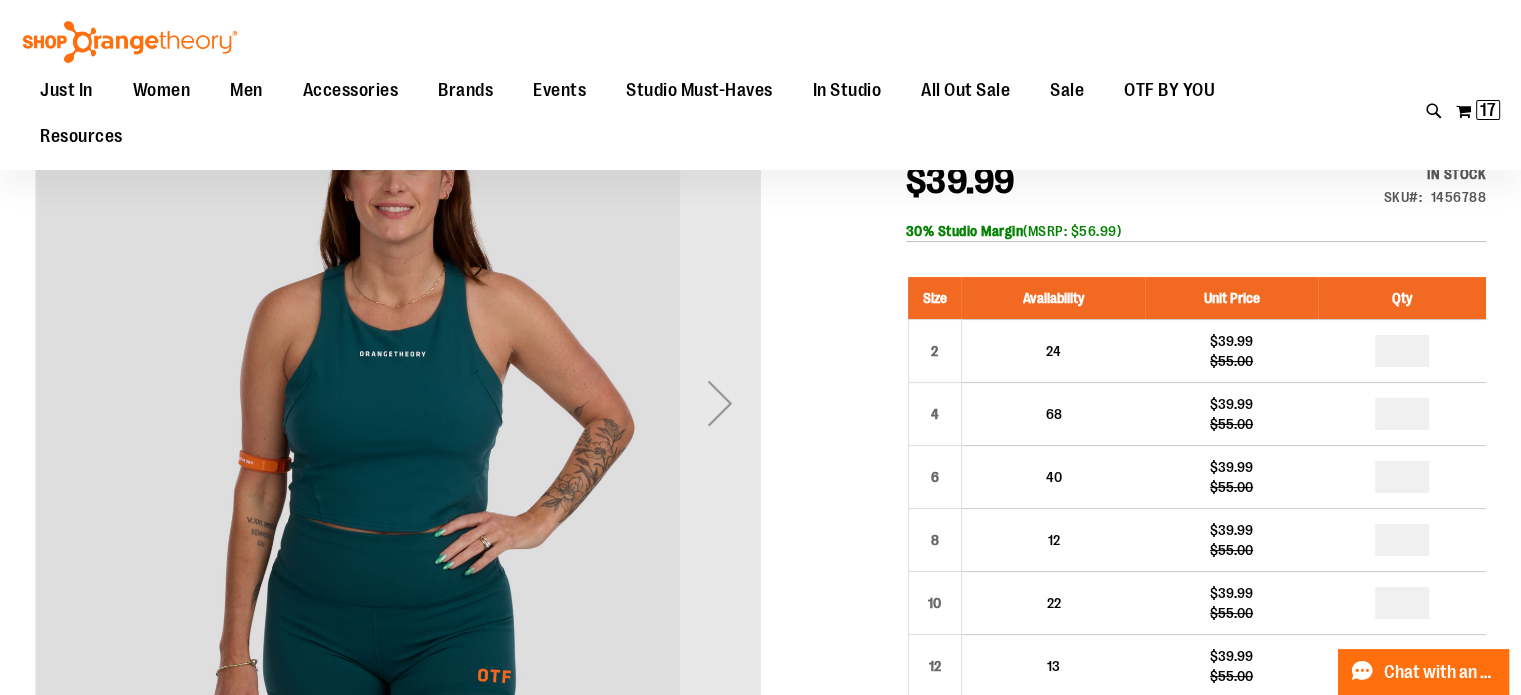 scroll, scrollTop: 240, scrollLeft: 0, axis: vertical 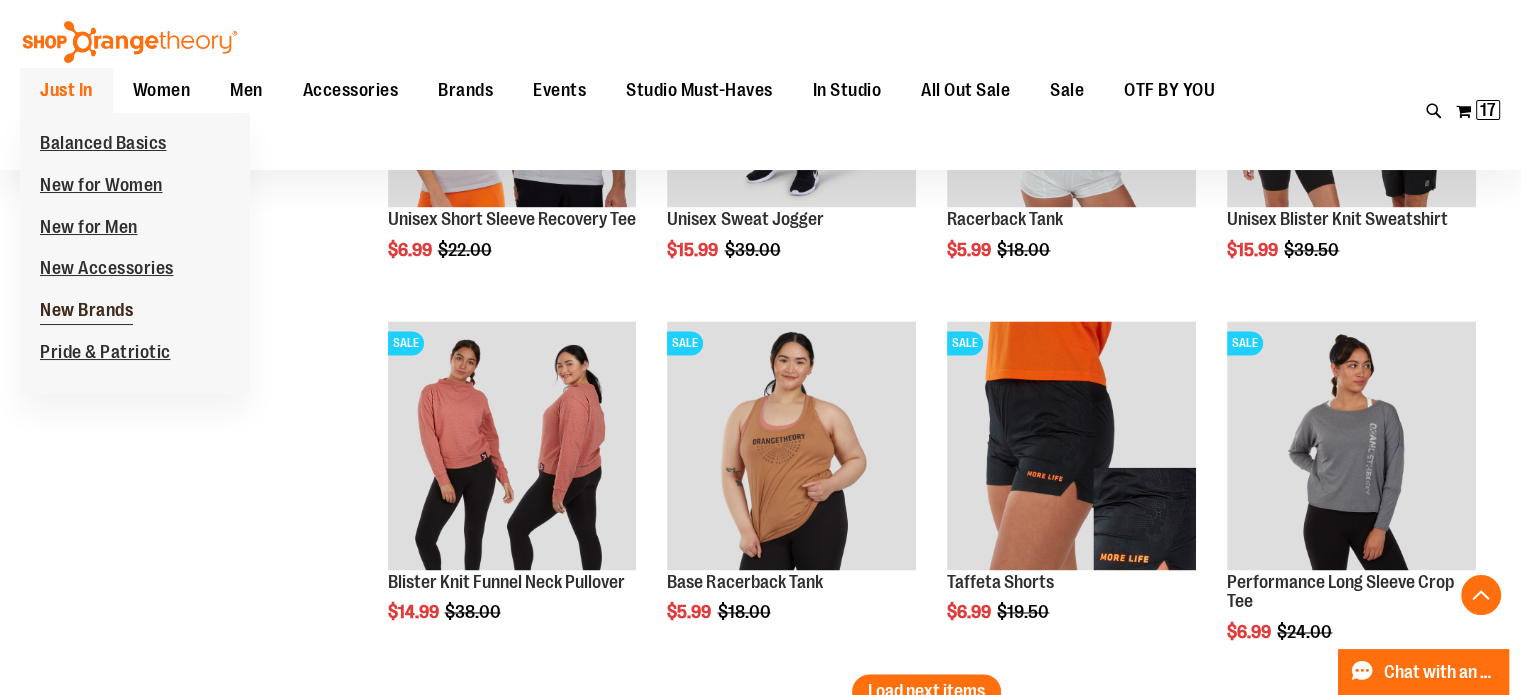 click on "New Brands" at bounding box center [86, 312] 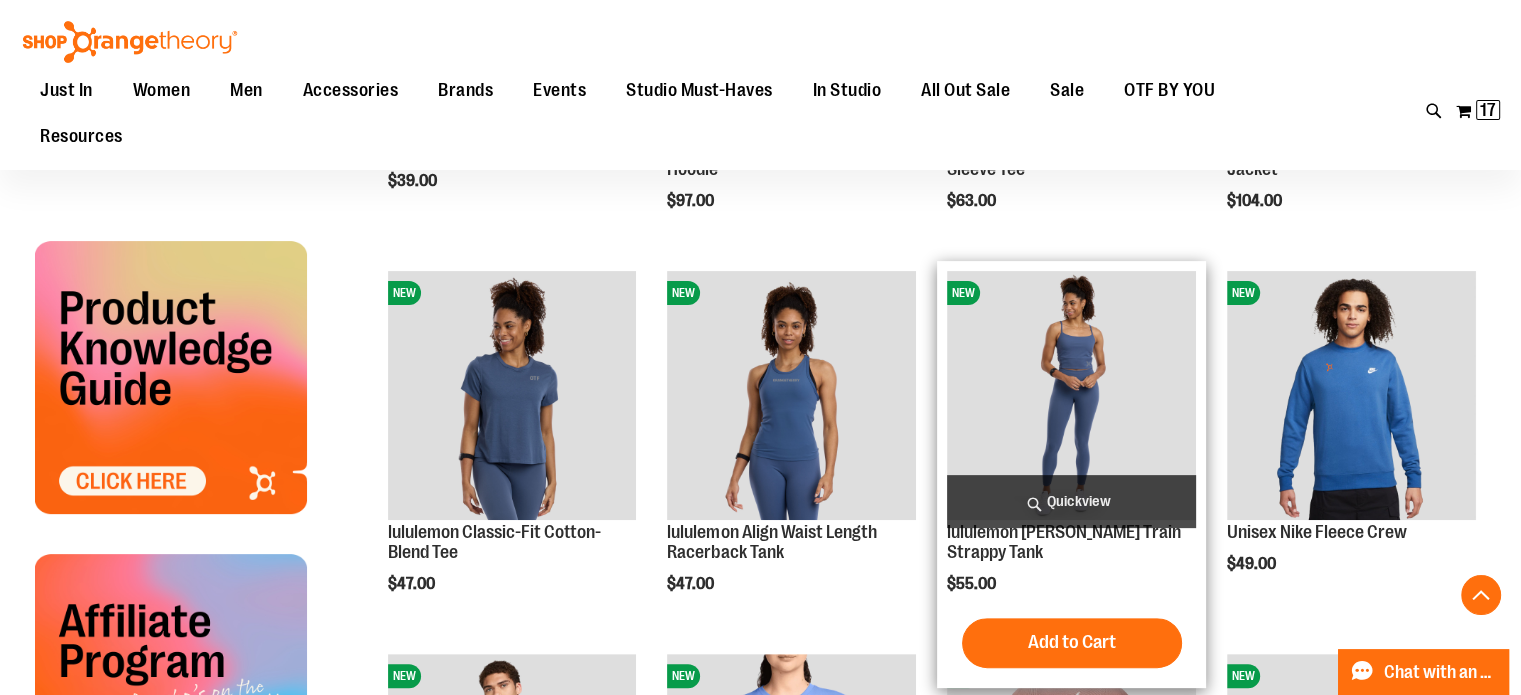 scroll, scrollTop: 515, scrollLeft: 0, axis: vertical 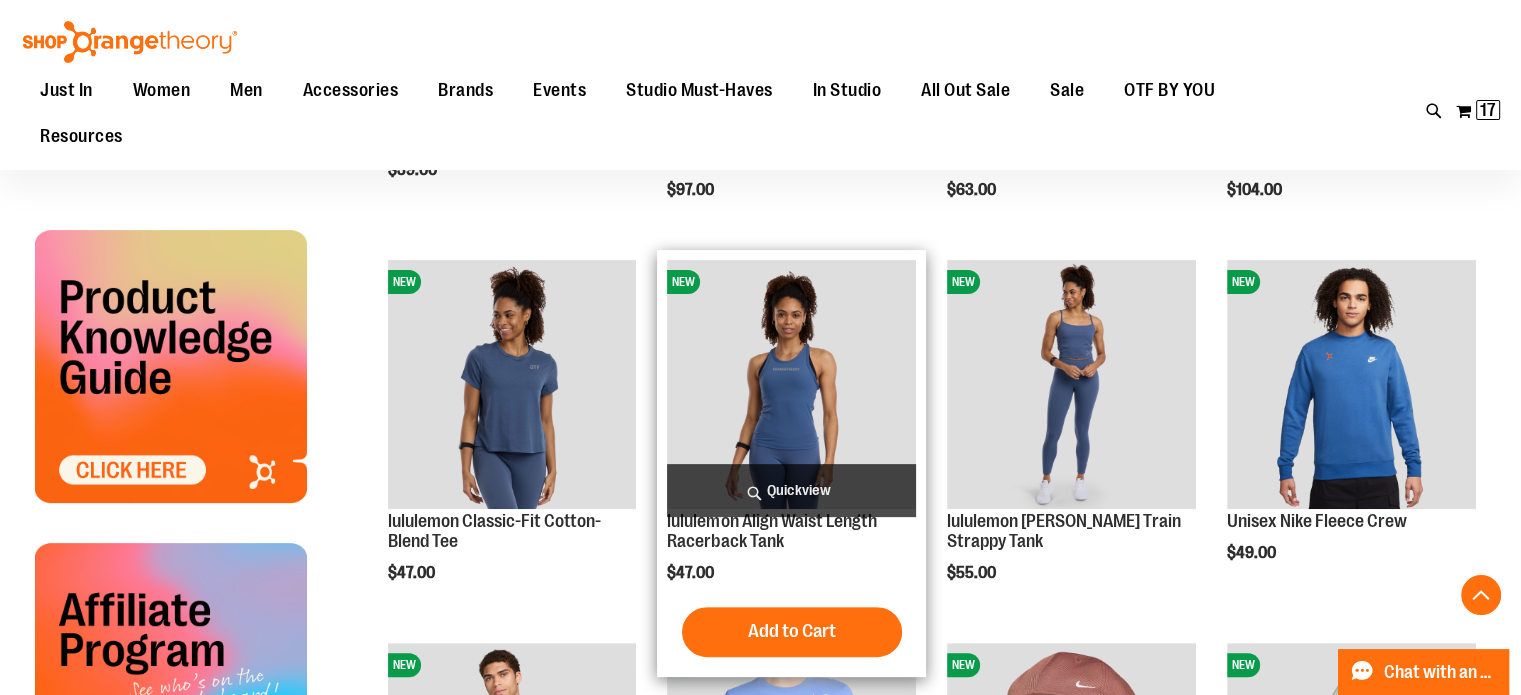 click at bounding box center (791, 384) 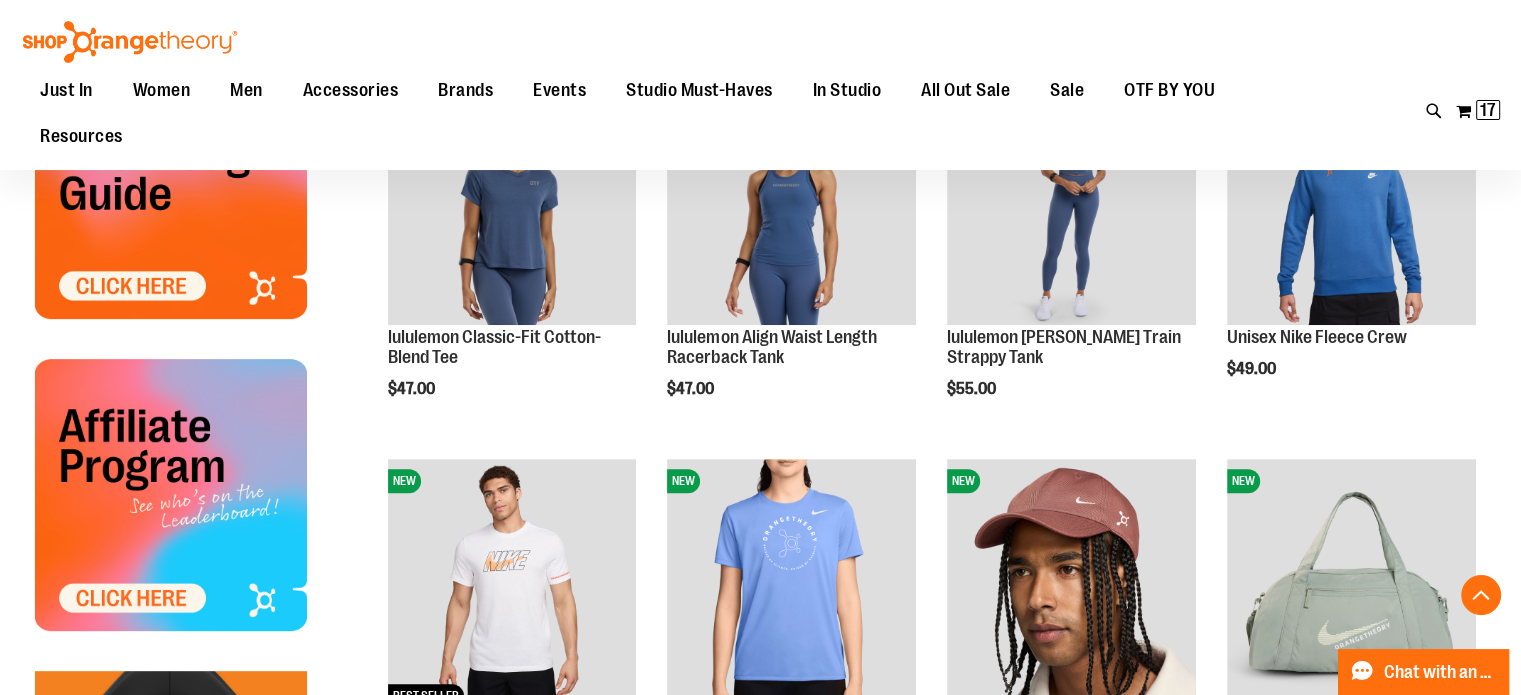 scroll, scrollTop: 708, scrollLeft: 0, axis: vertical 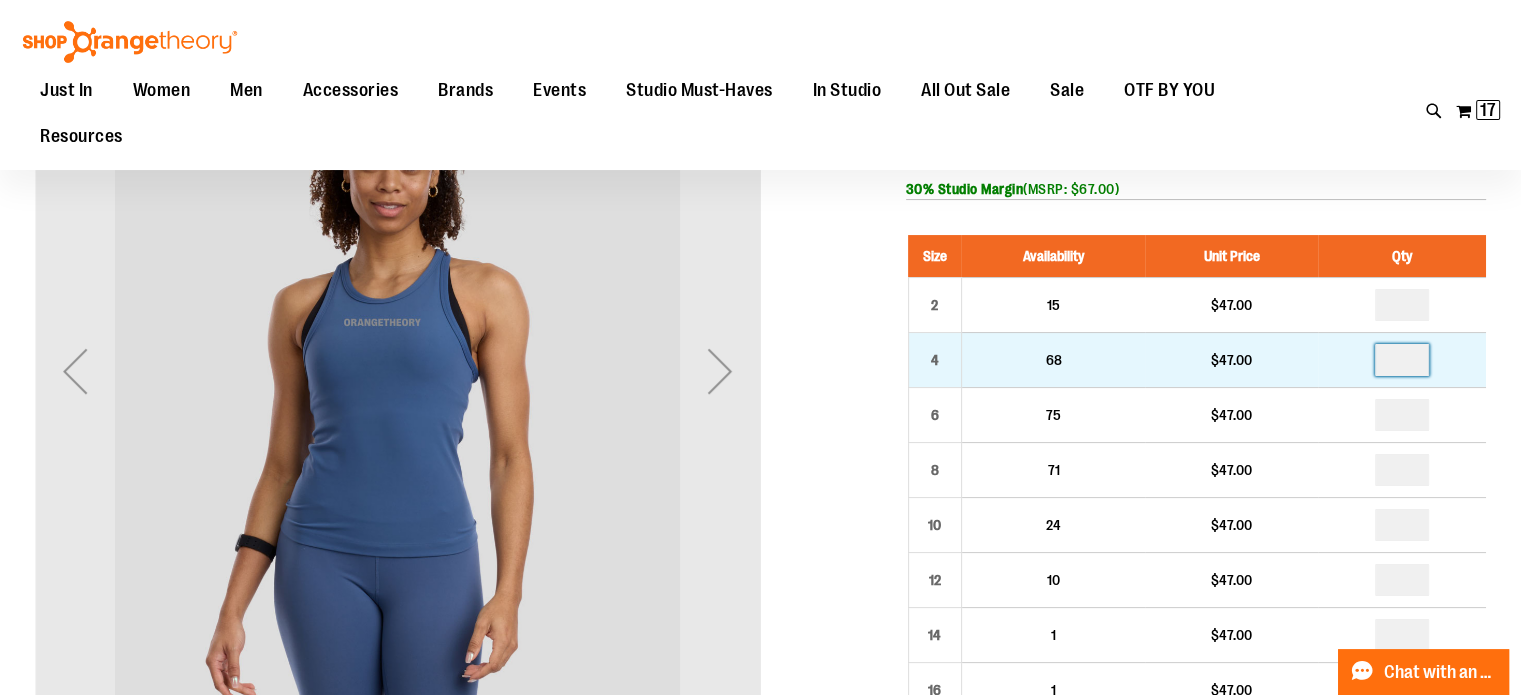 click at bounding box center (1402, 360) 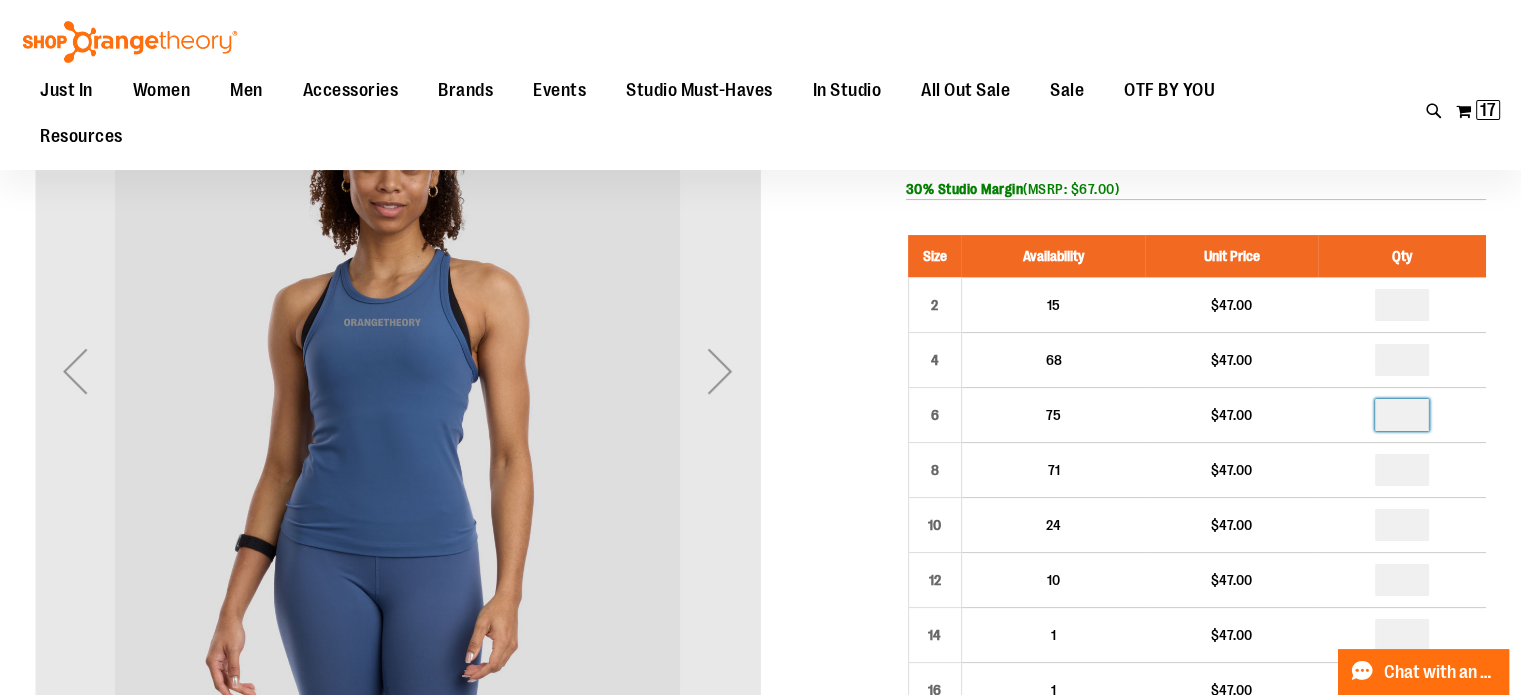 click at bounding box center [1402, 415] 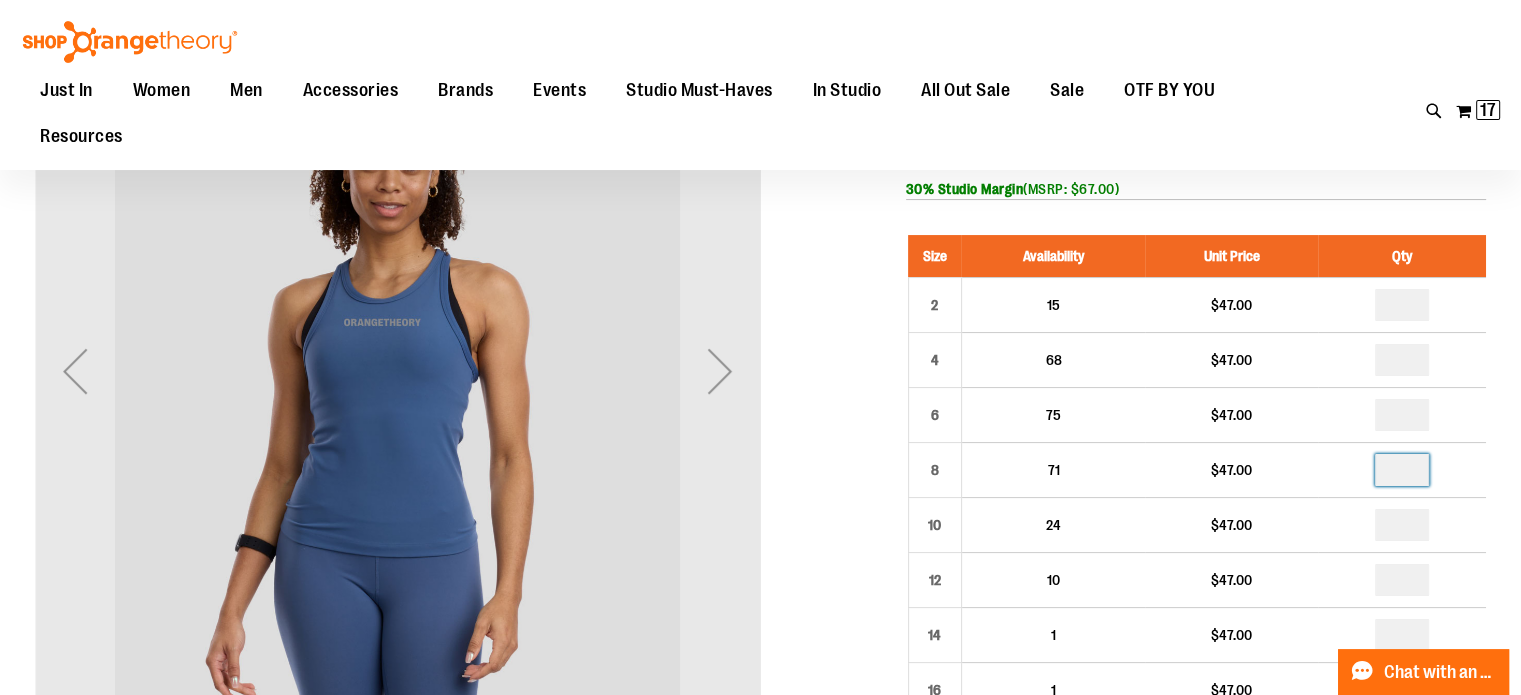 click at bounding box center (1402, 470) 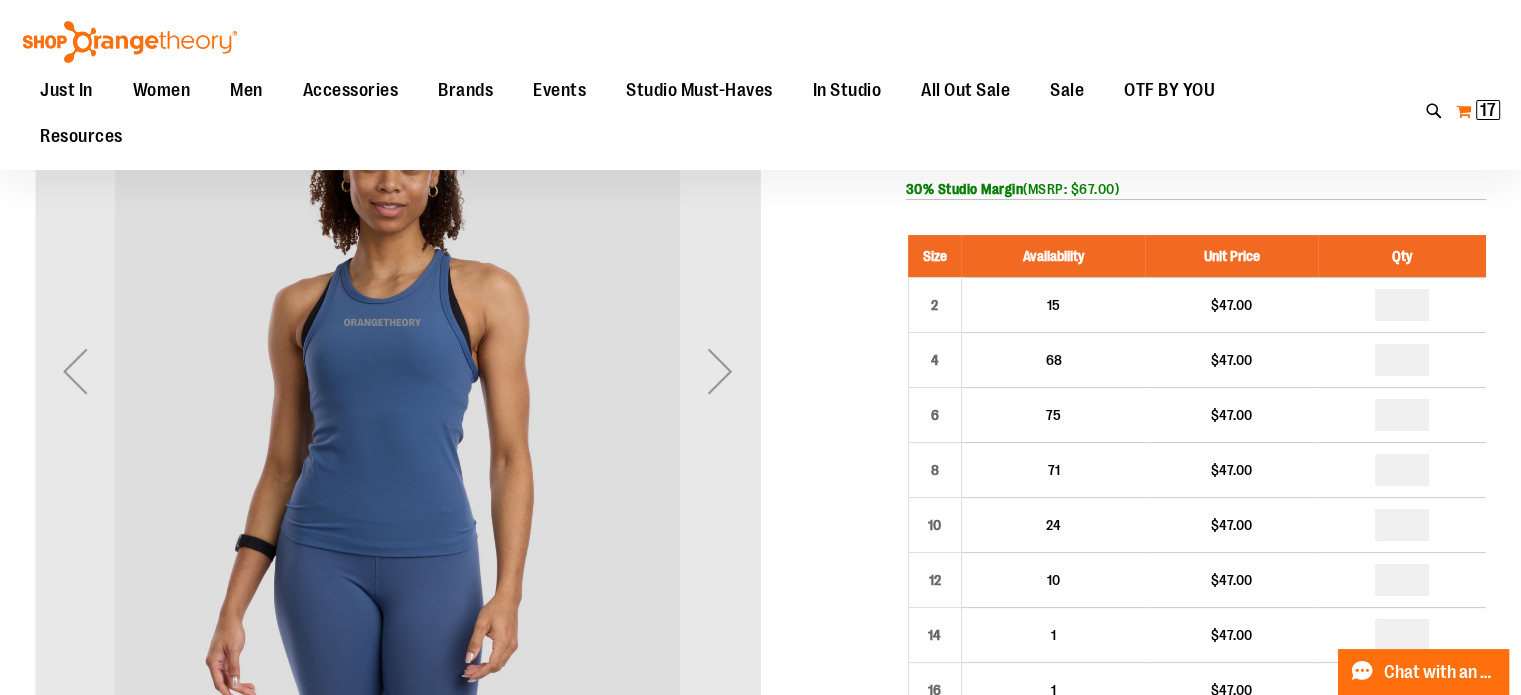 click on "17" at bounding box center (1488, 110) 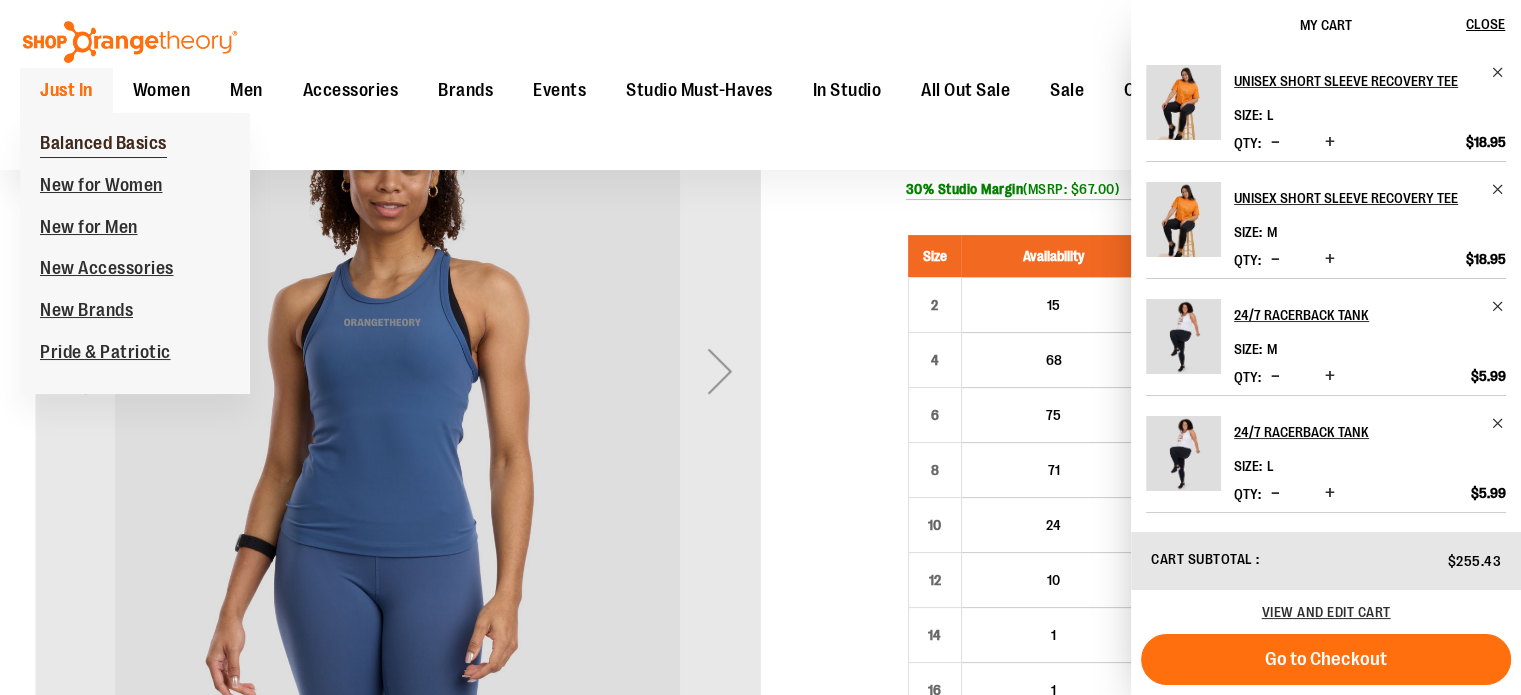 click on "Balanced Basics" at bounding box center [103, 145] 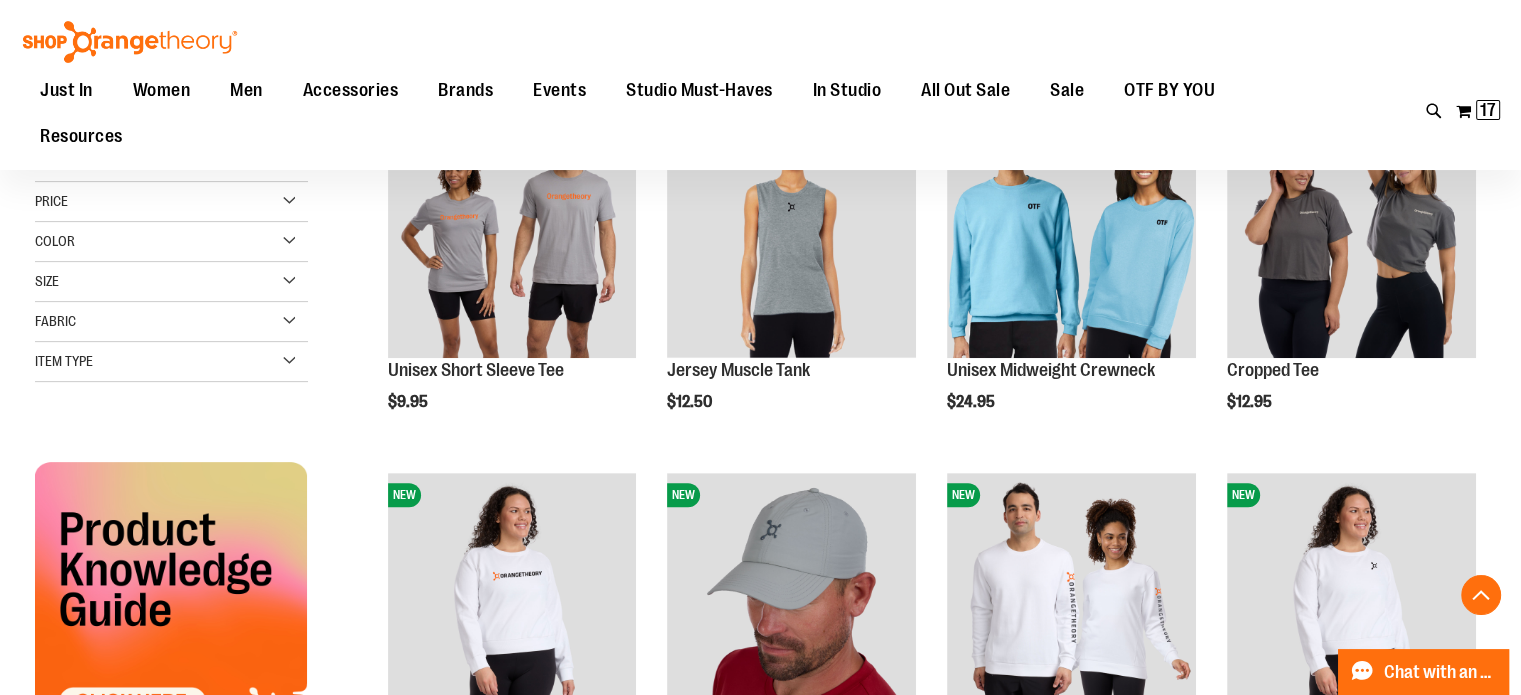 scroll, scrollTop: 654, scrollLeft: 0, axis: vertical 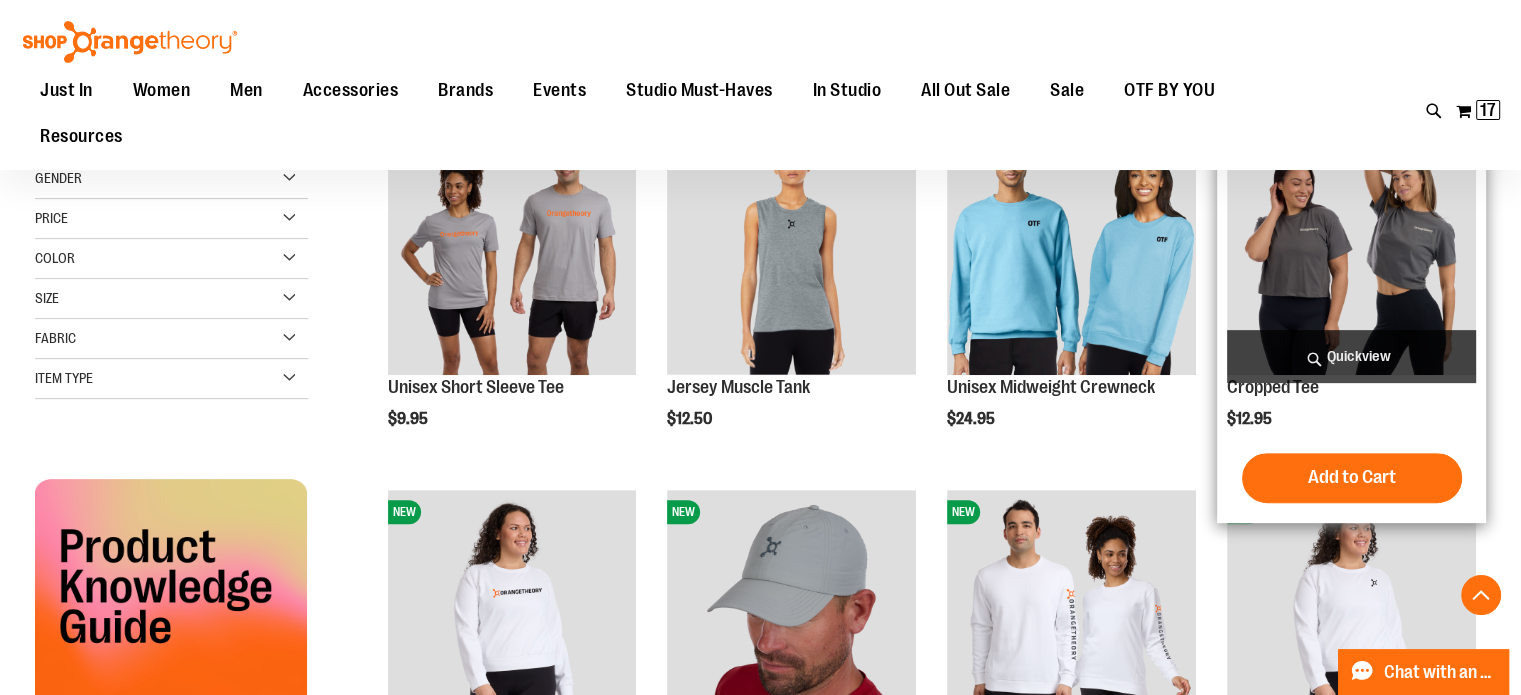 click at bounding box center (1351, 250) 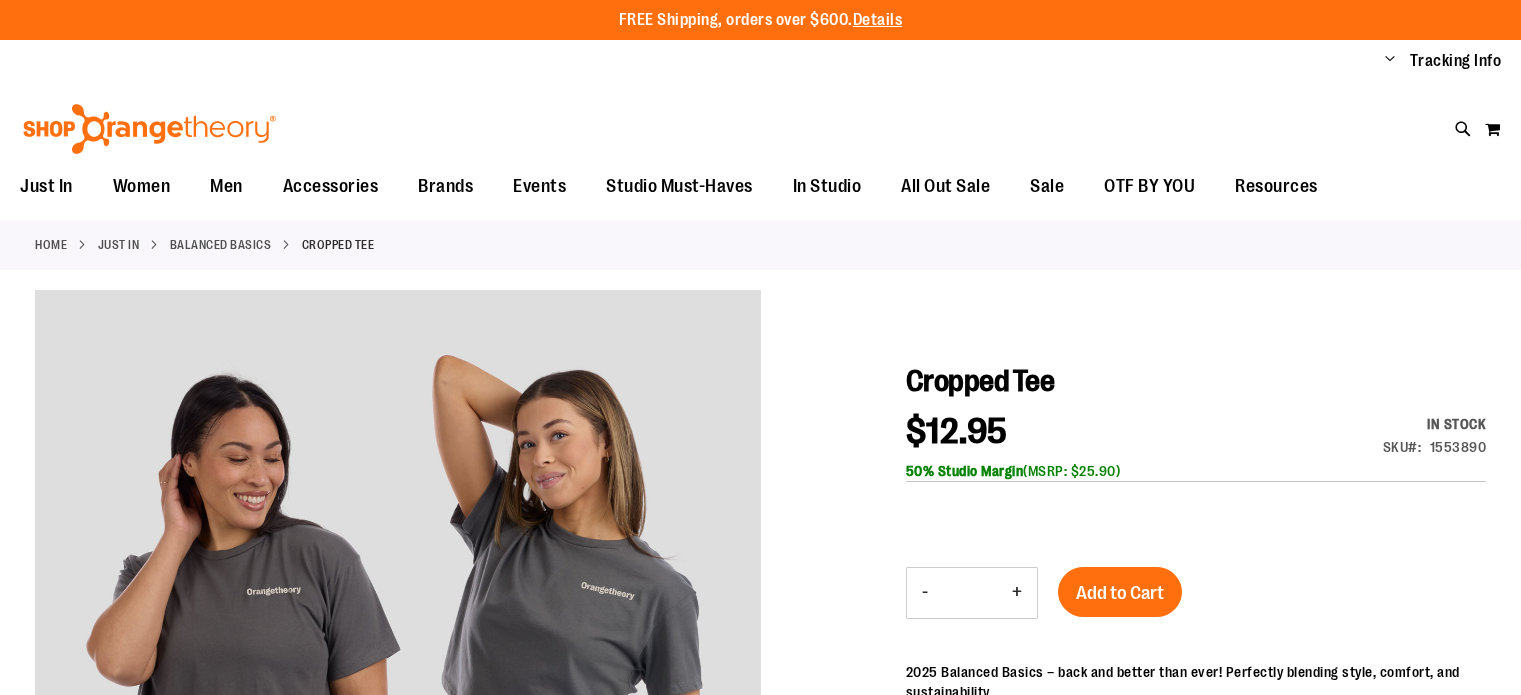 scroll, scrollTop: 0, scrollLeft: 0, axis: both 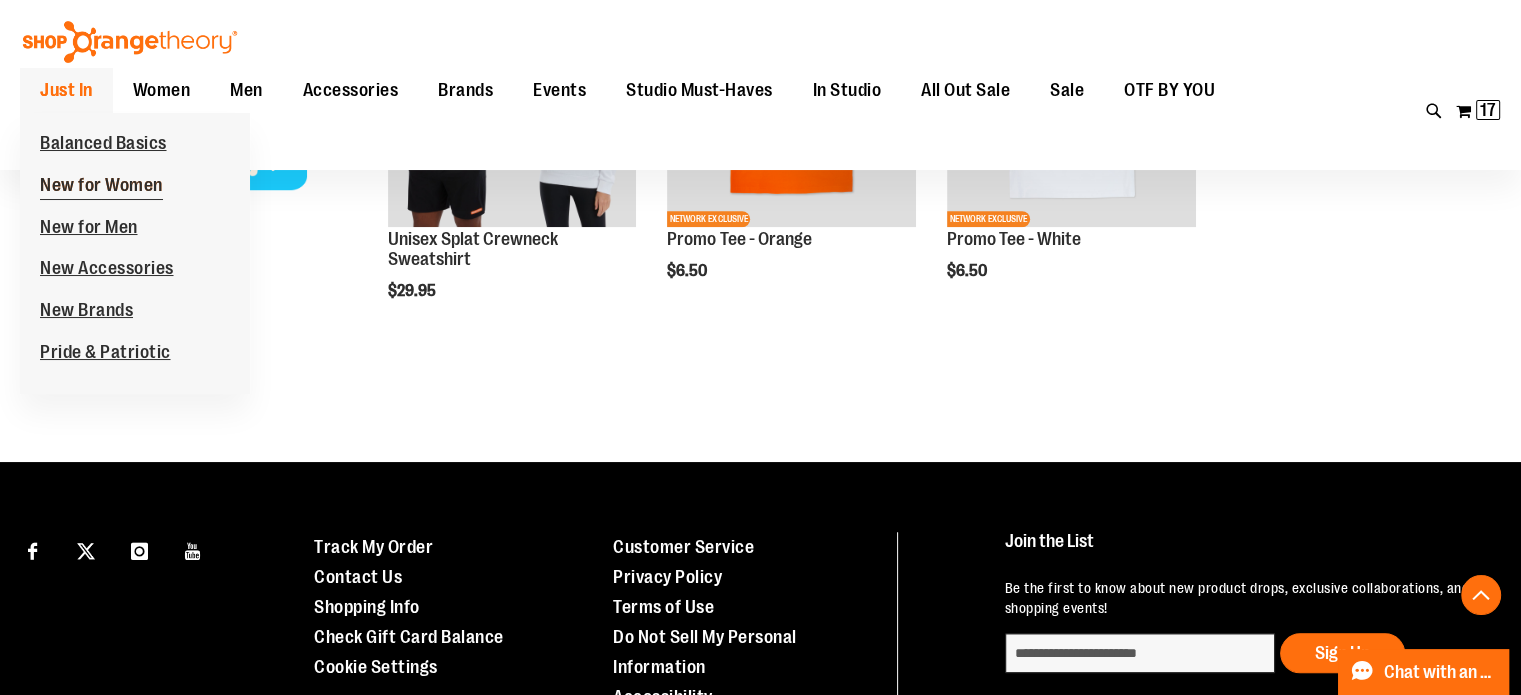 click on "New for Women" at bounding box center [101, 187] 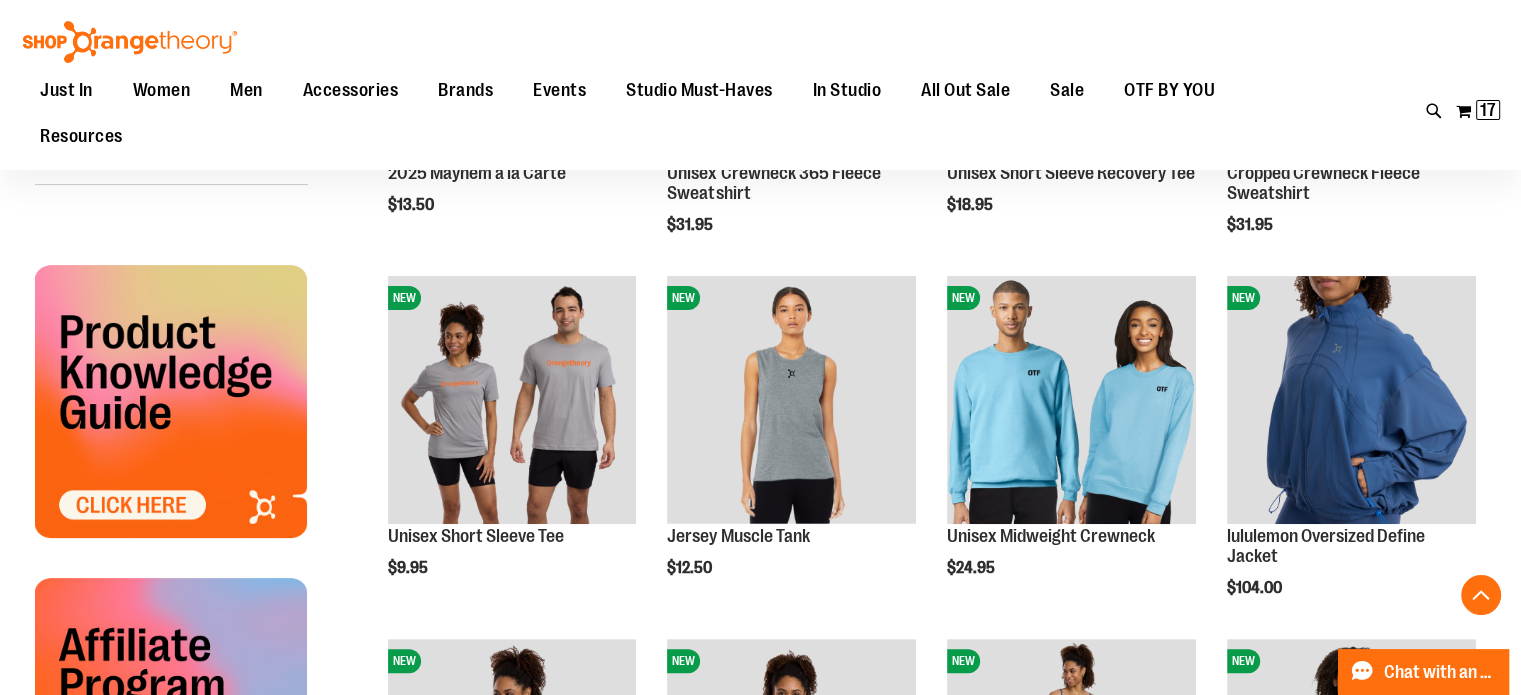 scroll, scrollTop: 524, scrollLeft: 0, axis: vertical 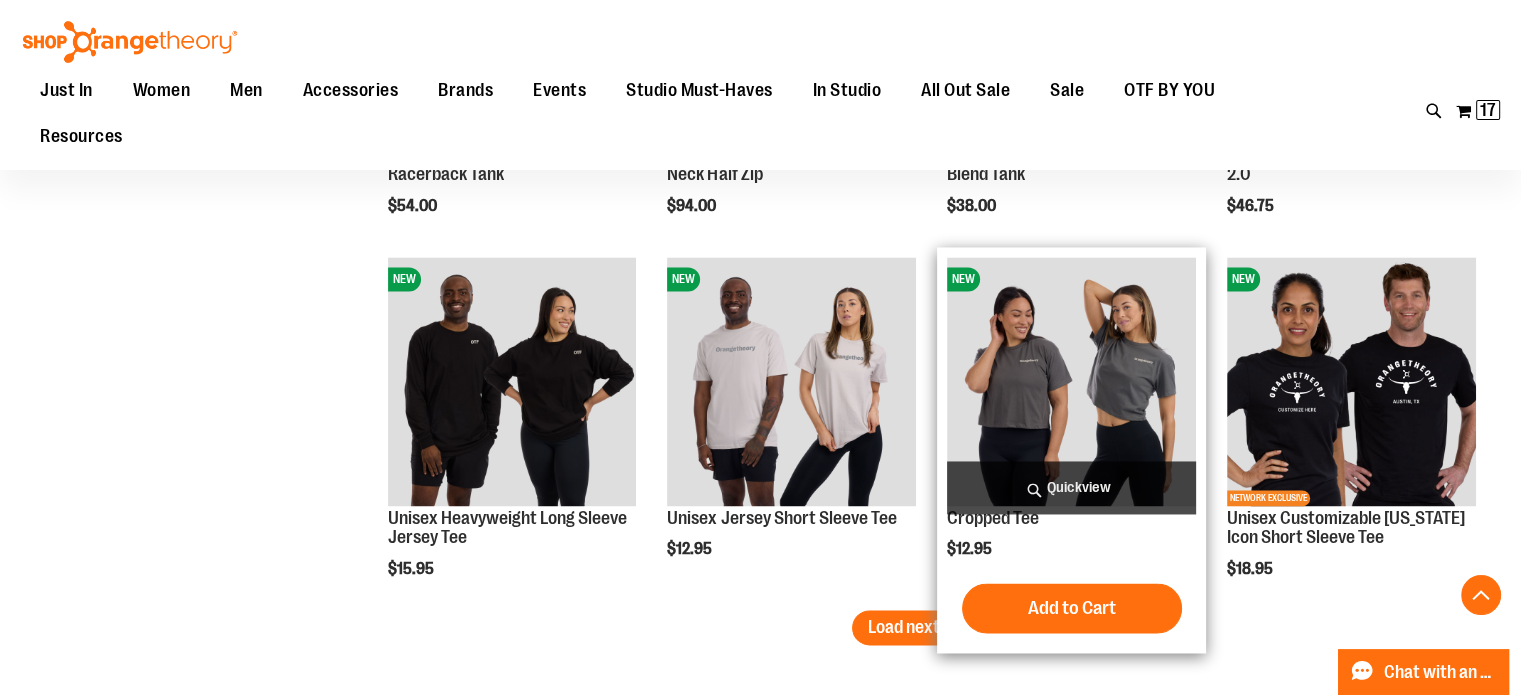 click at bounding box center (1071, 381) 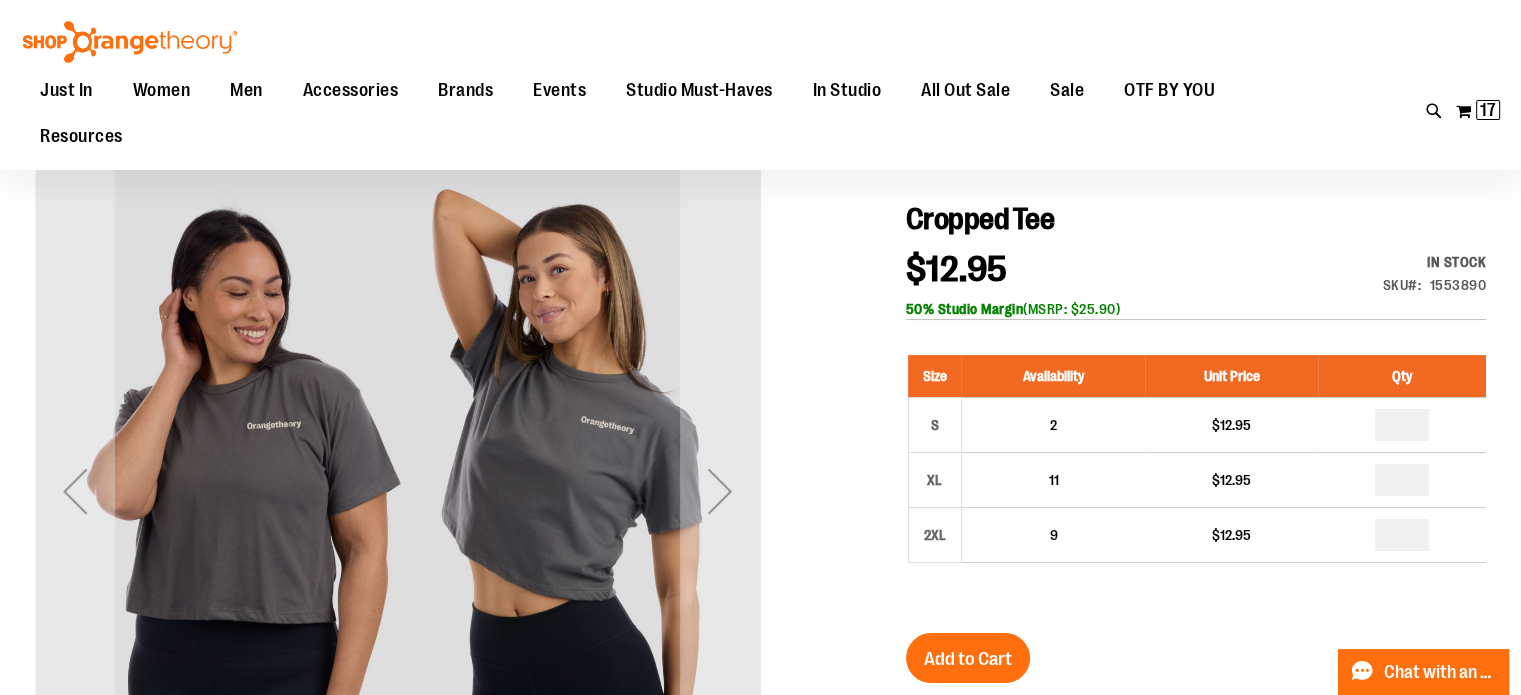 scroll, scrollTop: 152, scrollLeft: 0, axis: vertical 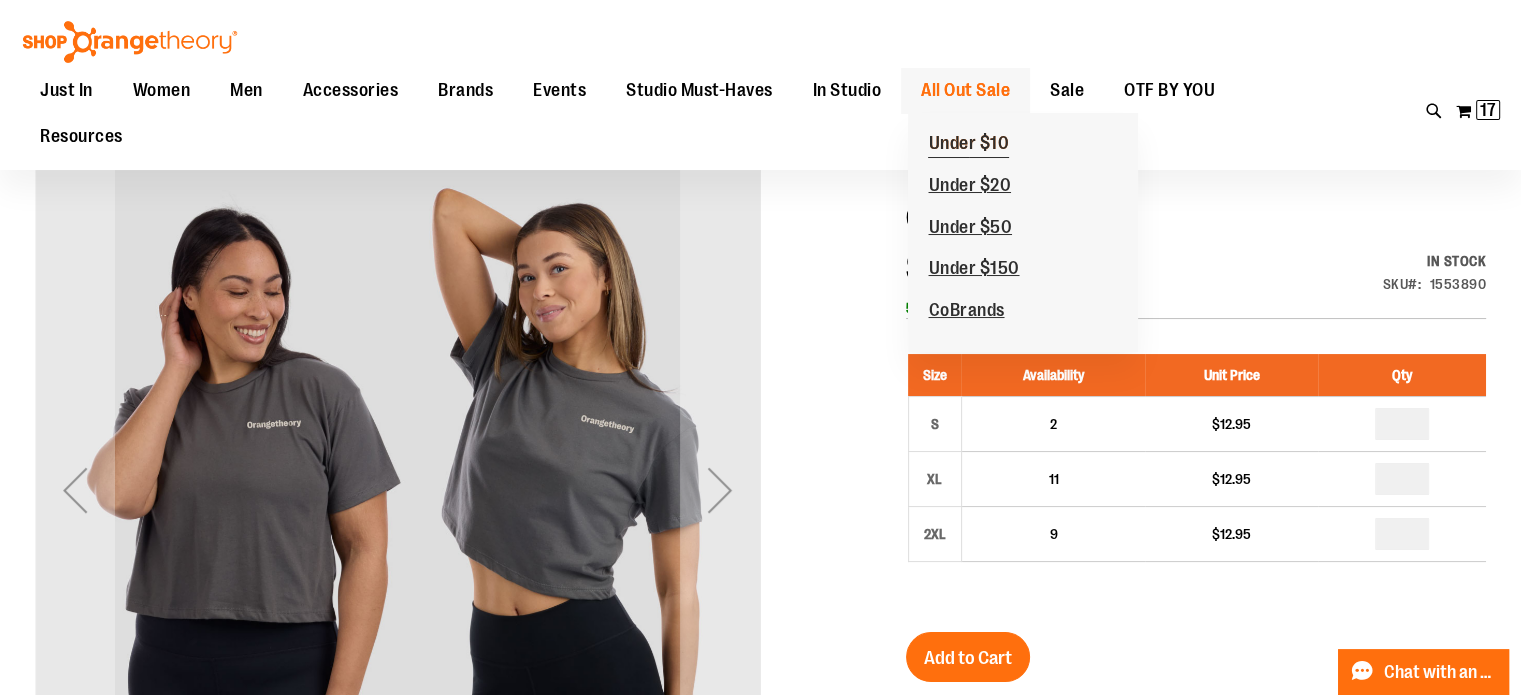 click on "Under $10" at bounding box center (968, 145) 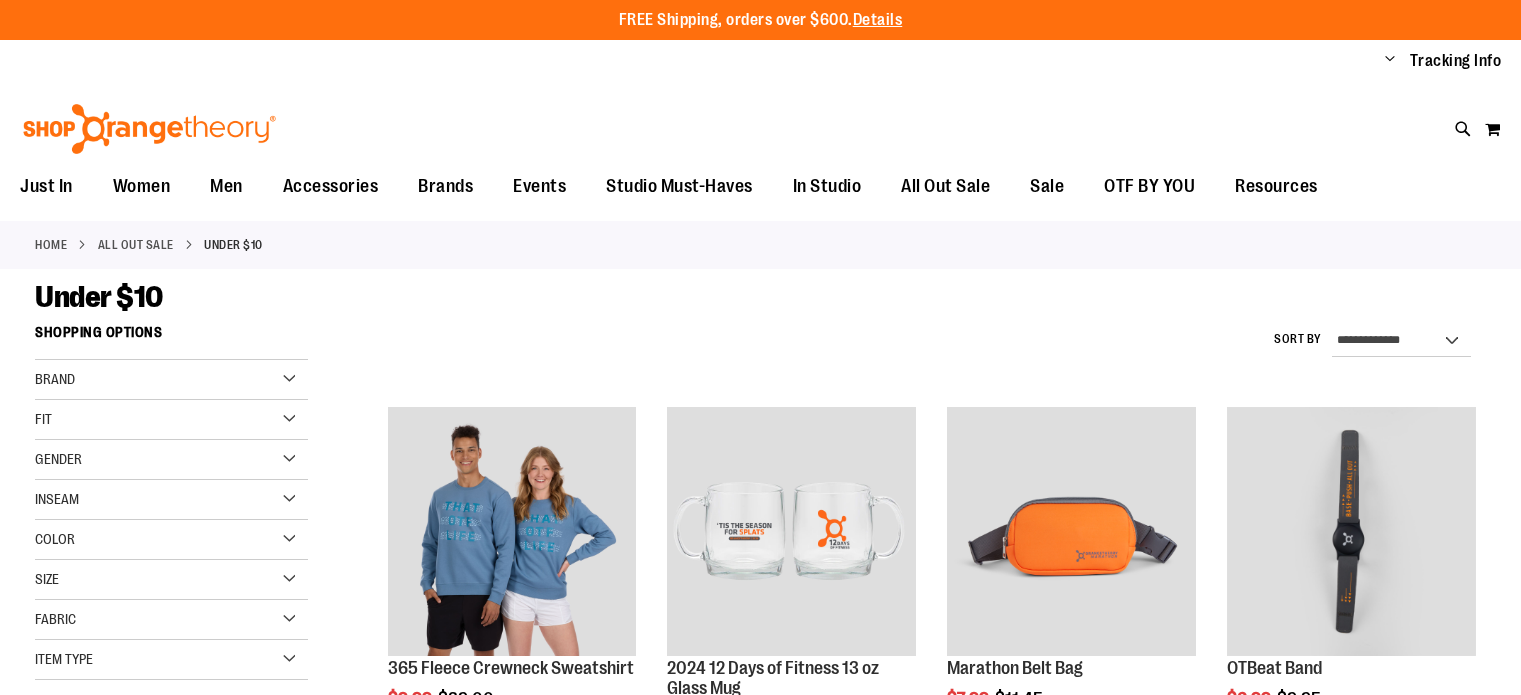 scroll, scrollTop: 0, scrollLeft: 0, axis: both 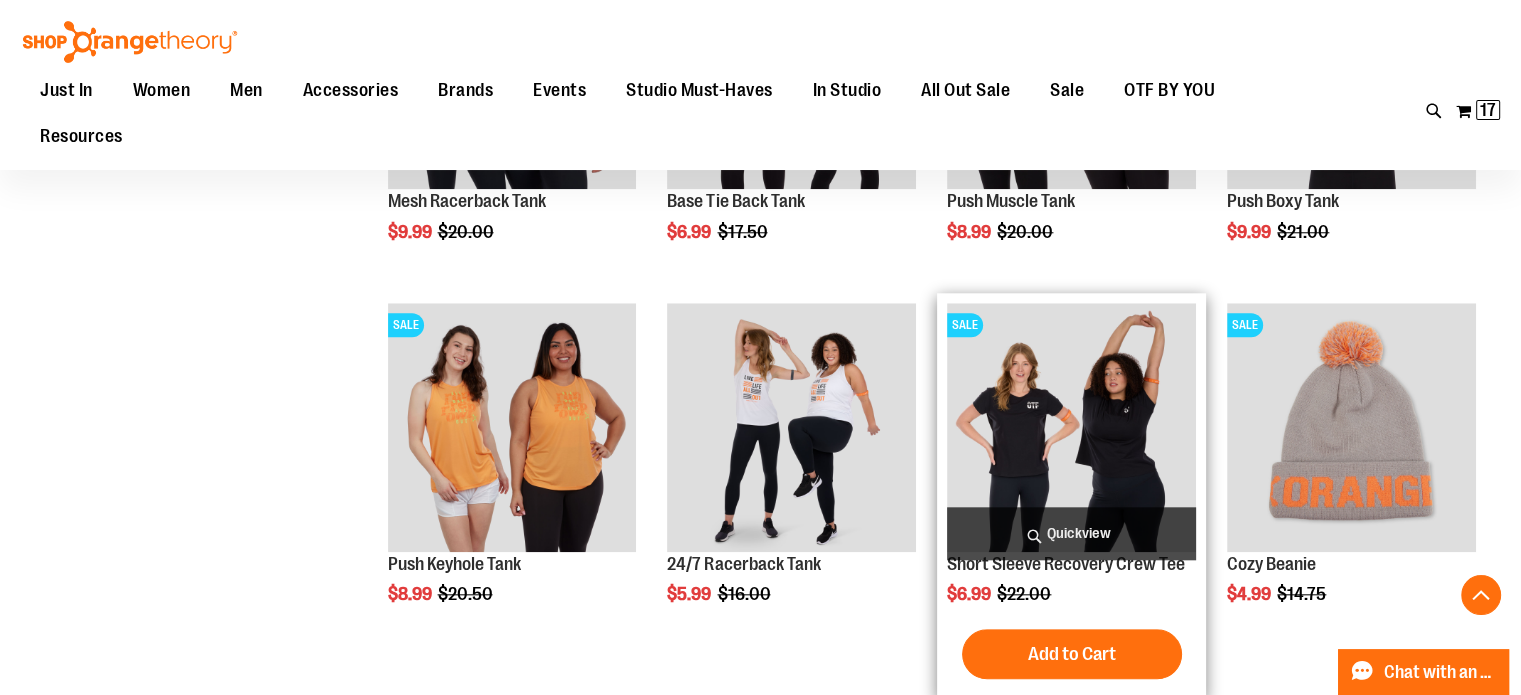 click at bounding box center [1071, 427] 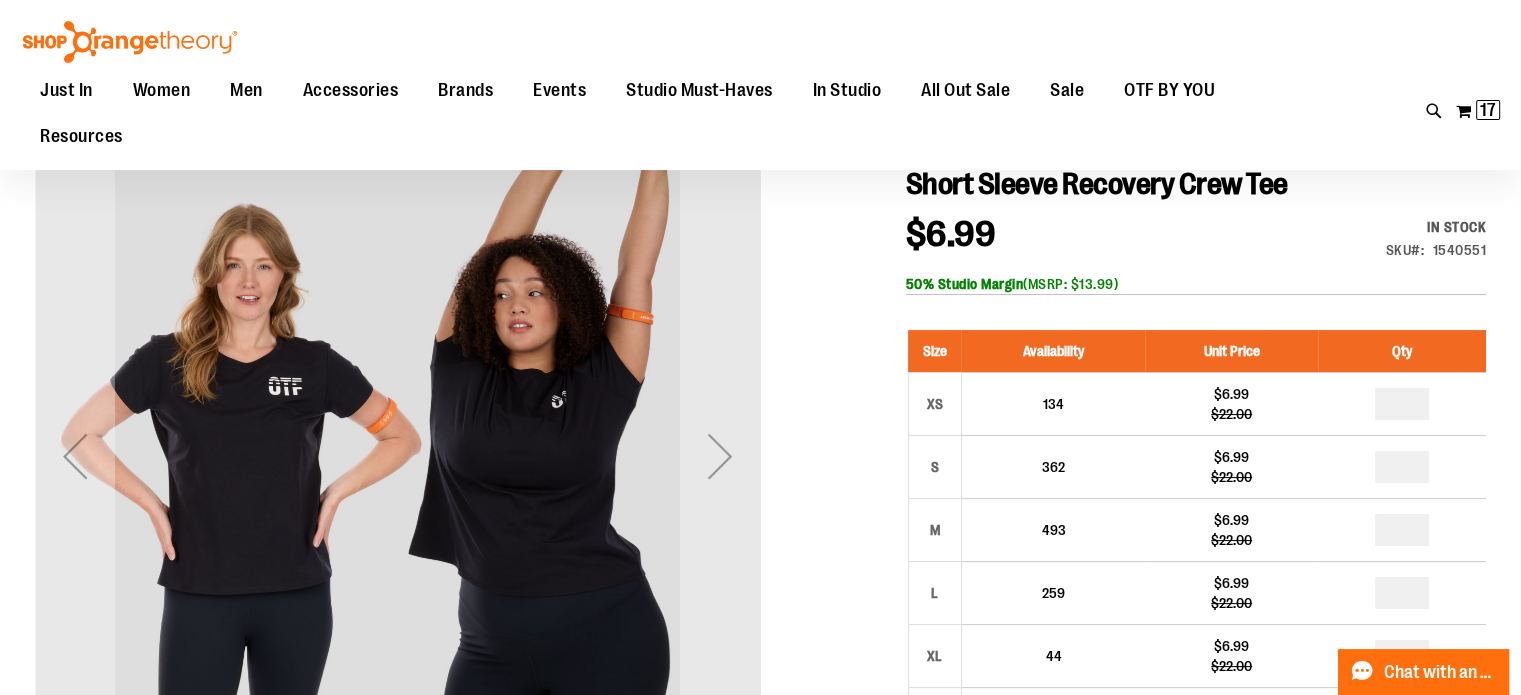 scroll, scrollTop: 196, scrollLeft: 0, axis: vertical 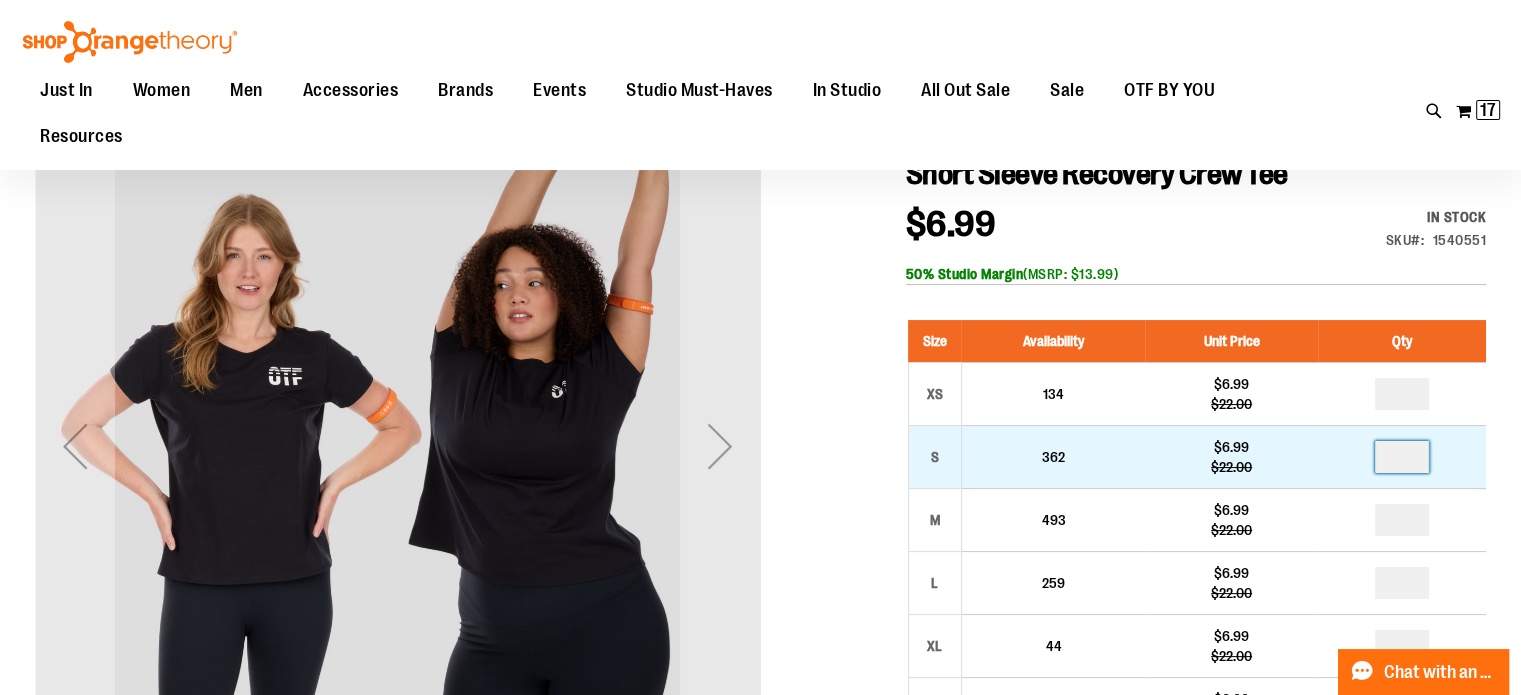 click at bounding box center [1402, 457] 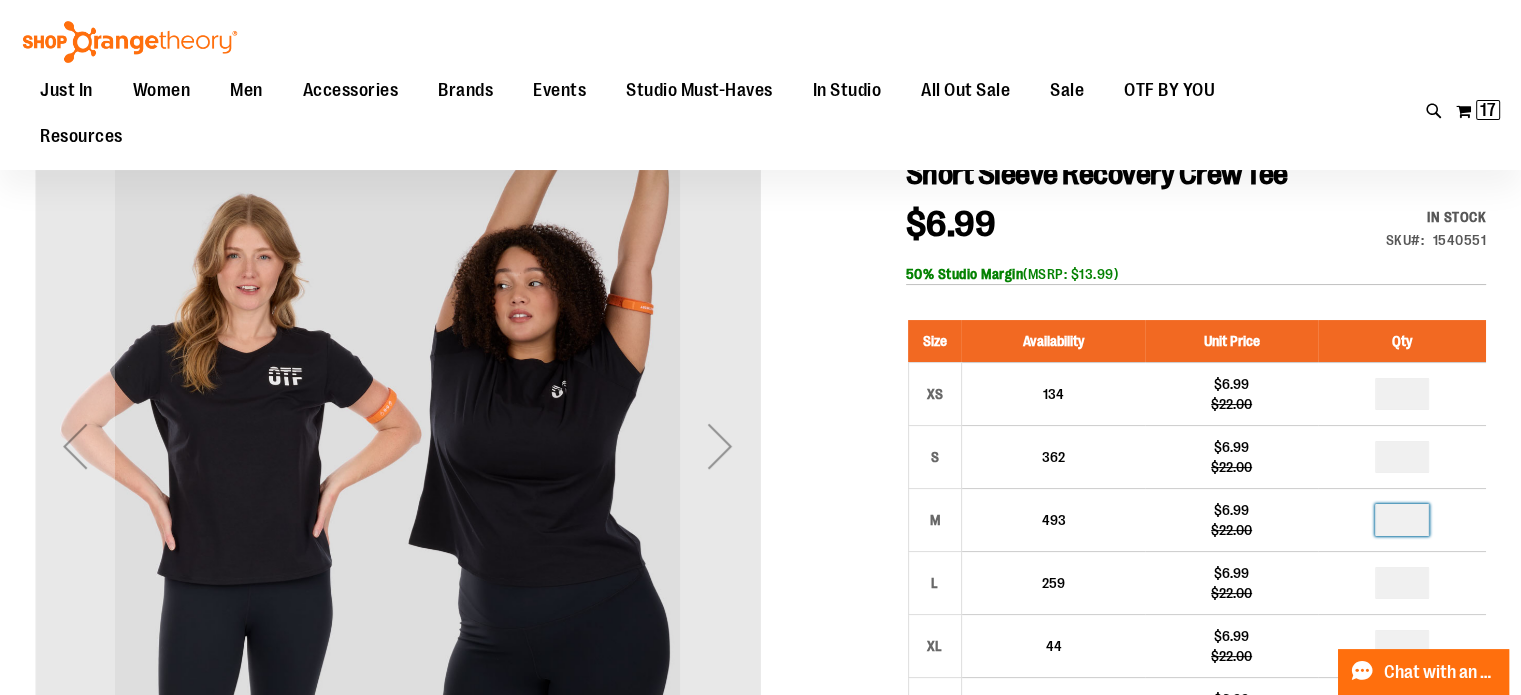 click at bounding box center (1402, 520) 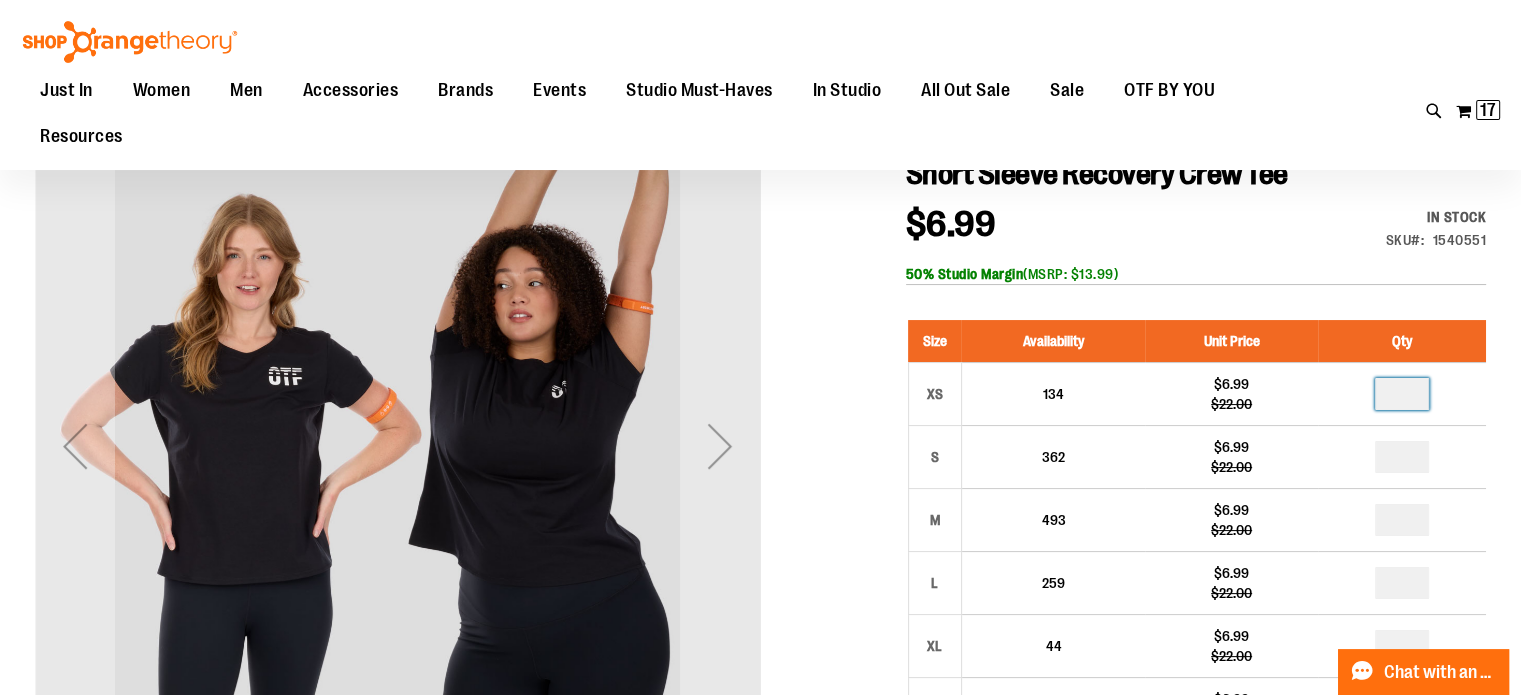 click at bounding box center (1402, 394) 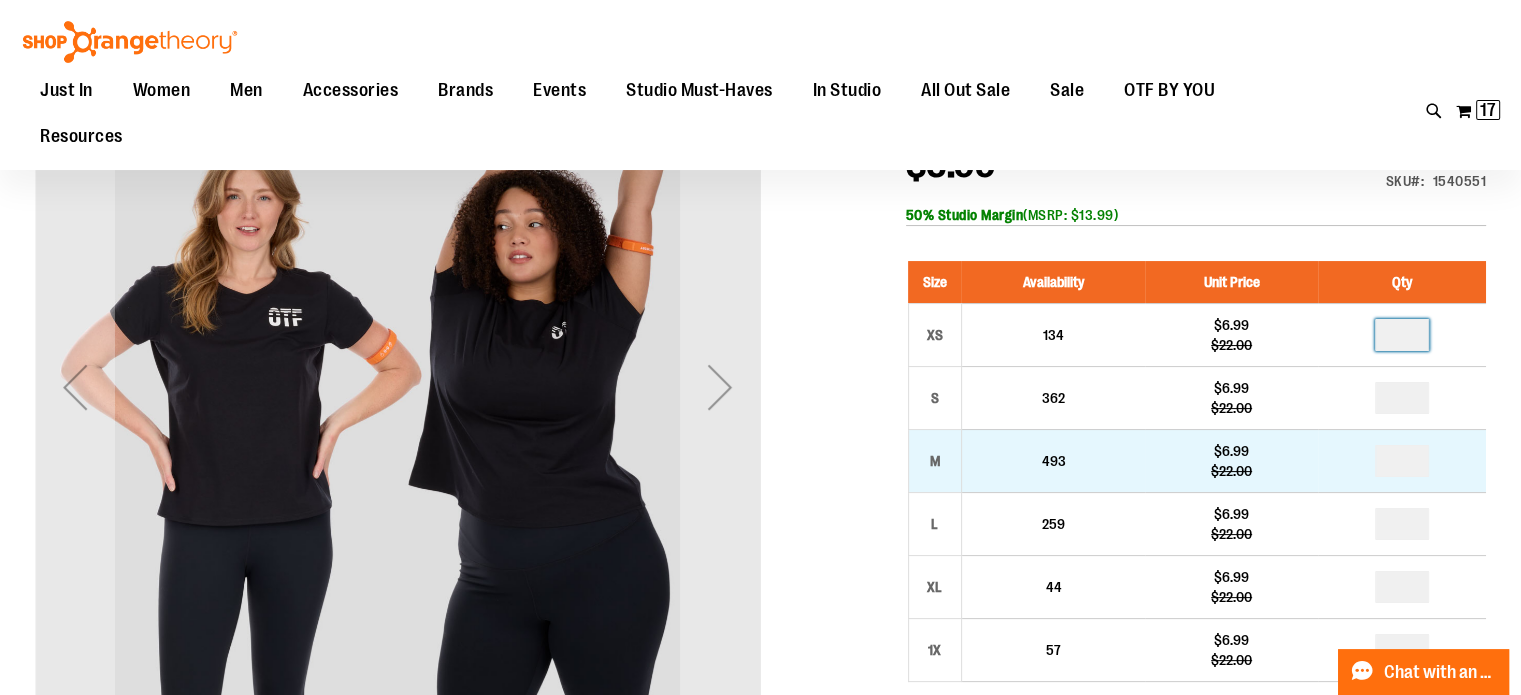 scroll, scrollTop: 283, scrollLeft: 0, axis: vertical 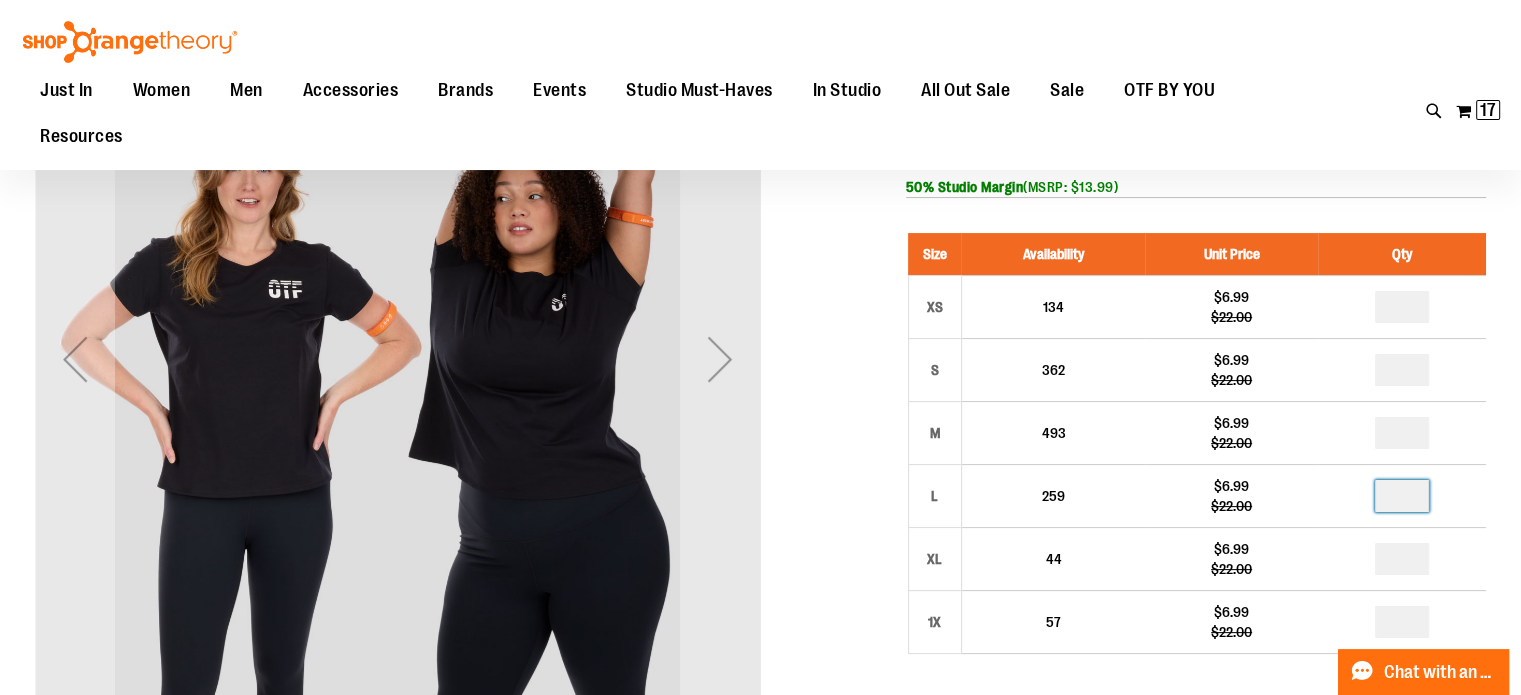 click at bounding box center (1402, 496) 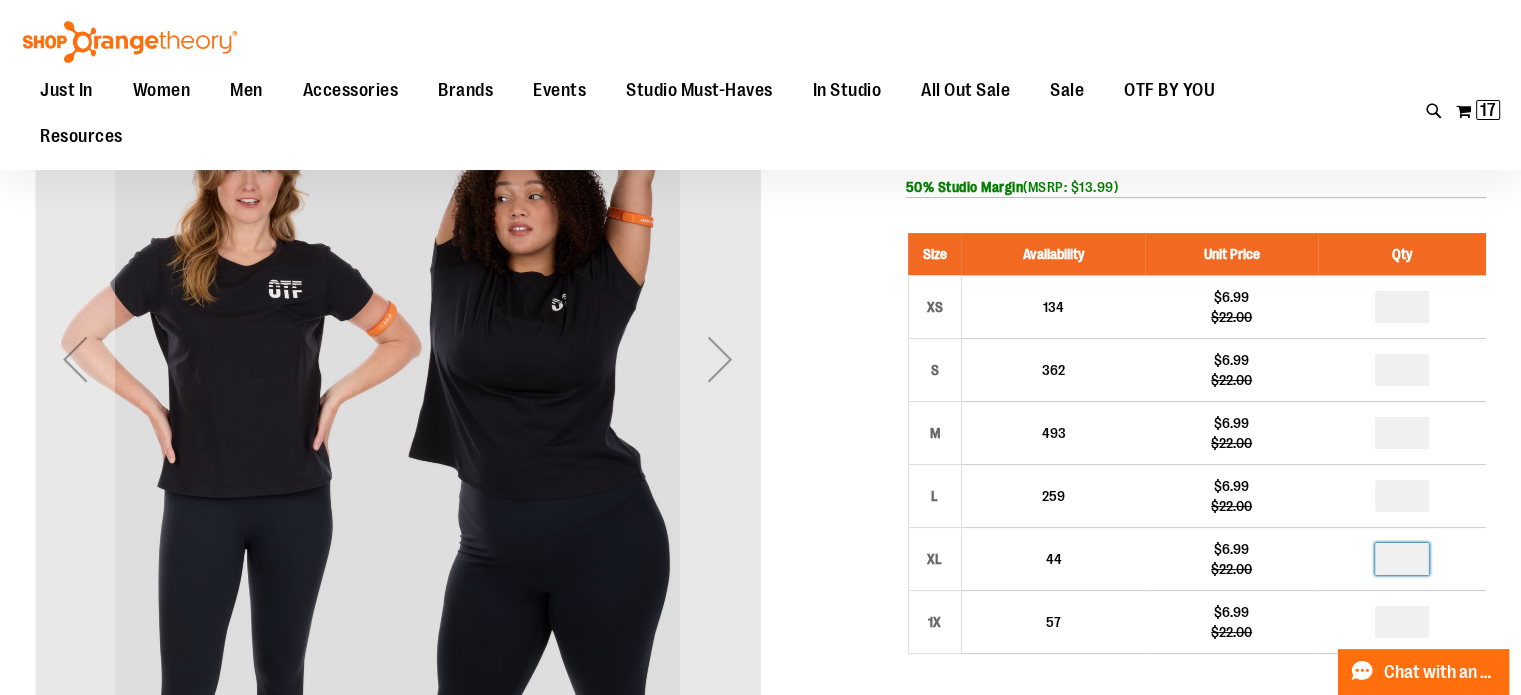 click at bounding box center [1402, 559] 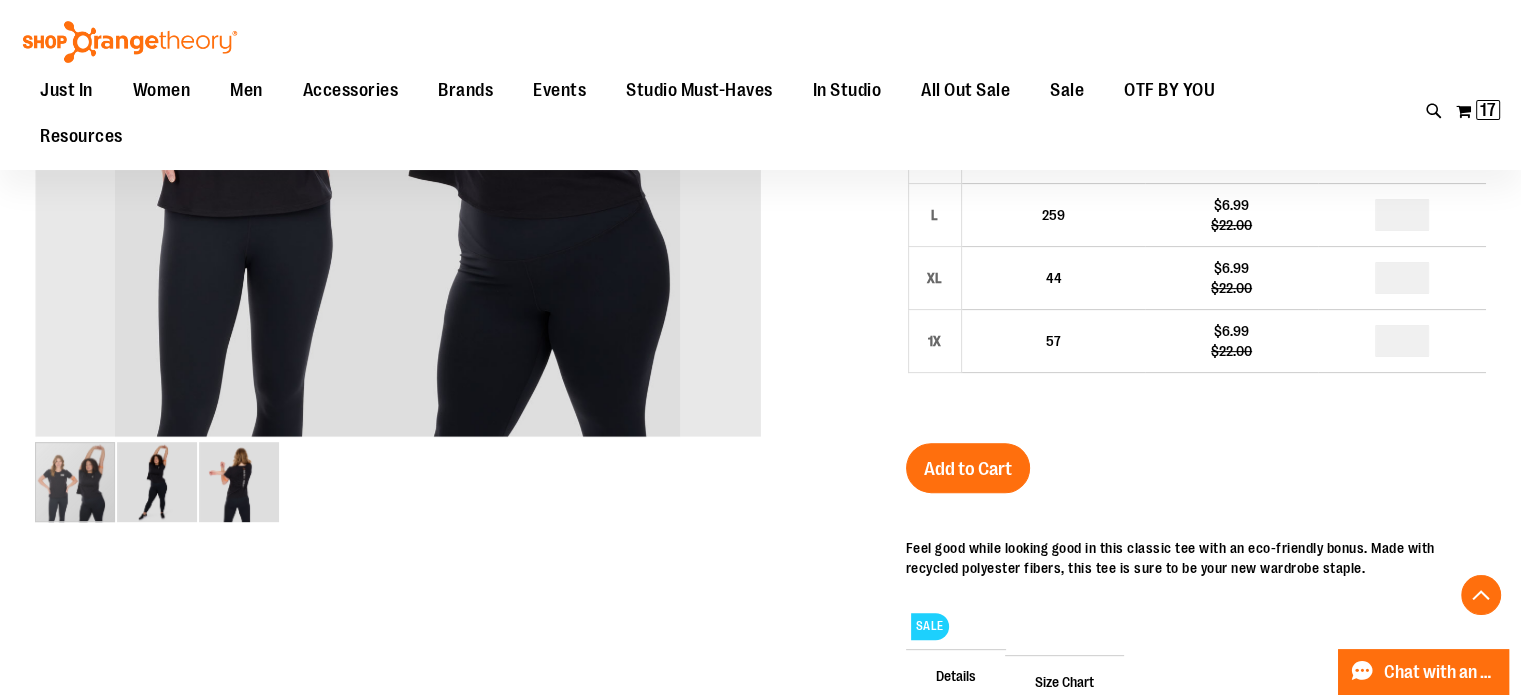 scroll, scrollTop: 571, scrollLeft: 0, axis: vertical 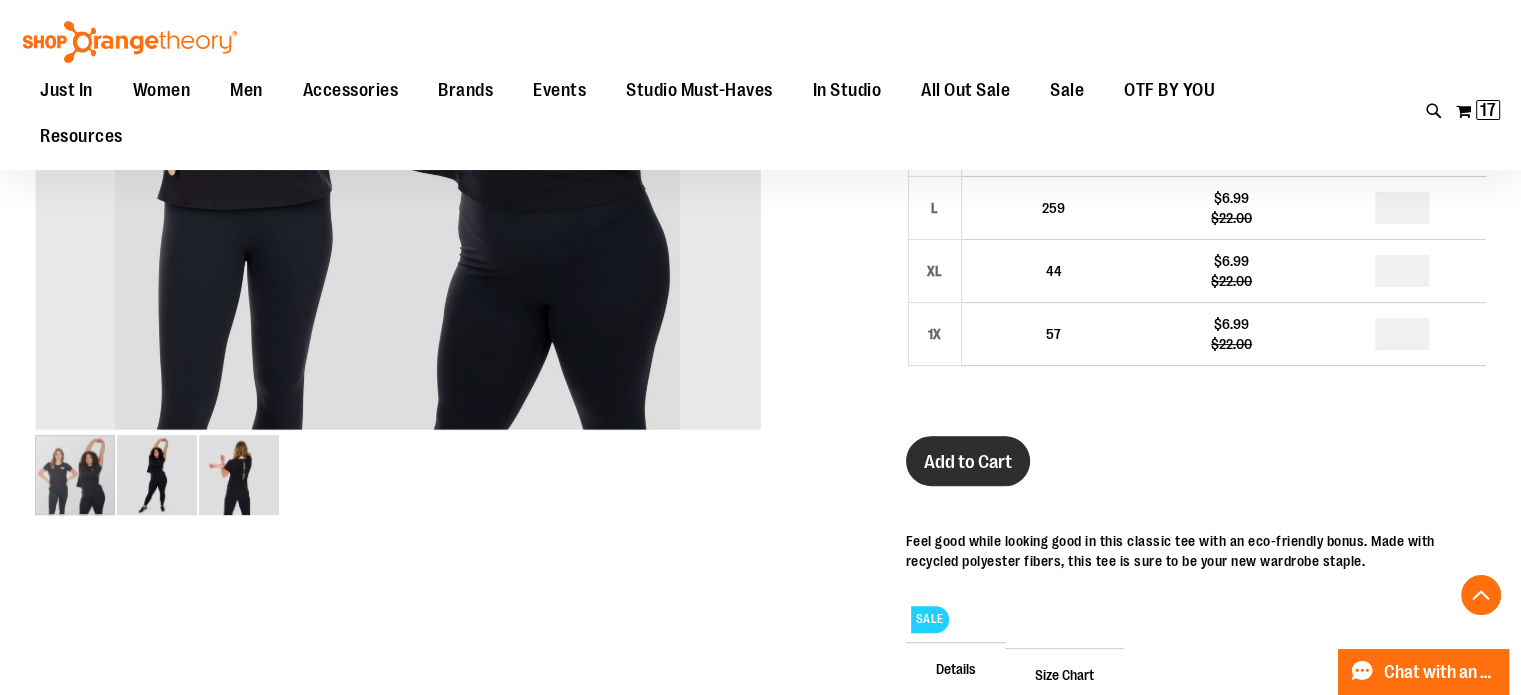 click on "Add to Cart" at bounding box center (968, 462) 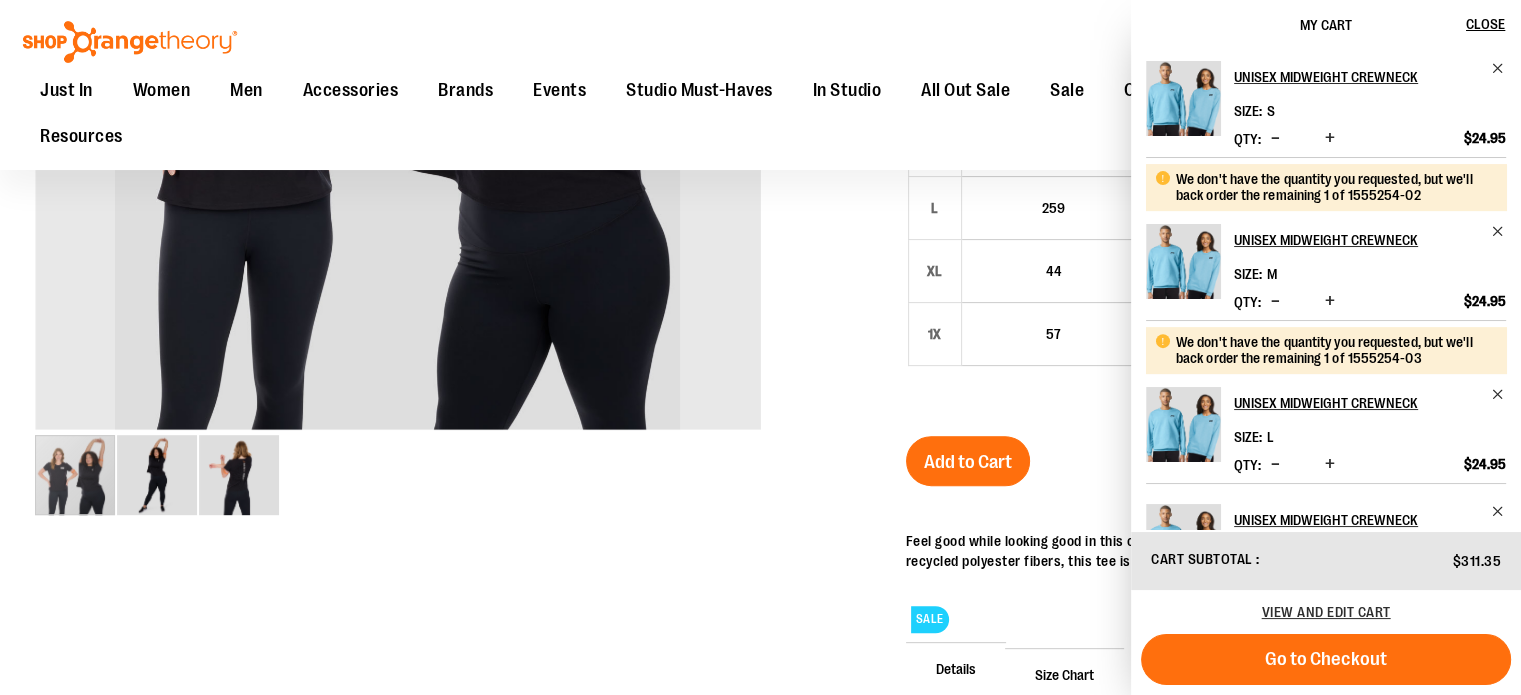 scroll, scrollTop: 836, scrollLeft: 0, axis: vertical 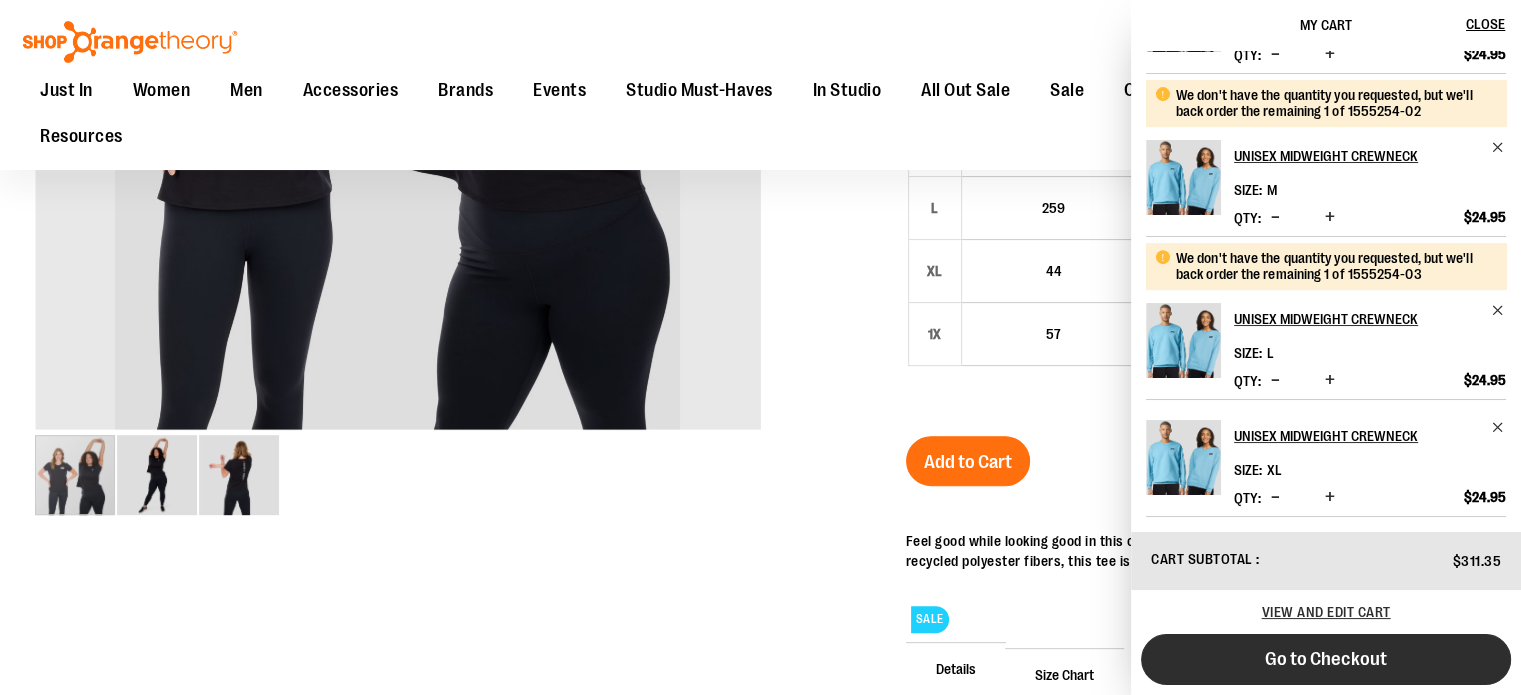 click on "Go to Checkout" at bounding box center (1326, 659) 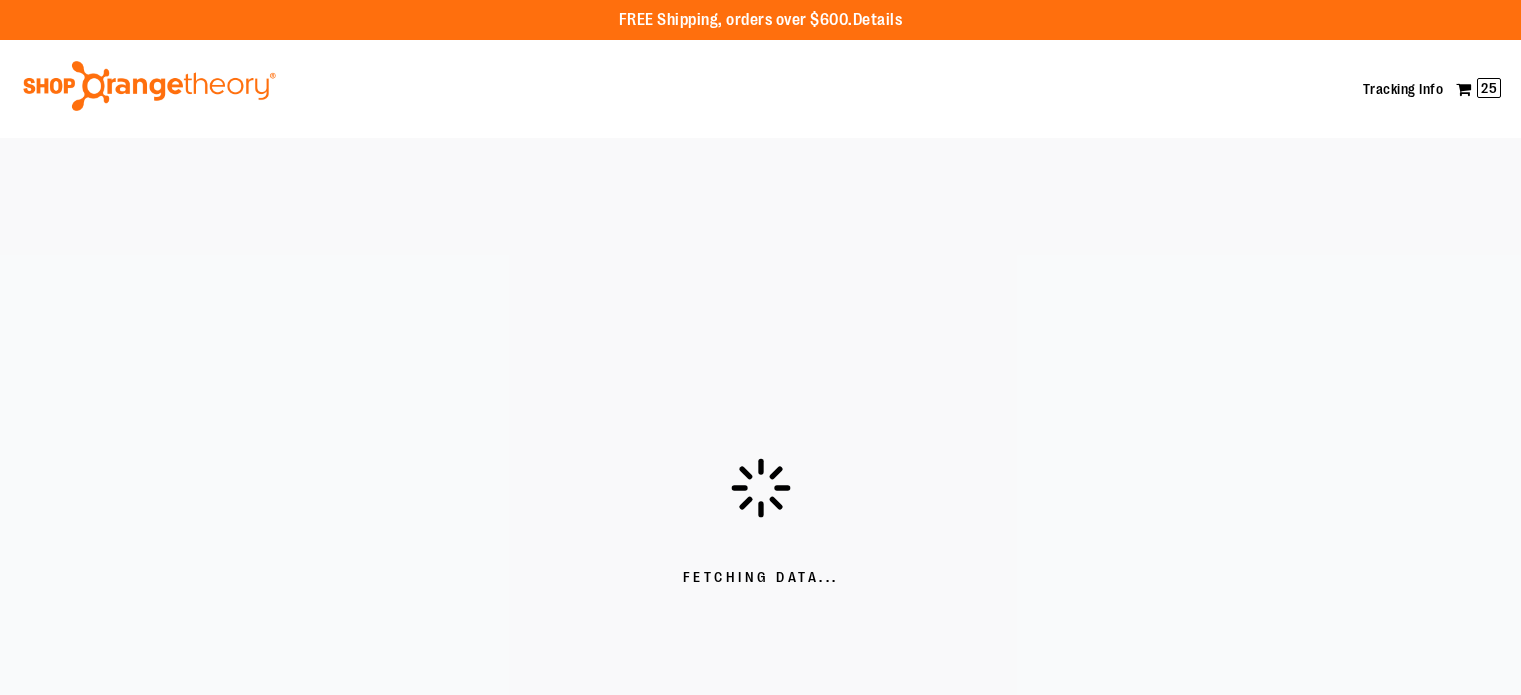 scroll, scrollTop: 0, scrollLeft: 0, axis: both 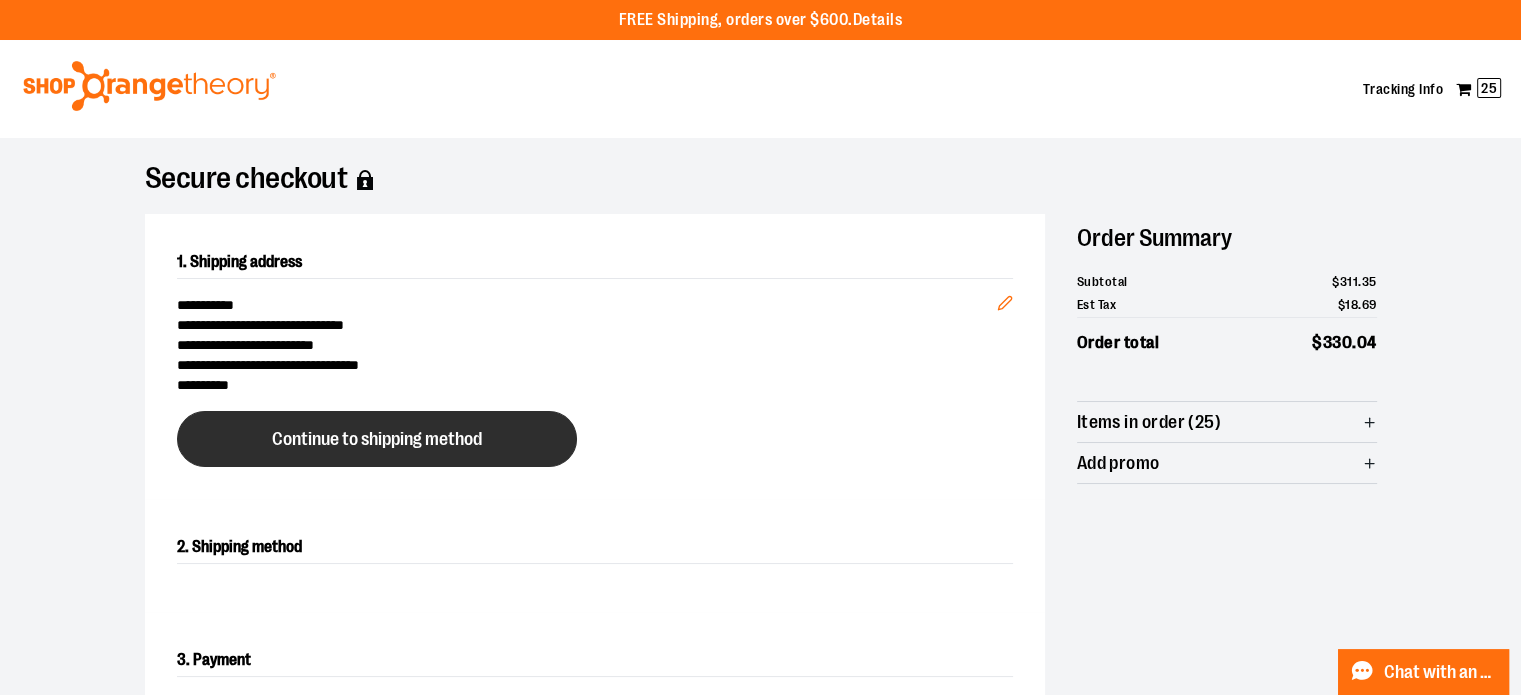 click on "Continue to shipping method" at bounding box center [377, 439] 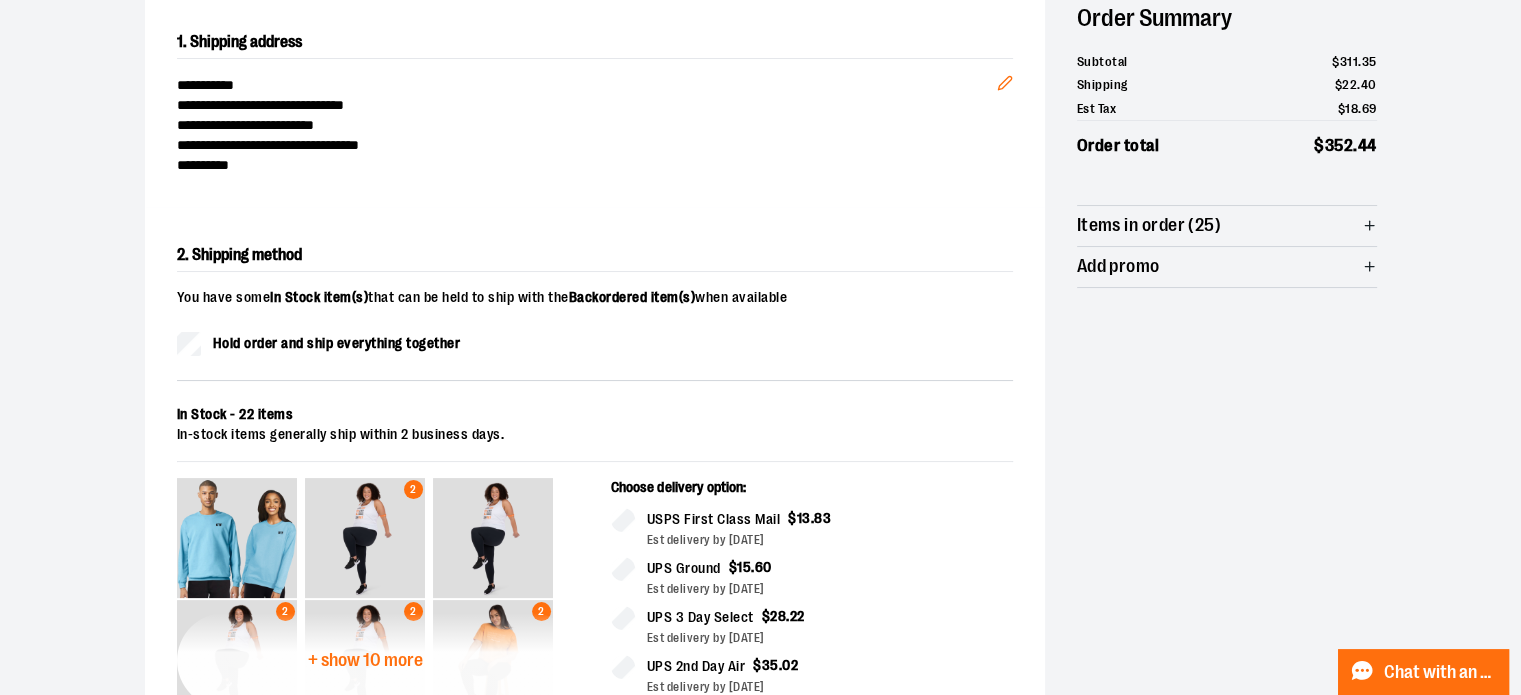 scroll, scrollTop: 234, scrollLeft: 0, axis: vertical 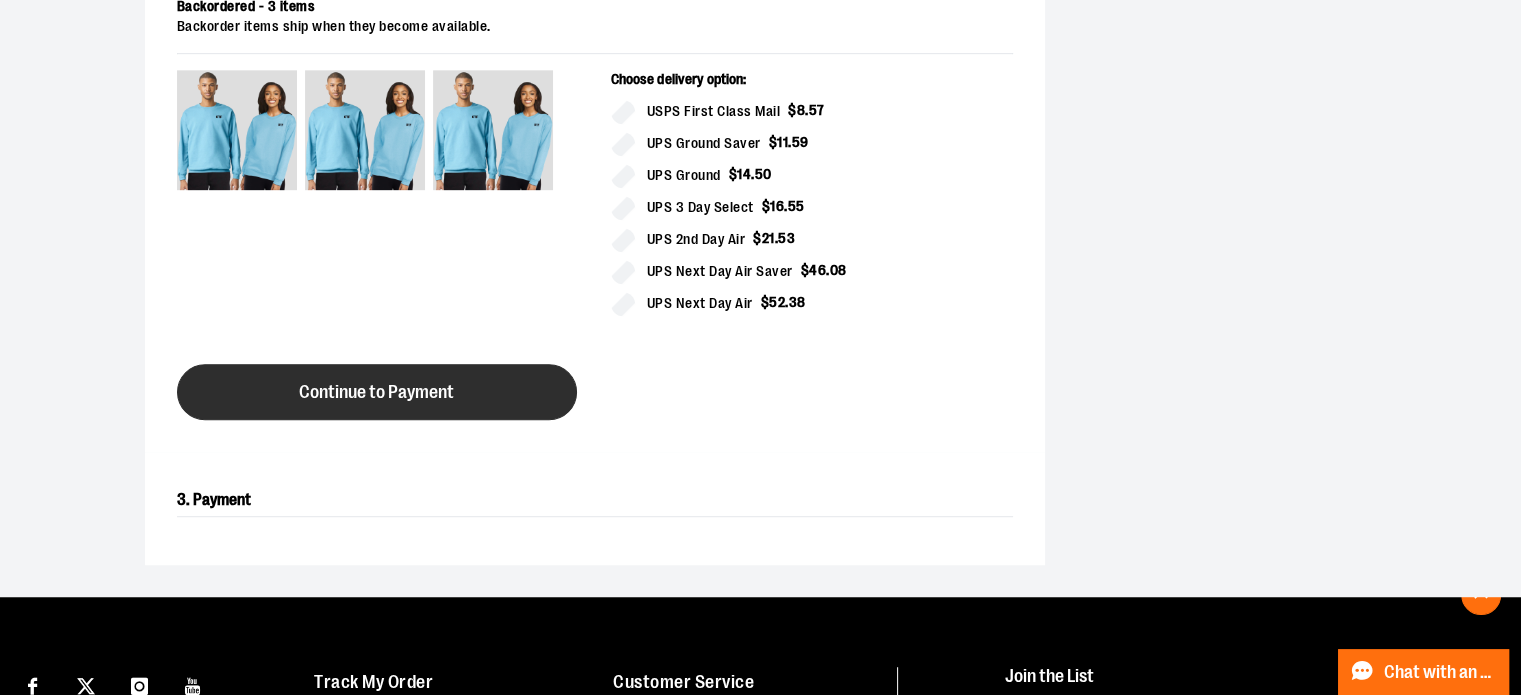click on "Continue to Payment" at bounding box center (377, 392) 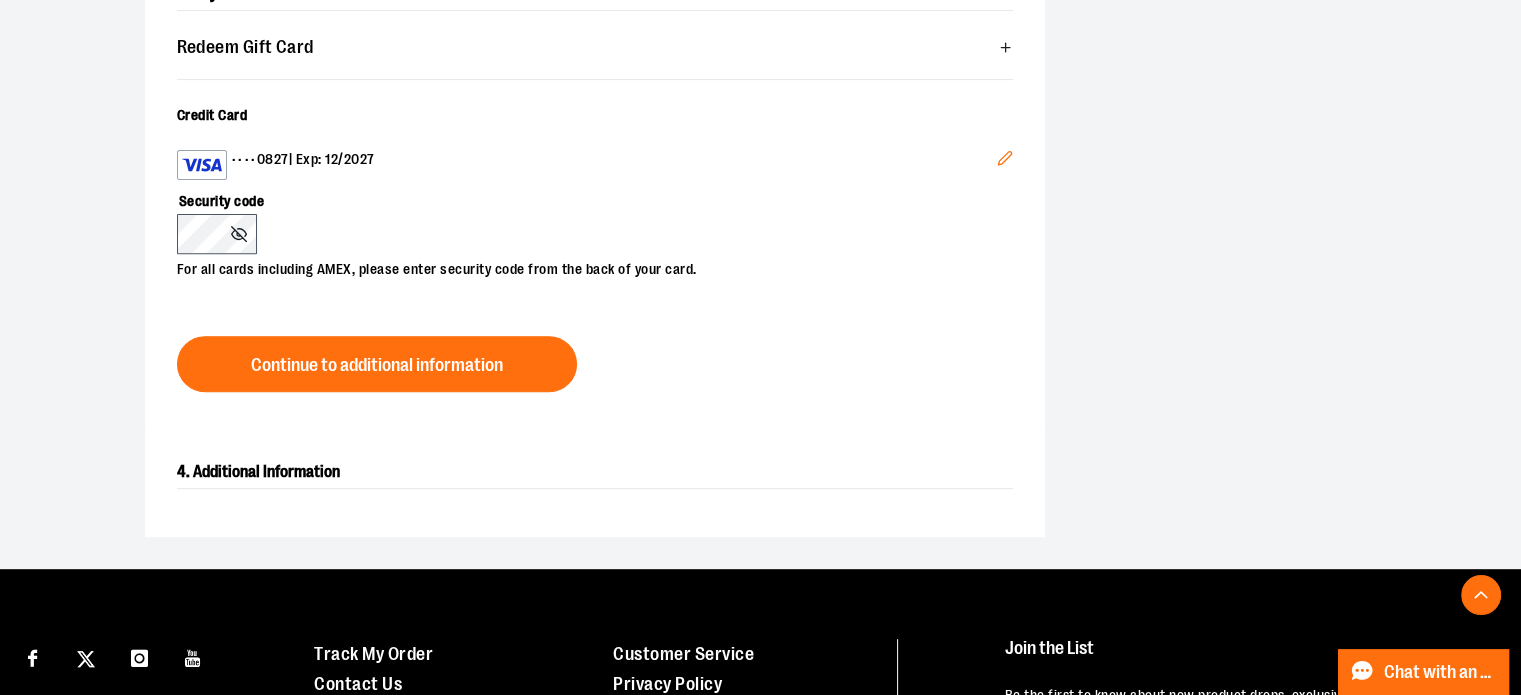 scroll, scrollTop: 413, scrollLeft: 0, axis: vertical 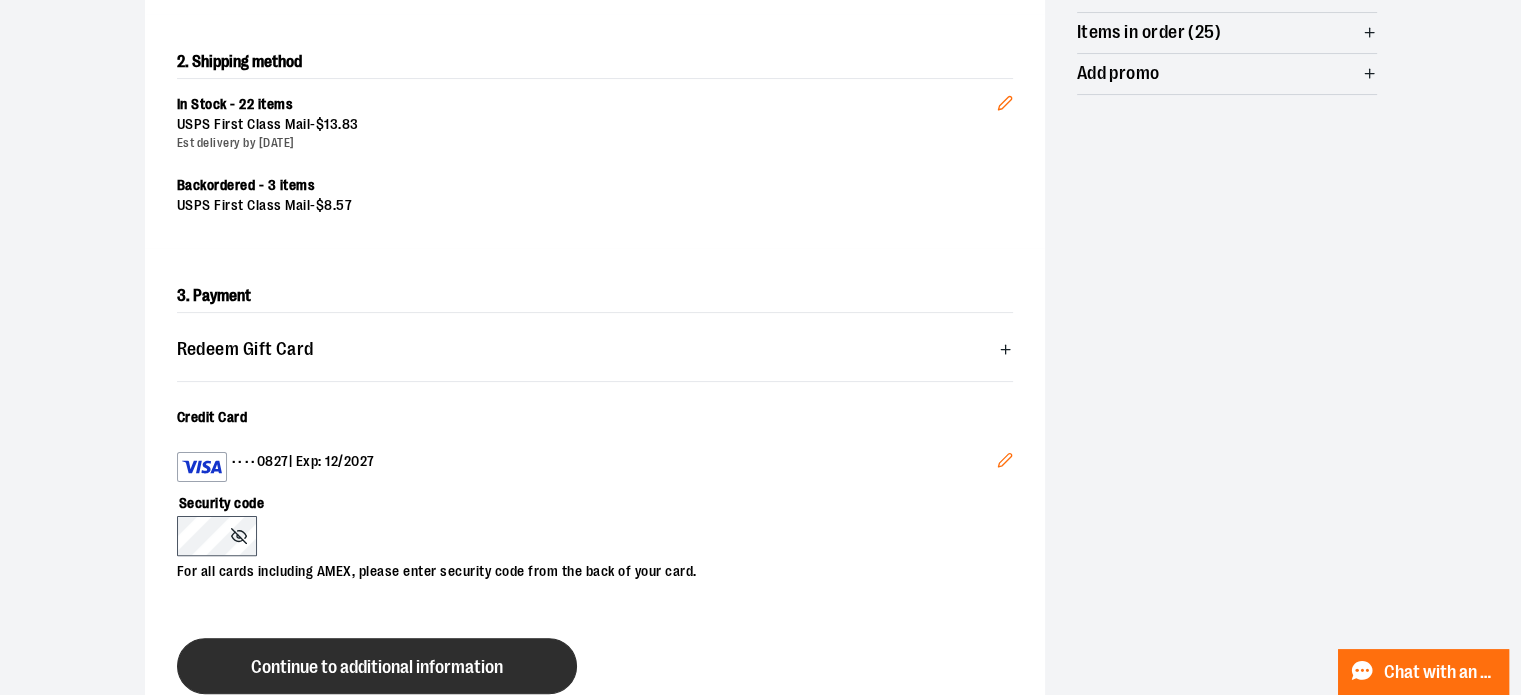click on "Continue to additional information" at bounding box center (377, 667) 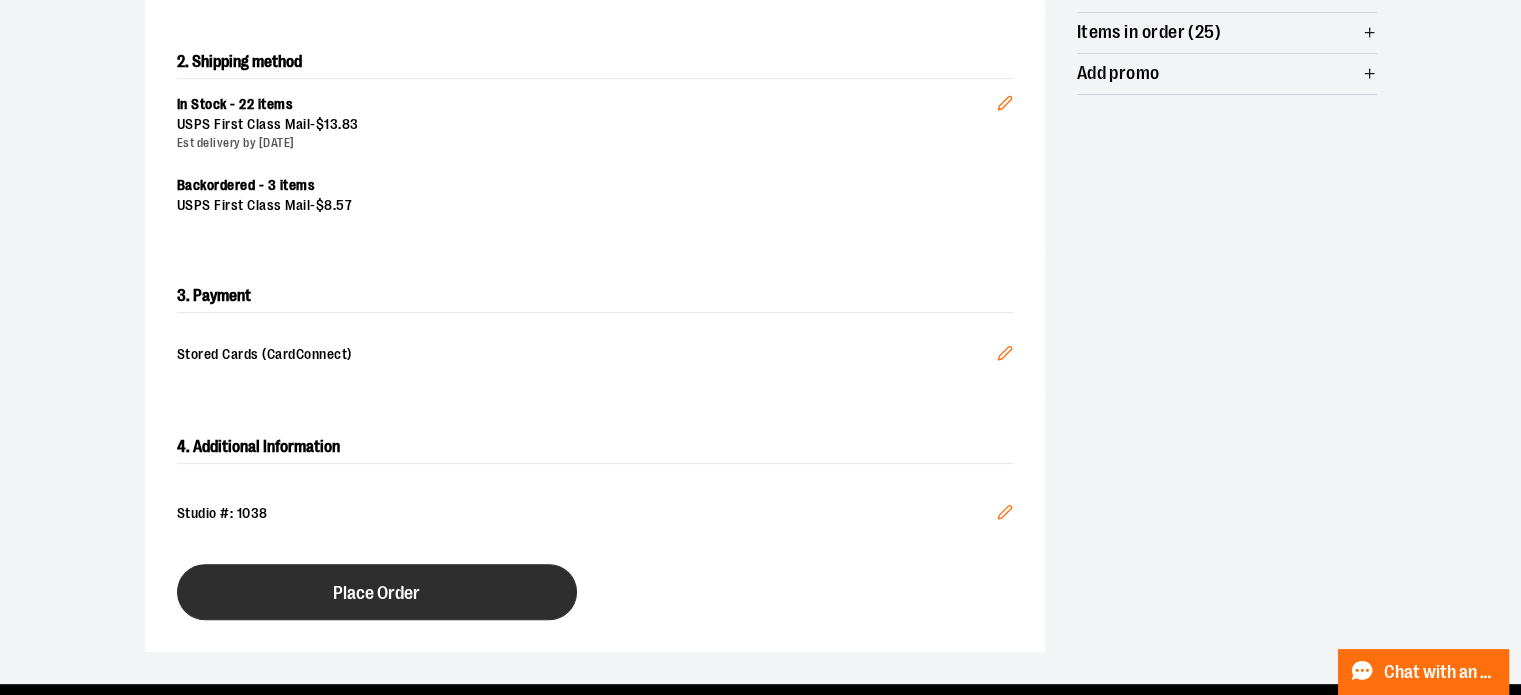 click on "Place Order" at bounding box center [376, 593] 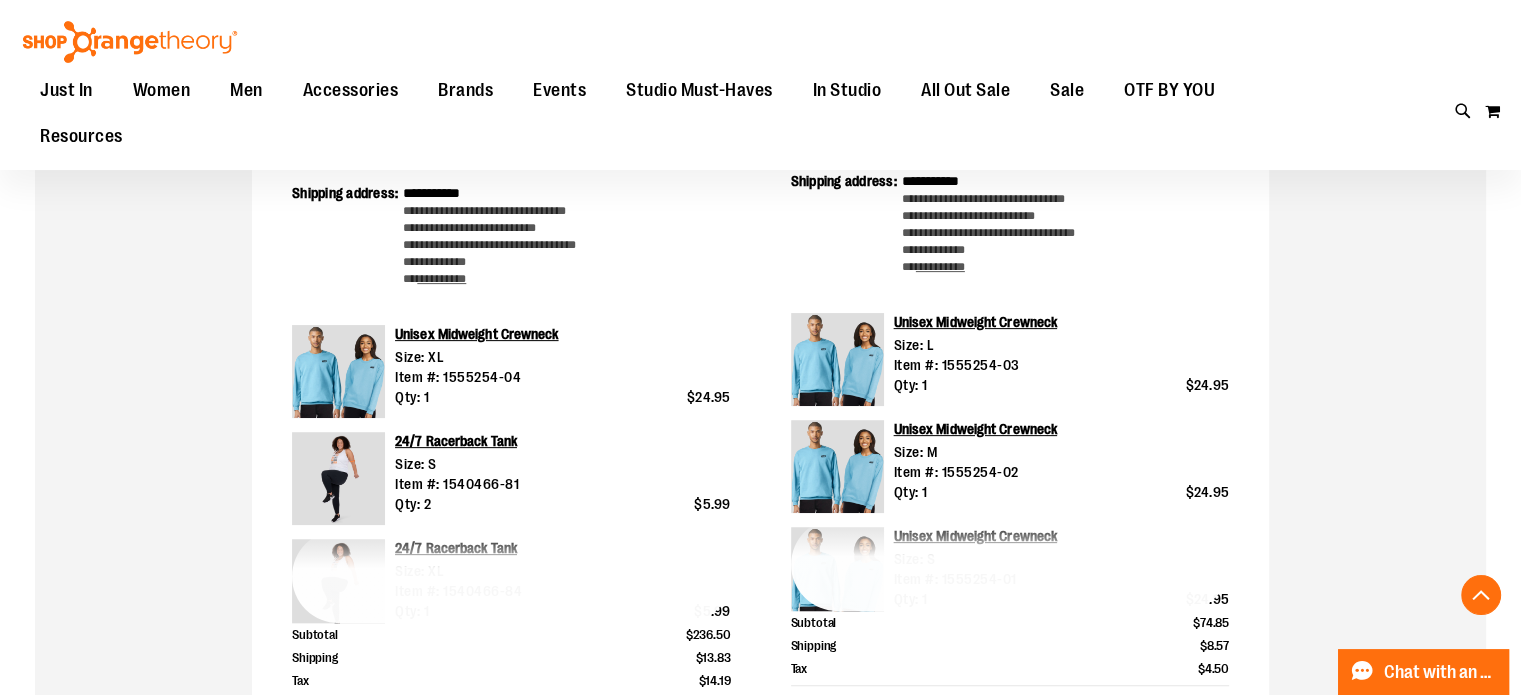 scroll, scrollTop: 568, scrollLeft: 0, axis: vertical 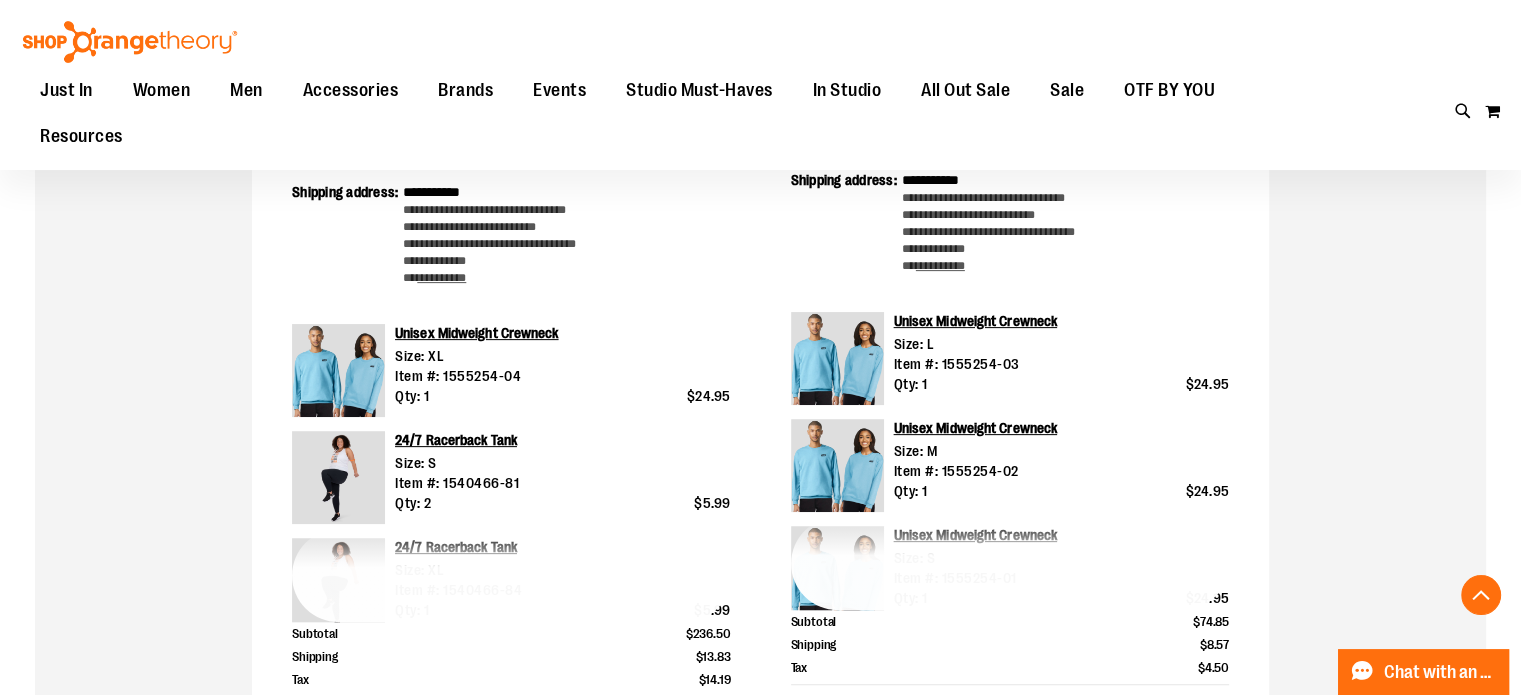 click on "Toggle Nav
Search
Popular Suggestions
Advanced Search" at bounding box center (760, 85) 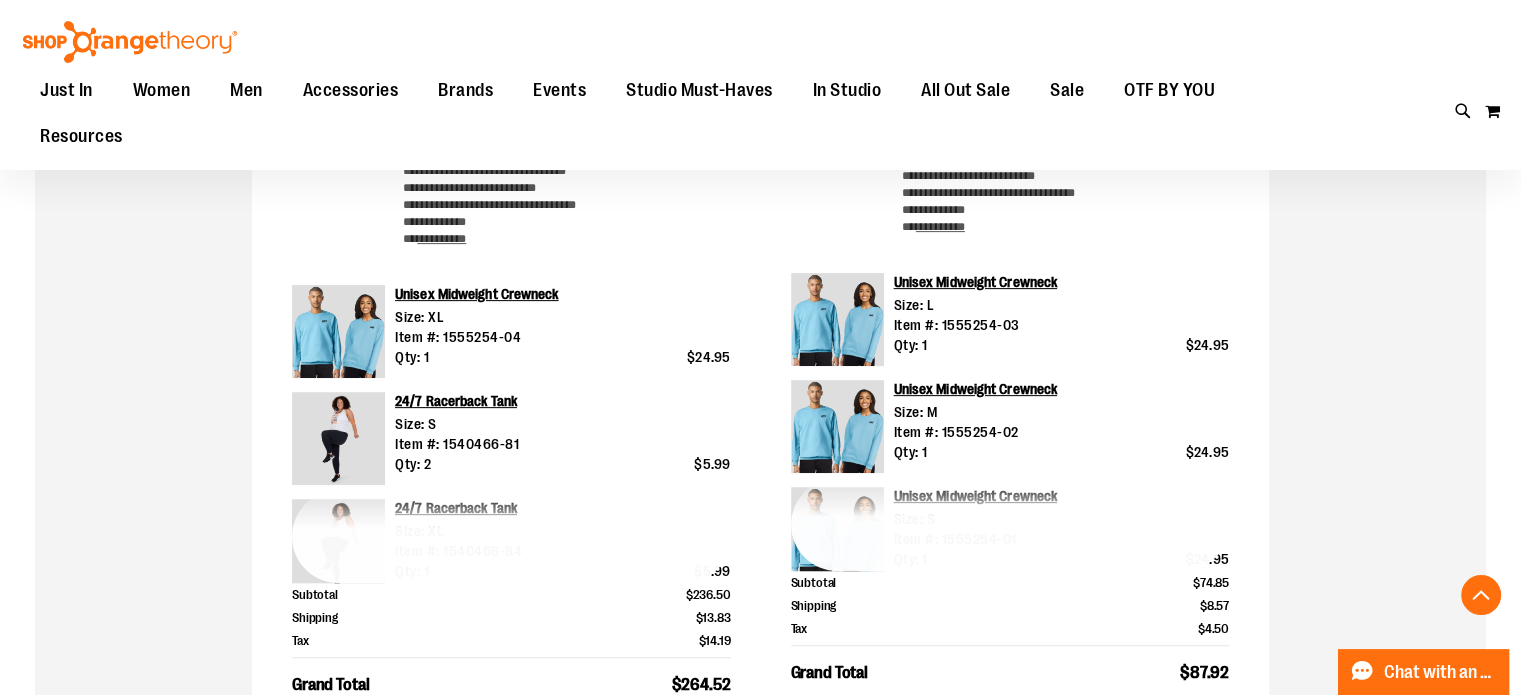 scroll, scrollTop: 592, scrollLeft: 0, axis: vertical 